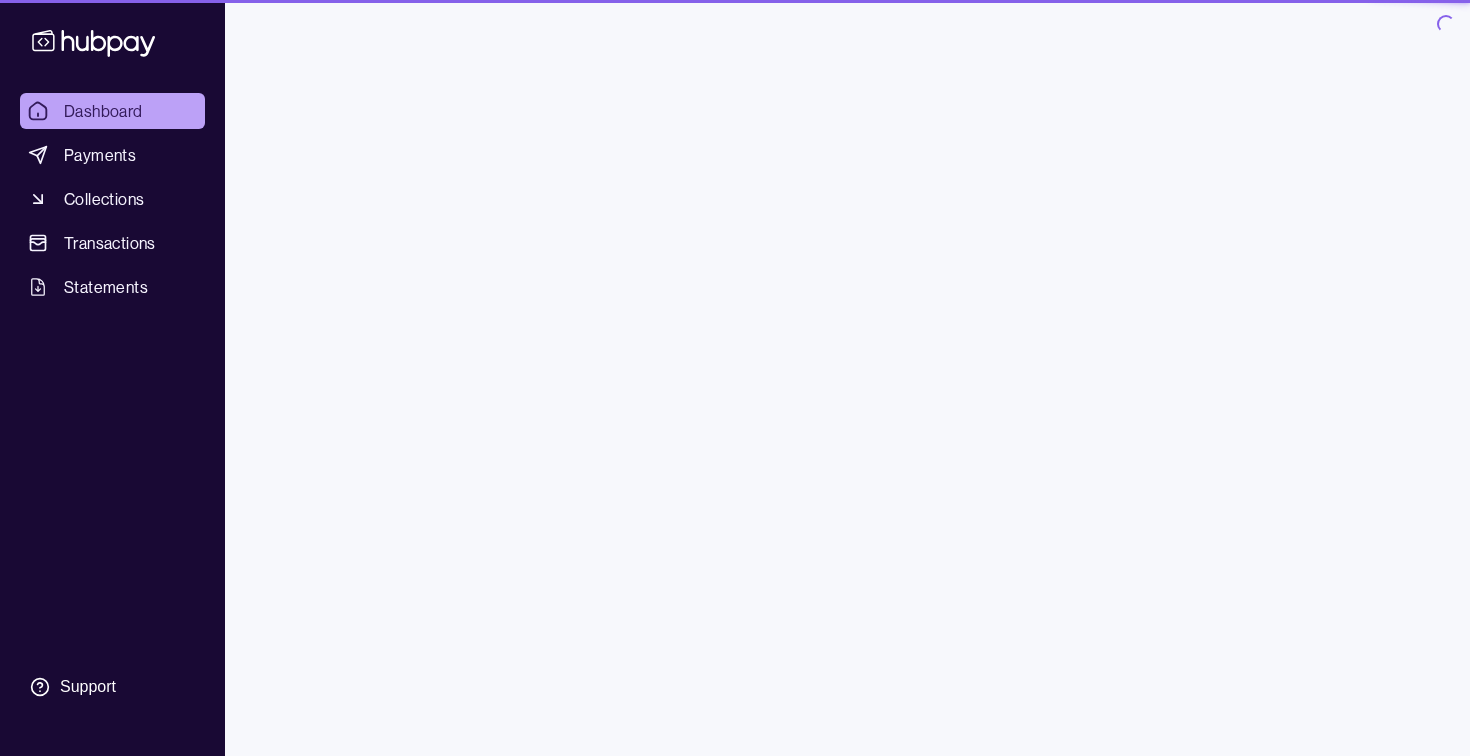 scroll, scrollTop: 0, scrollLeft: 0, axis: both 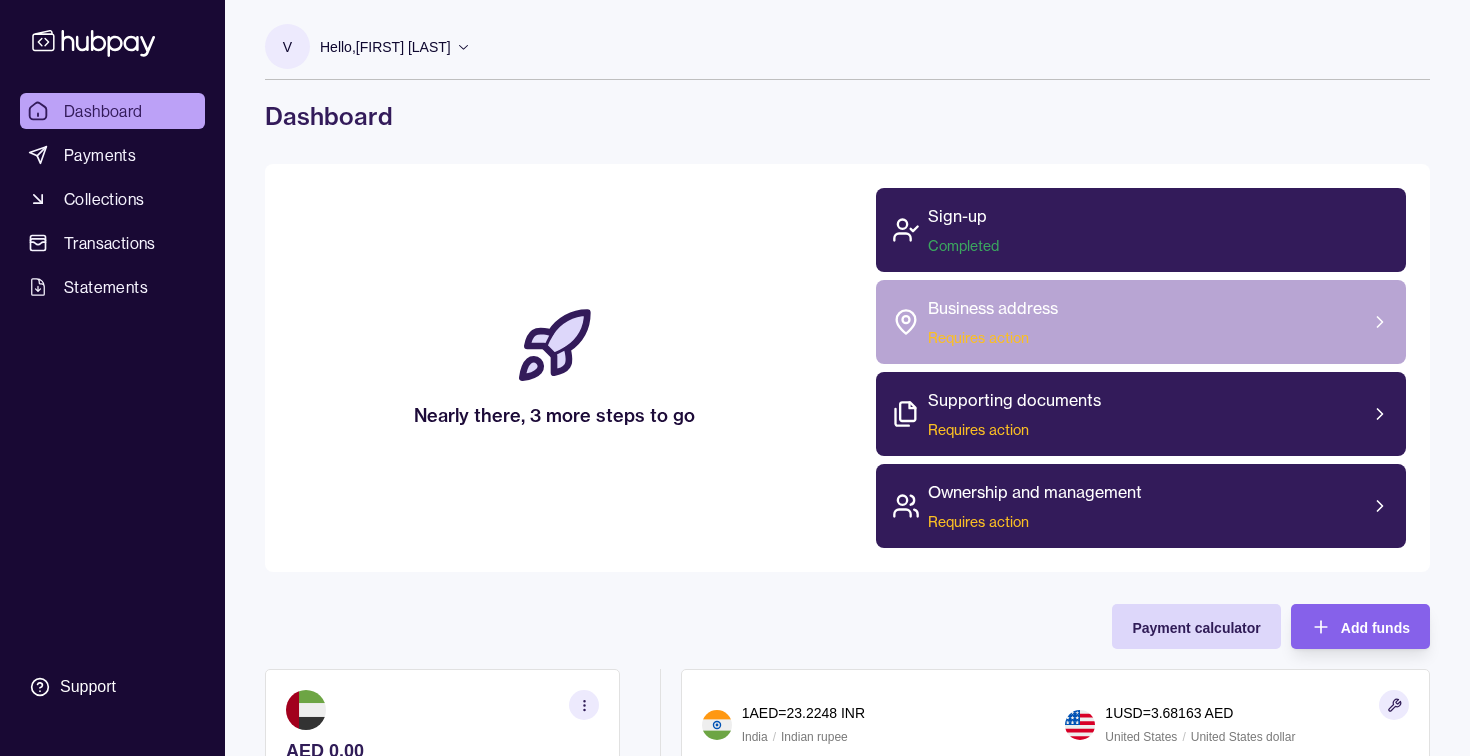 click on "Business address Requires action" at bounding box center [1141, 322] 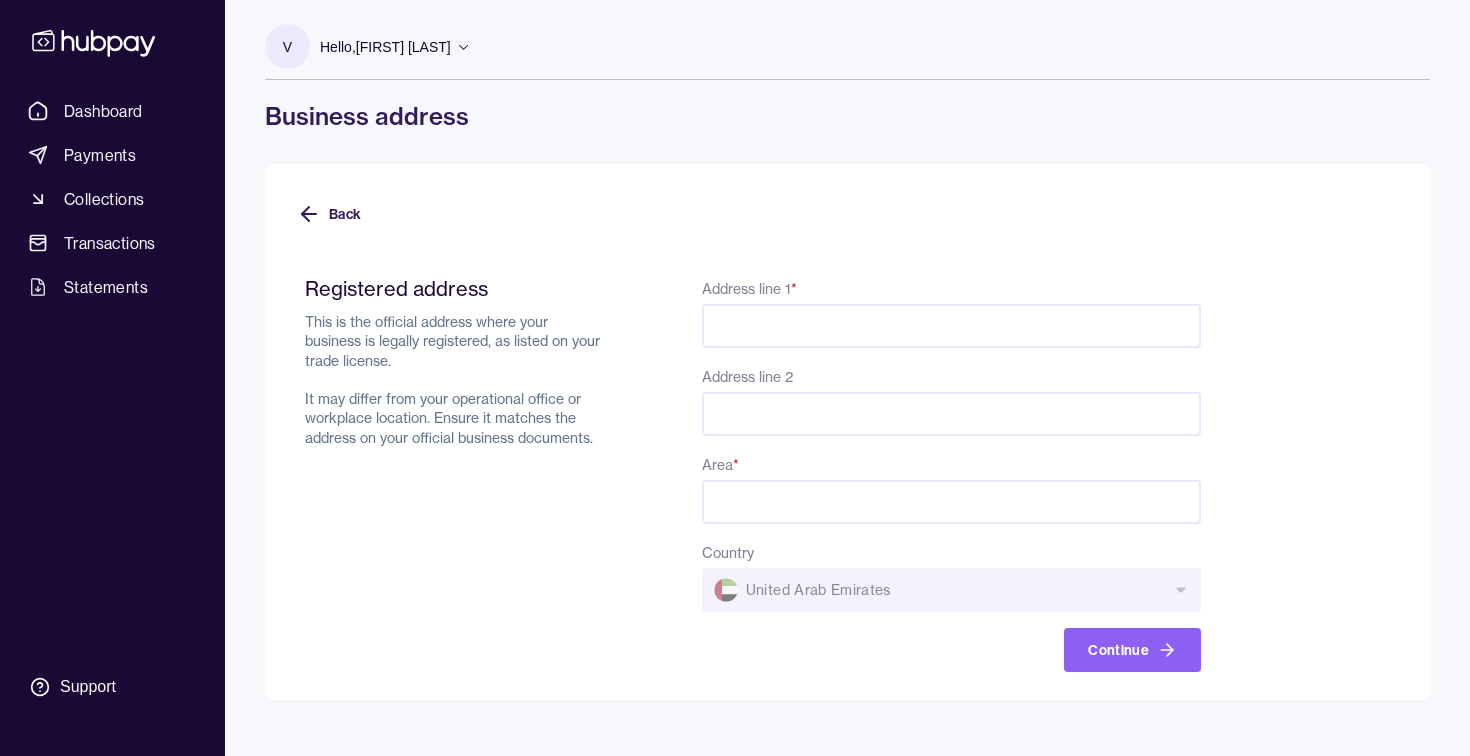 click on "Address line 1 *" at bounding box center [951, 326] 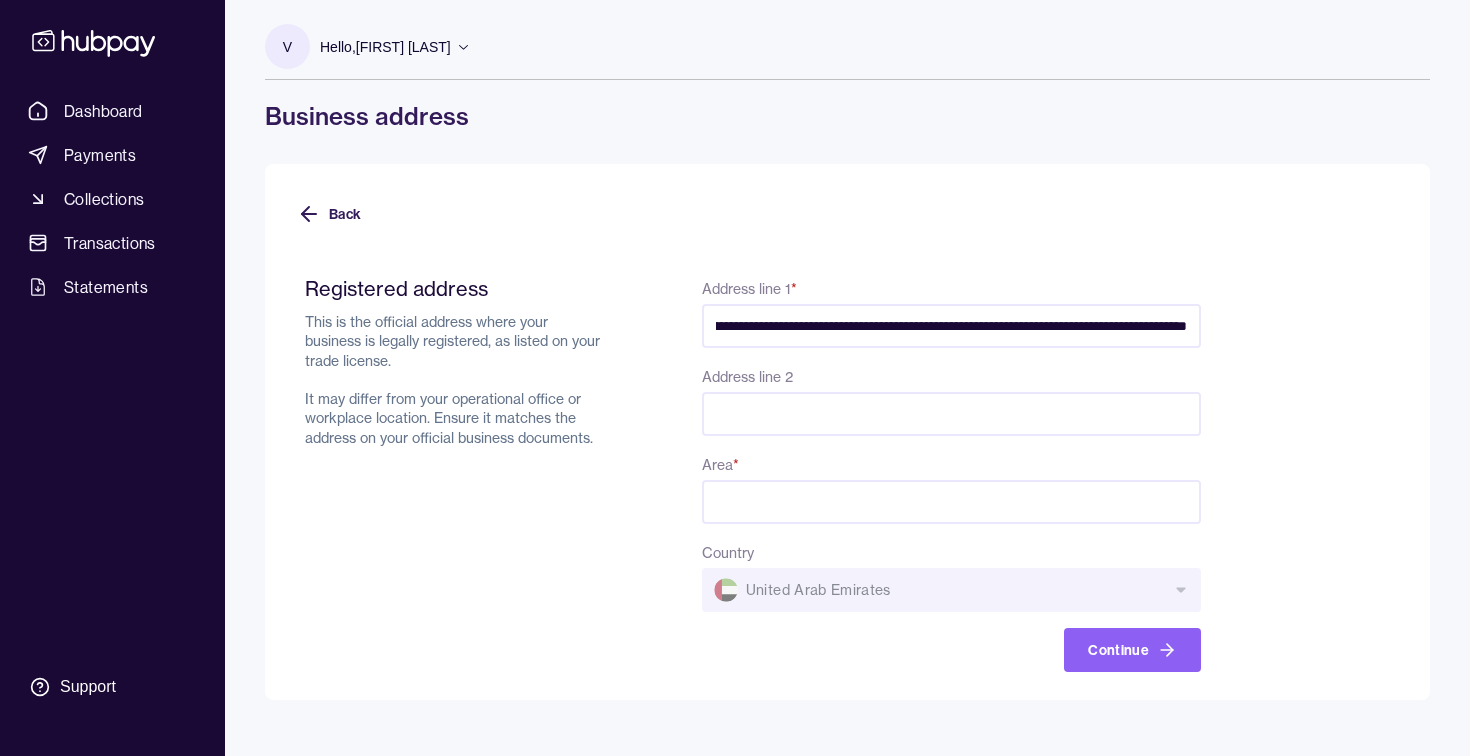 scroll, scrollTop: 0, scrollLeft: 486, axis: horizontal 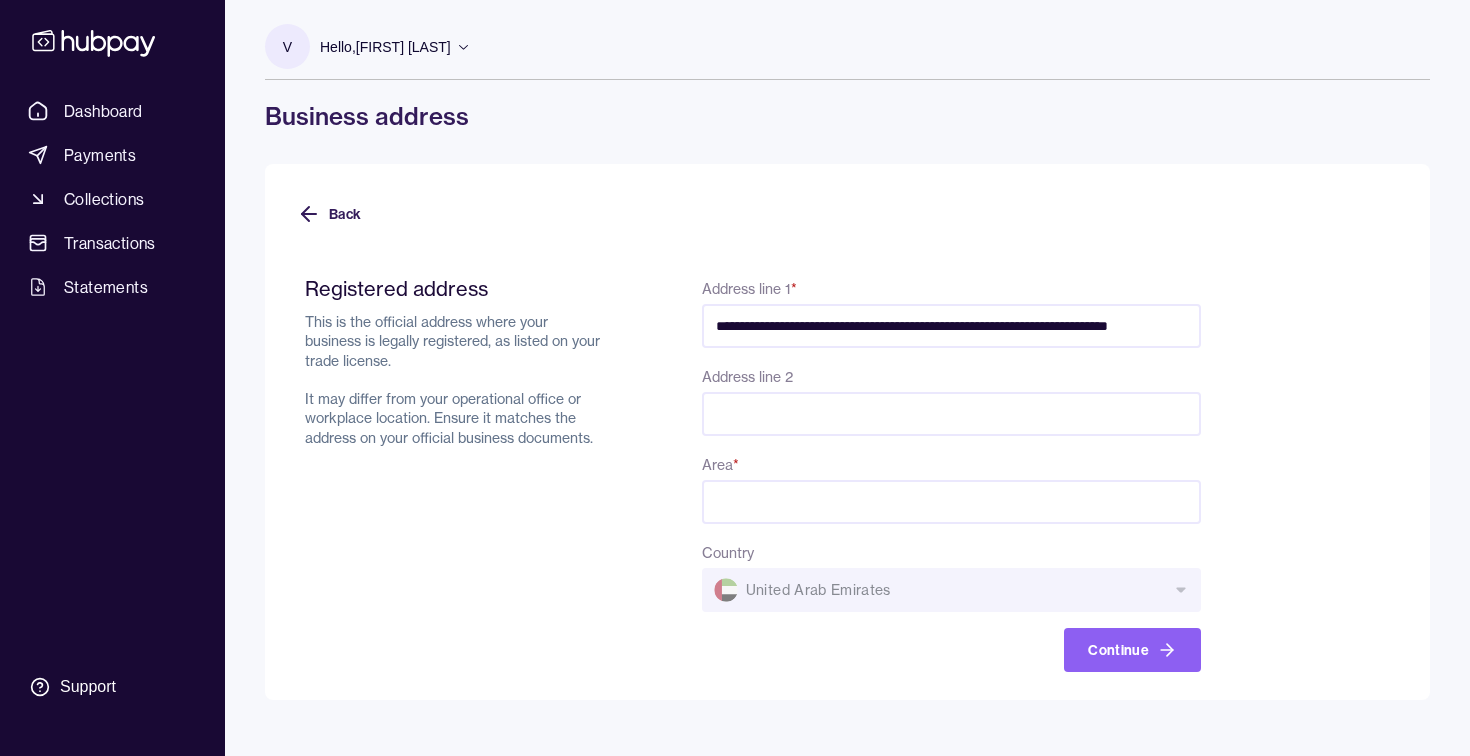 type on "**********" 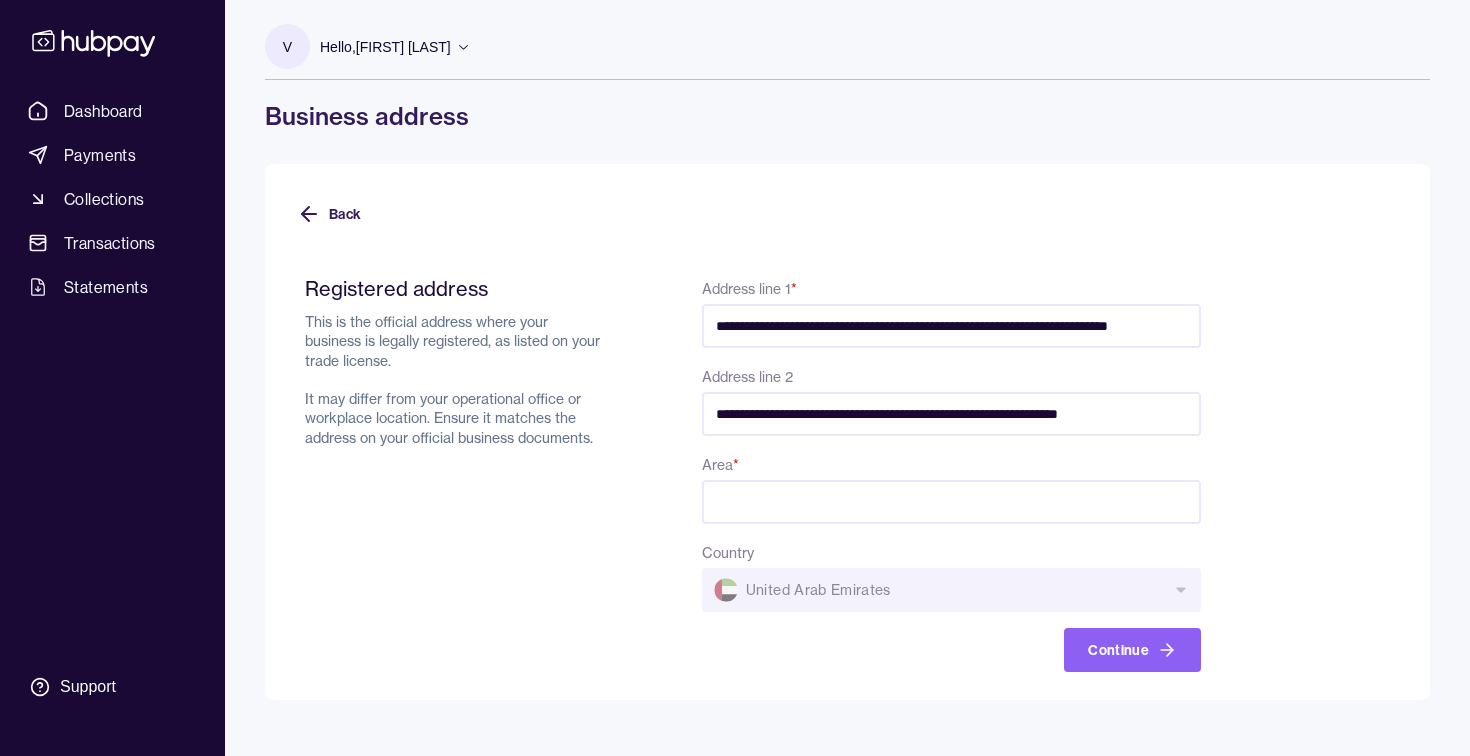 scroll, scrollTop: 0, scrollLeft: 13, axis: horizontal 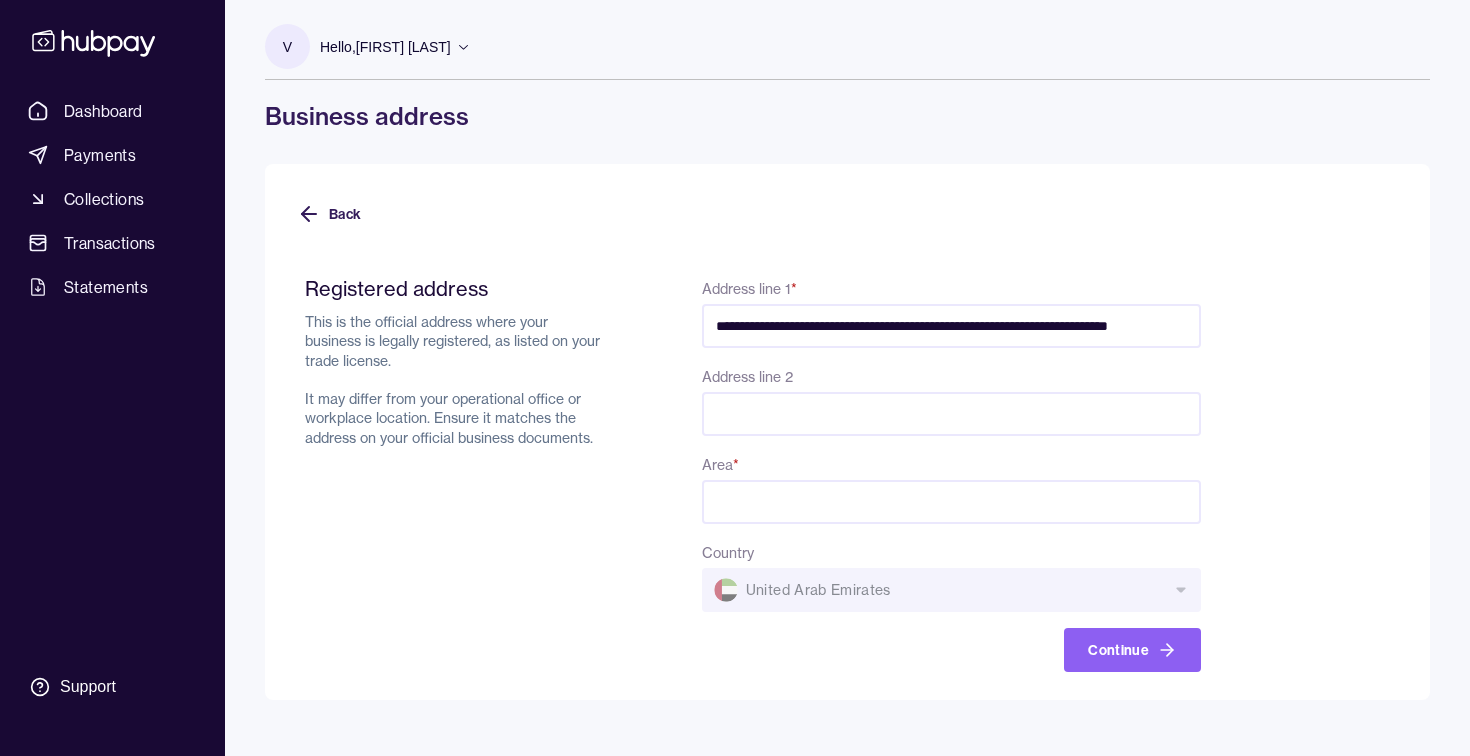 type 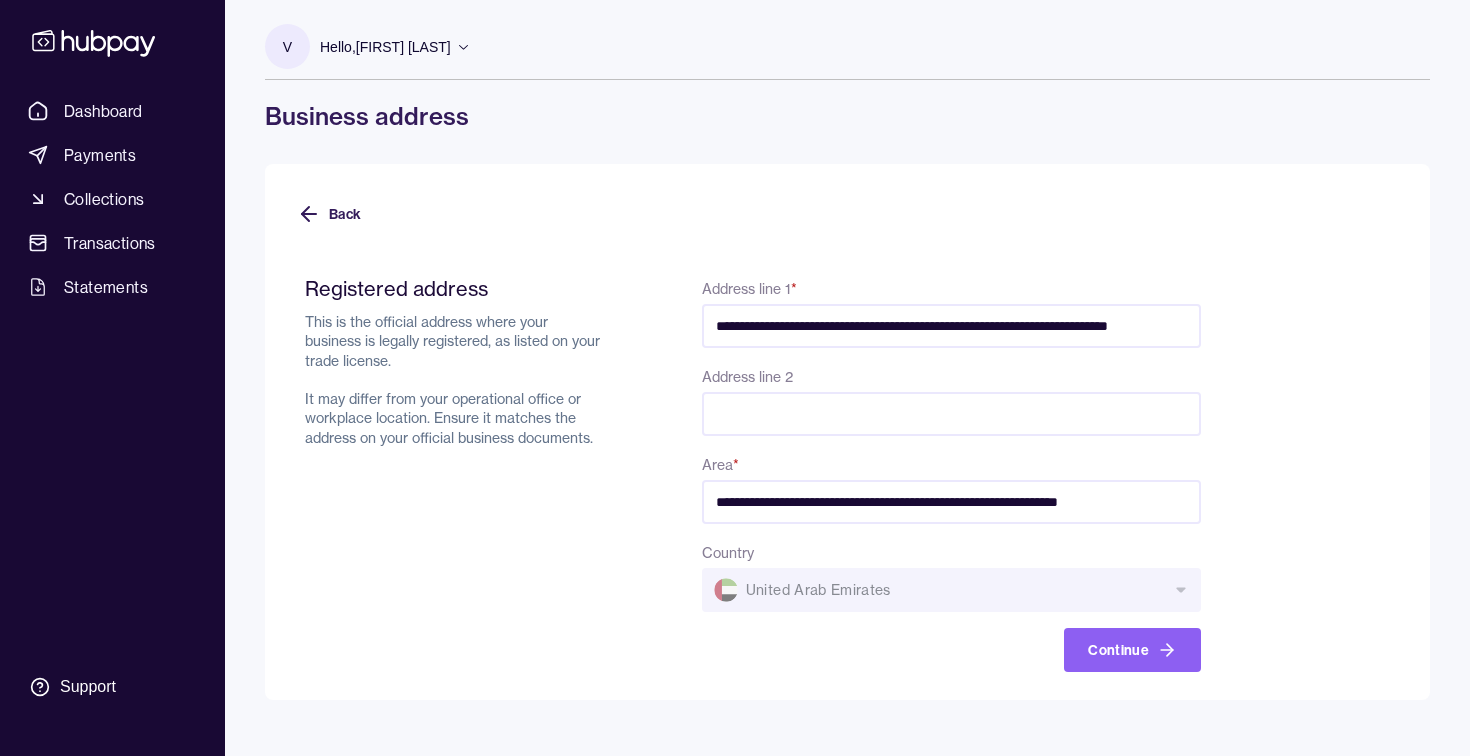 scroll, scrollTop: 0, scrollLeft: 13, axis: horizontal 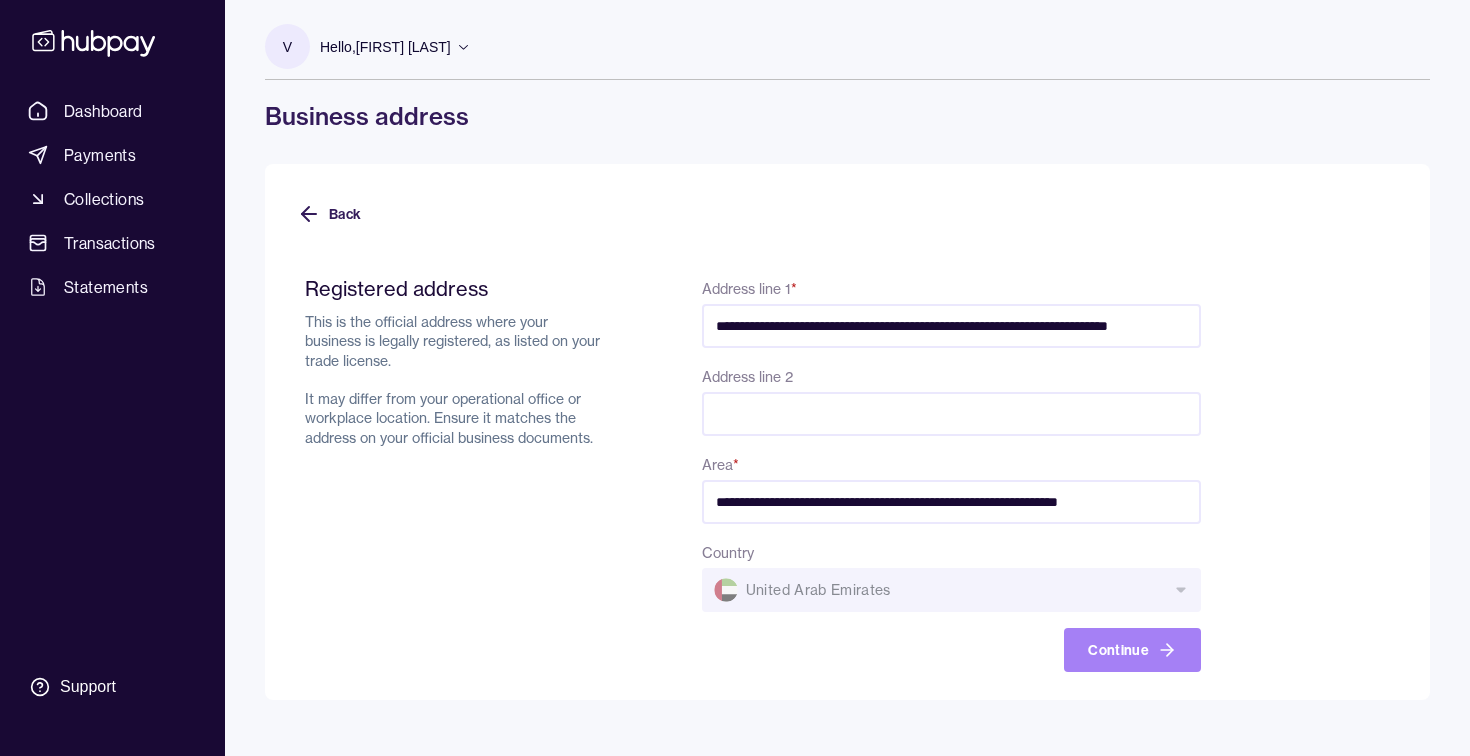 click on "Continue" at bounding box center (1132, 650) 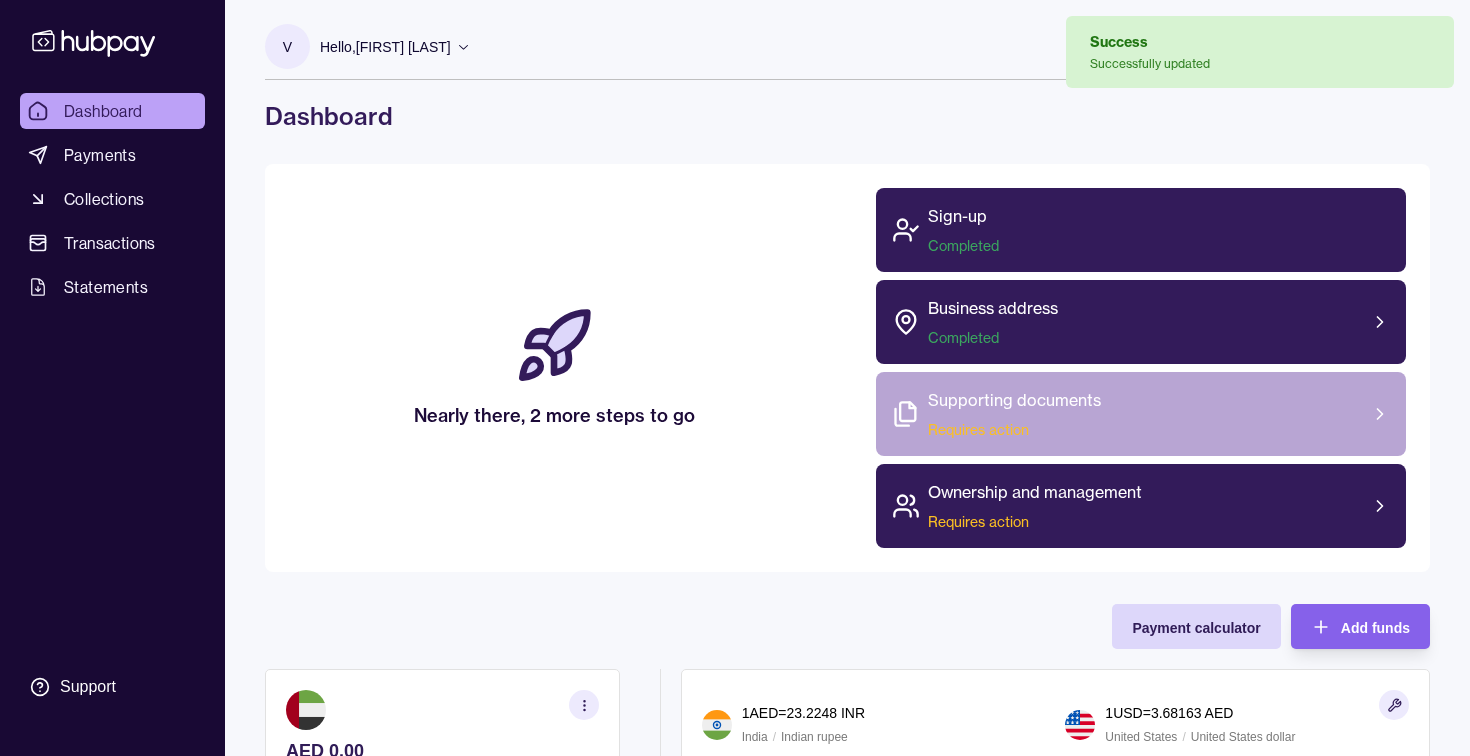 click on "Supporting documents Requires action" at bounding box center (1014, 414) 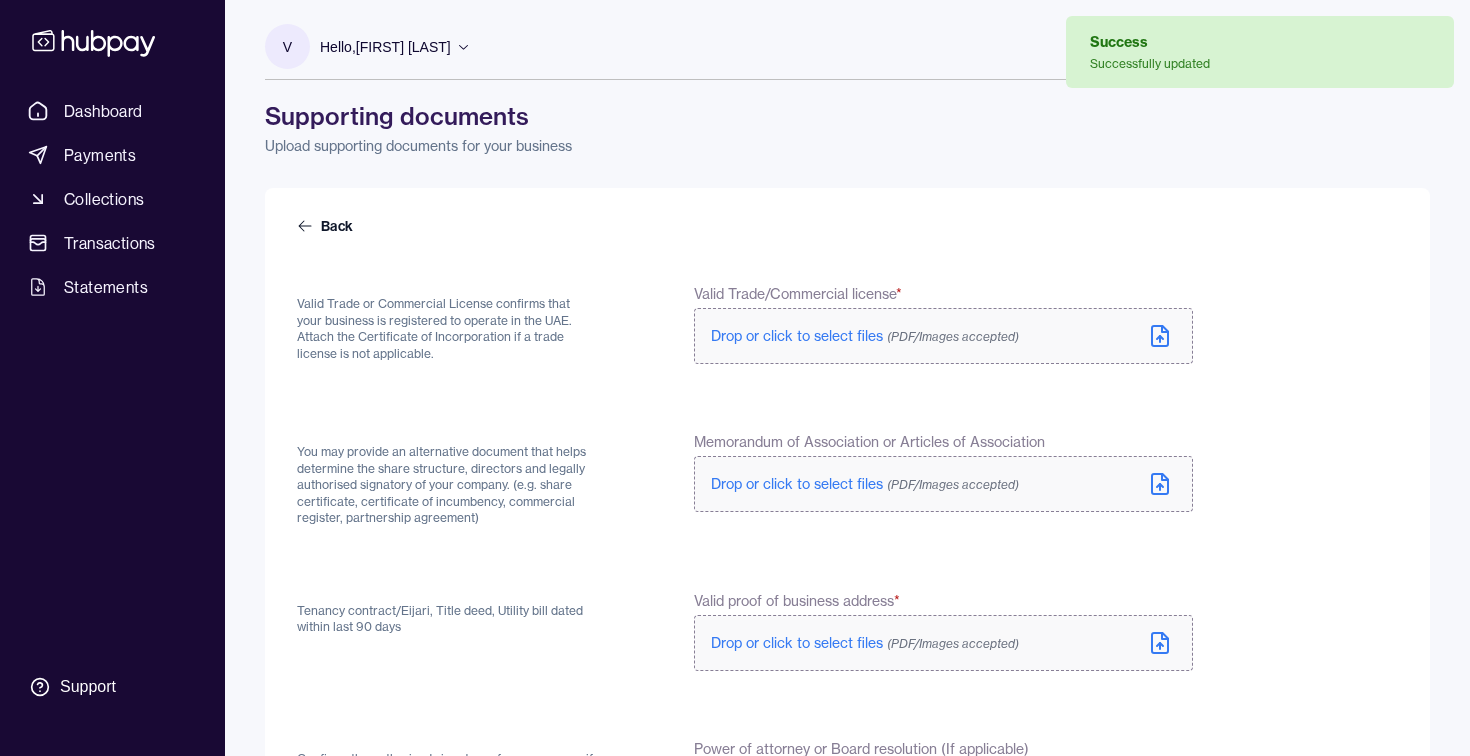 click on "Drop or click to select files   (PDF/Images accepted)" at bounding box center [865, 336] 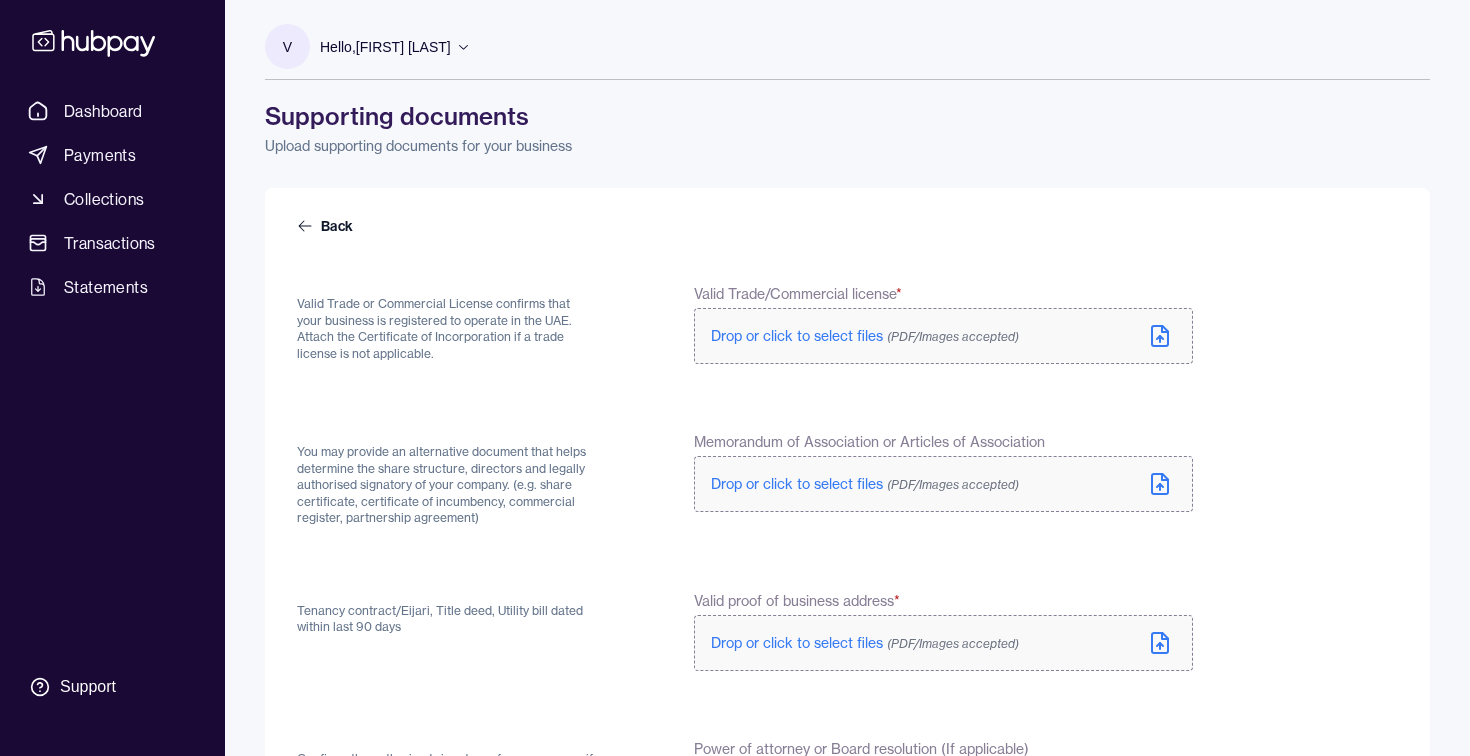 click on "Drop or click to select files   (PDF/Images accepted)" at bounding box center (865, 484) 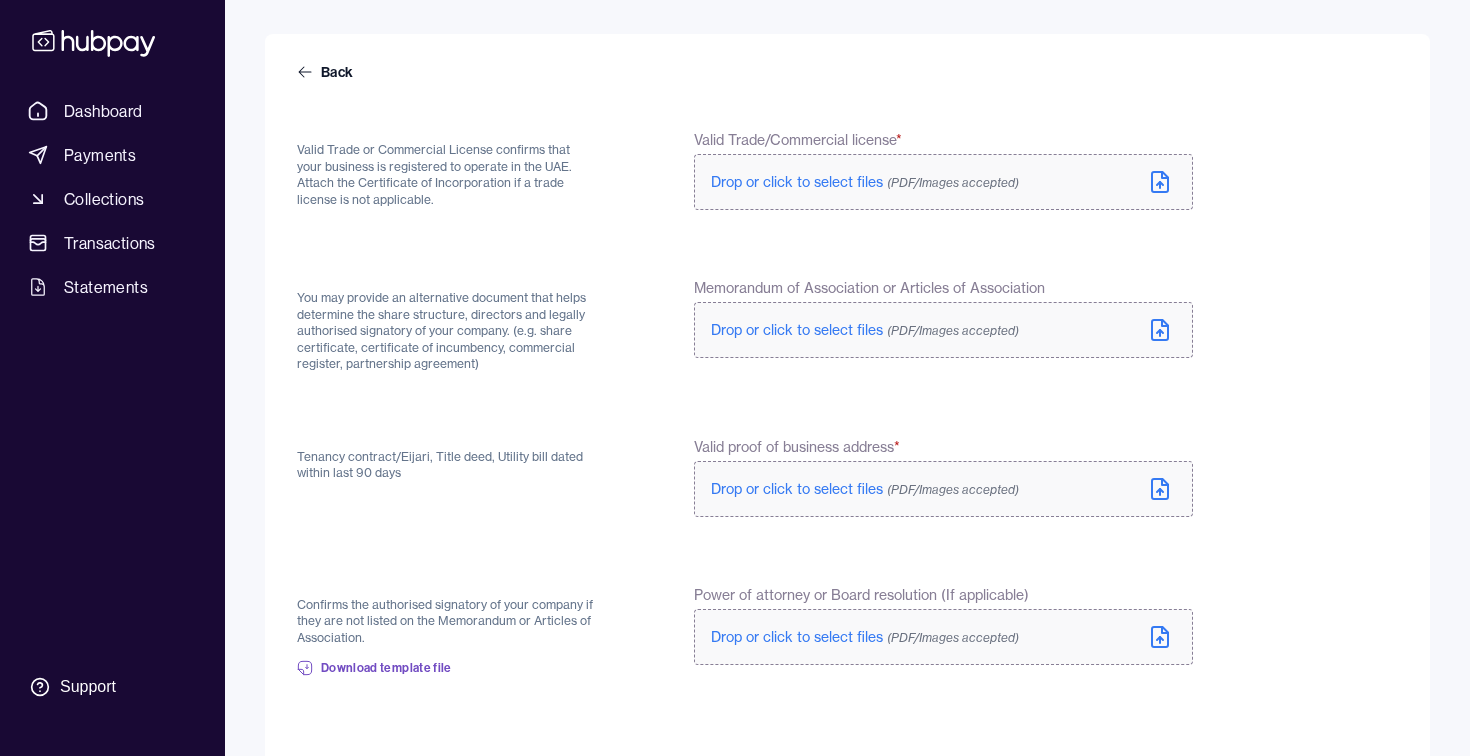 scroll, scrollTop: 147, scrollLeft: 0, axis: vertical 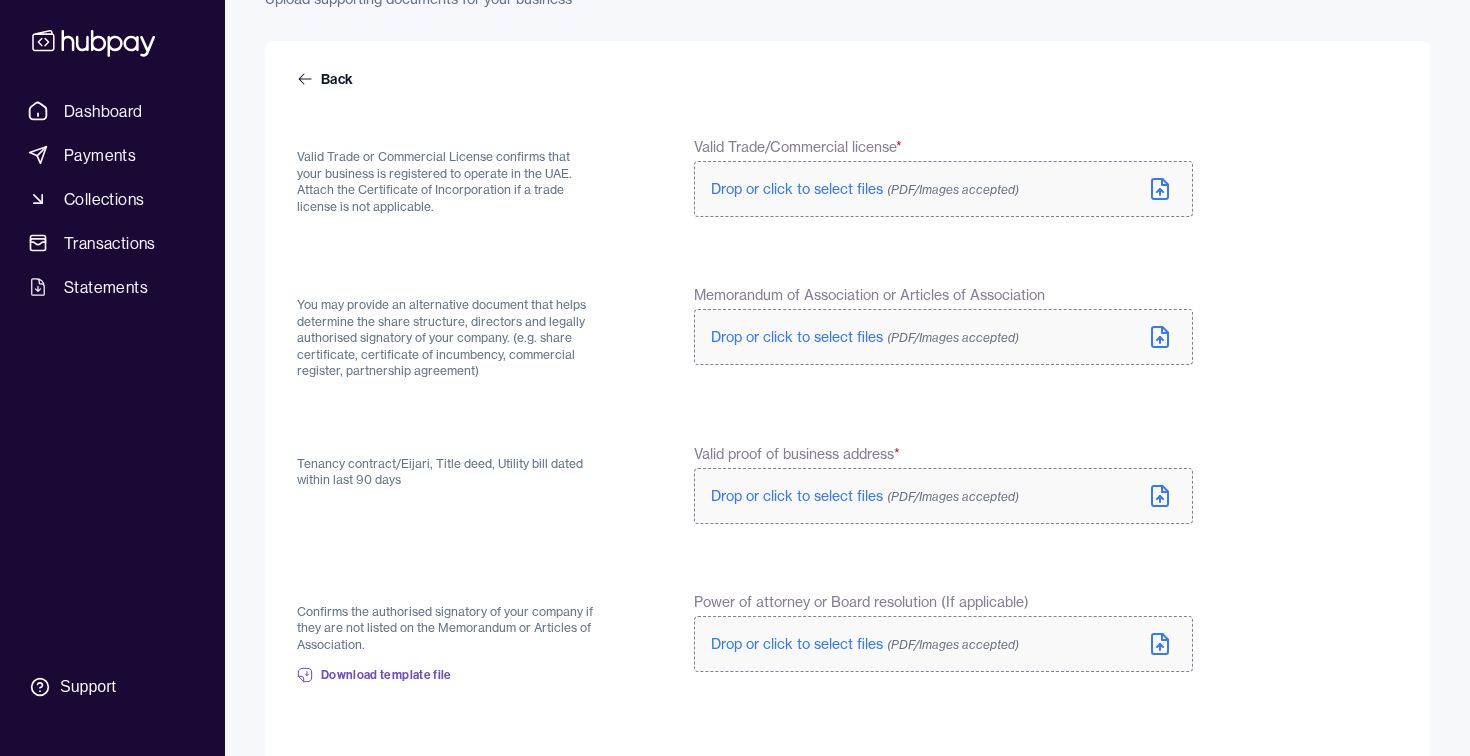 click on "Drop or click to select files   (PDF/Images accepted)" at bounding box center (865, 189) 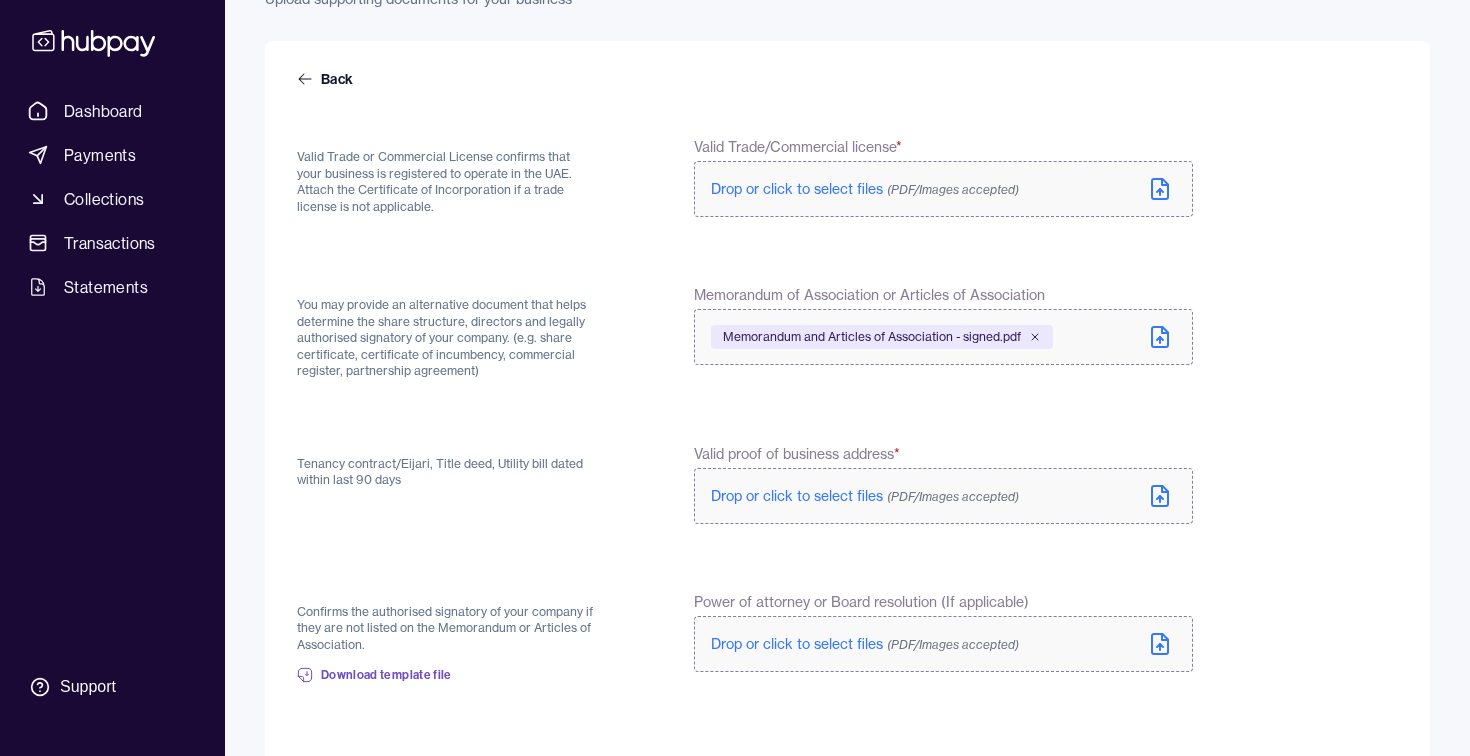 click on "Drop or click to select files   (PDF/Images accepted)" at bounding box center [865, 496] 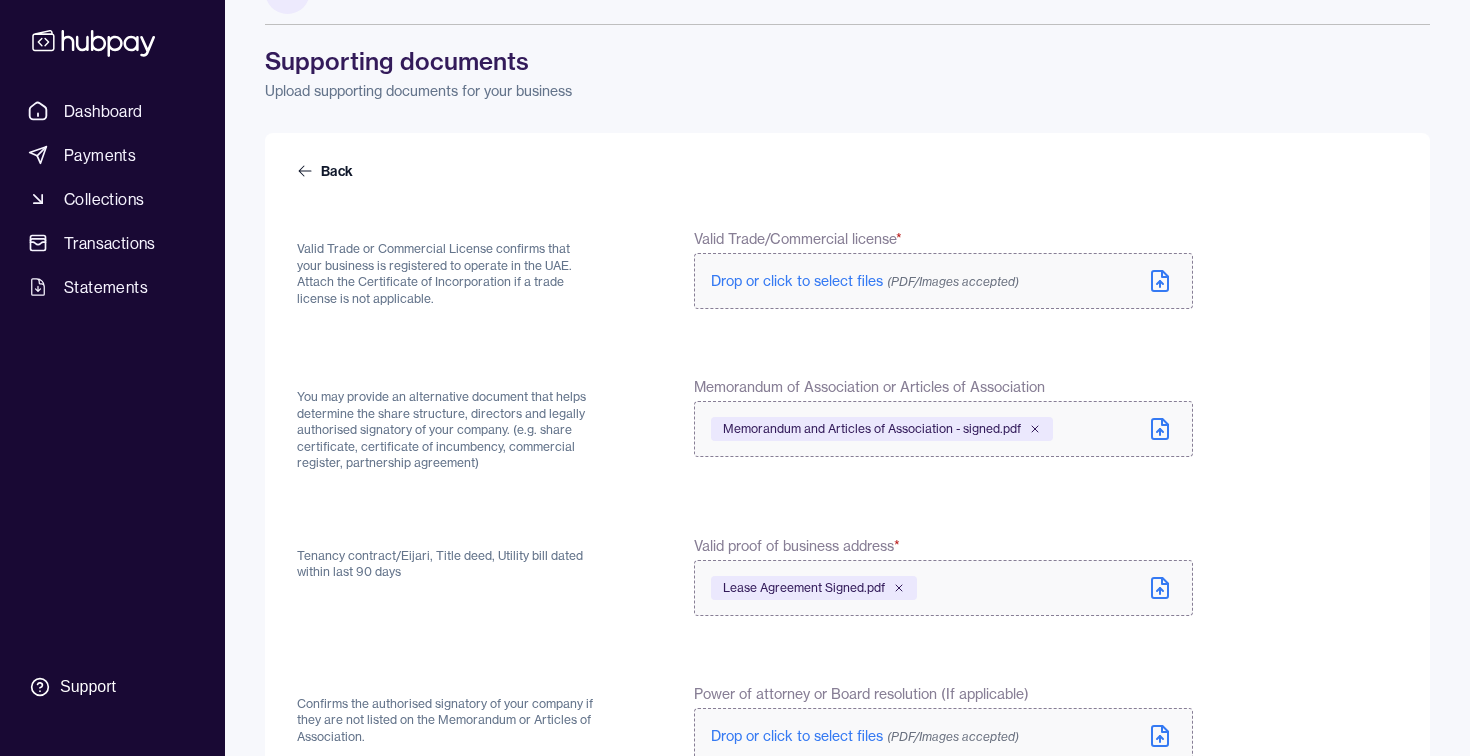 scroll, scrollTop: 0, scrollLeft: 0, axis: both 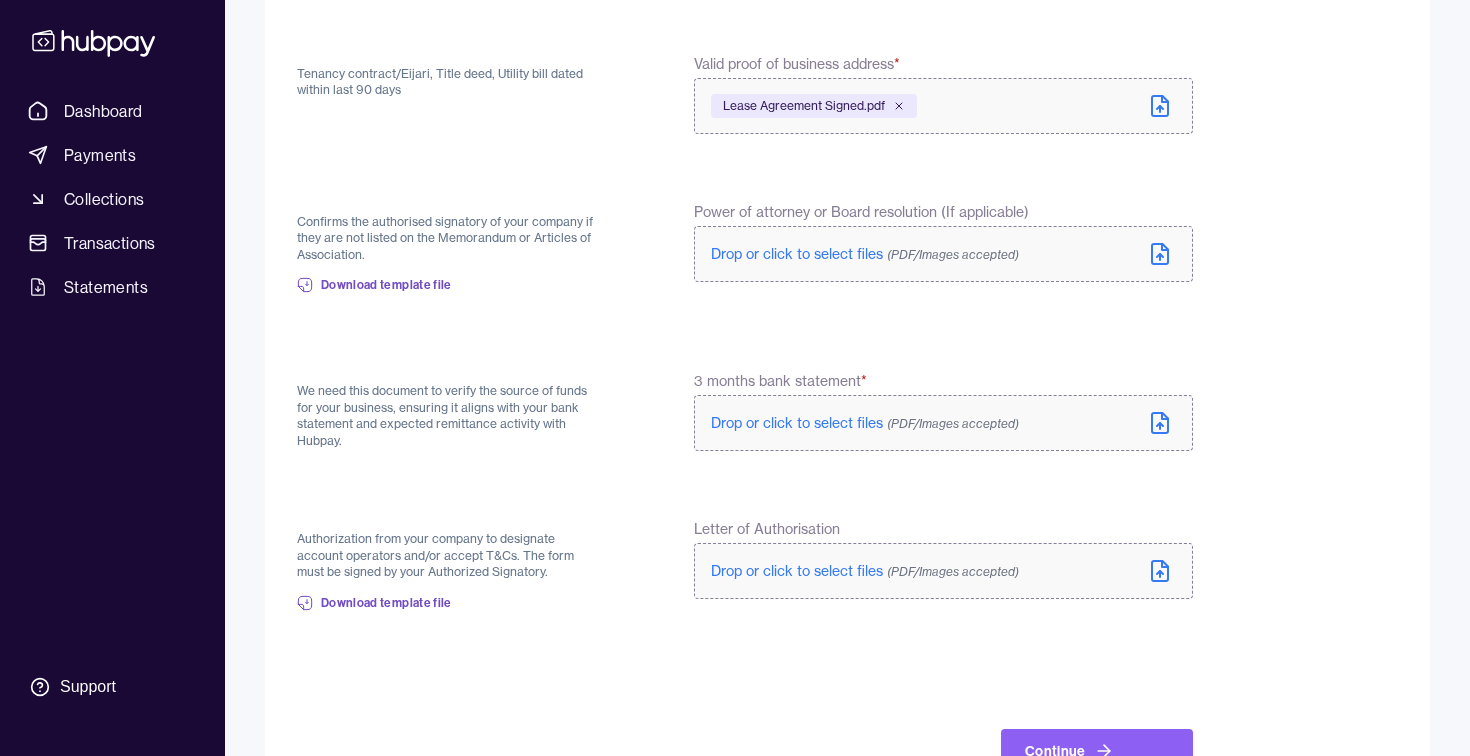 click on "Drop or click to select files   (PDF/Images accepted)" at bounding box center [865, 423] 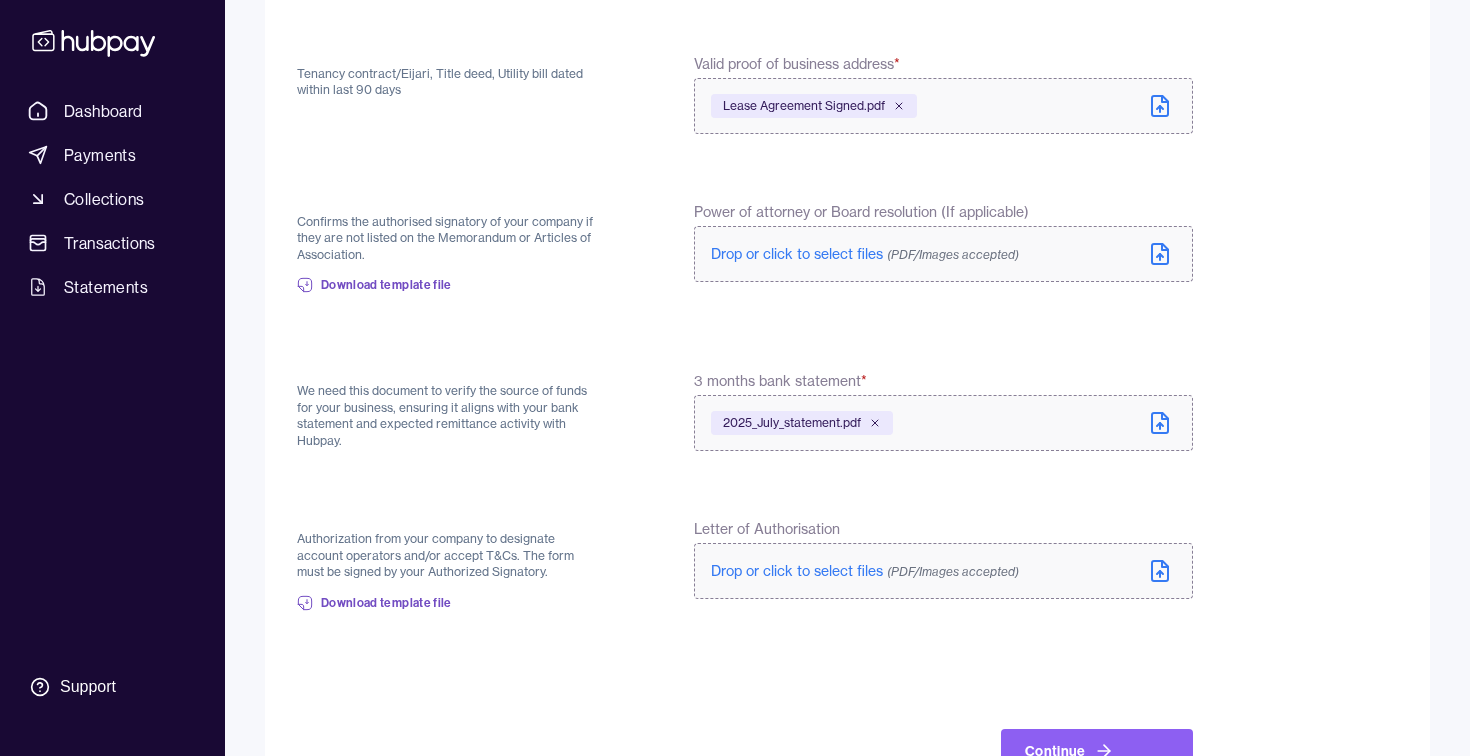 scroll, scrollTop: 605, scrollLeft: 0, axis: vertical 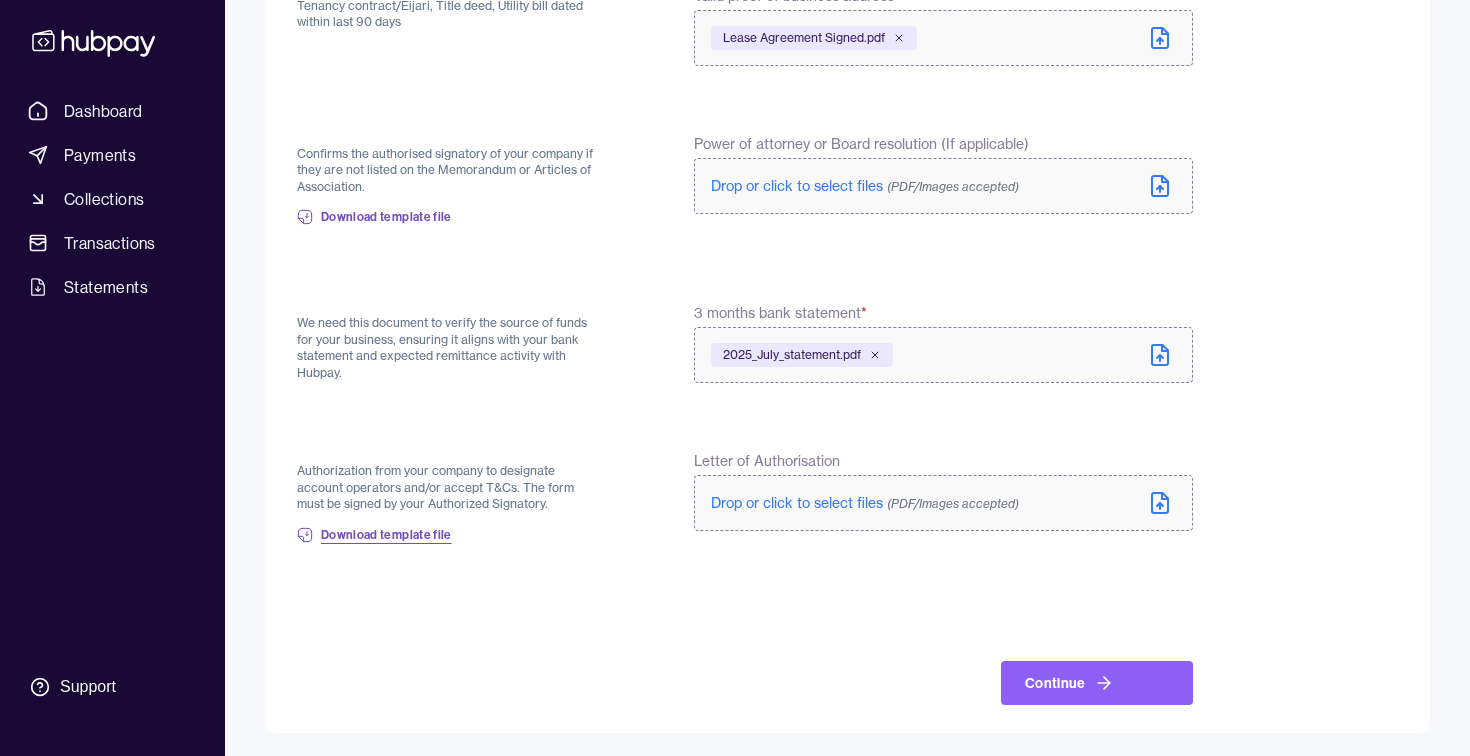 click on "Download template file" at bounding box center (386, 535) 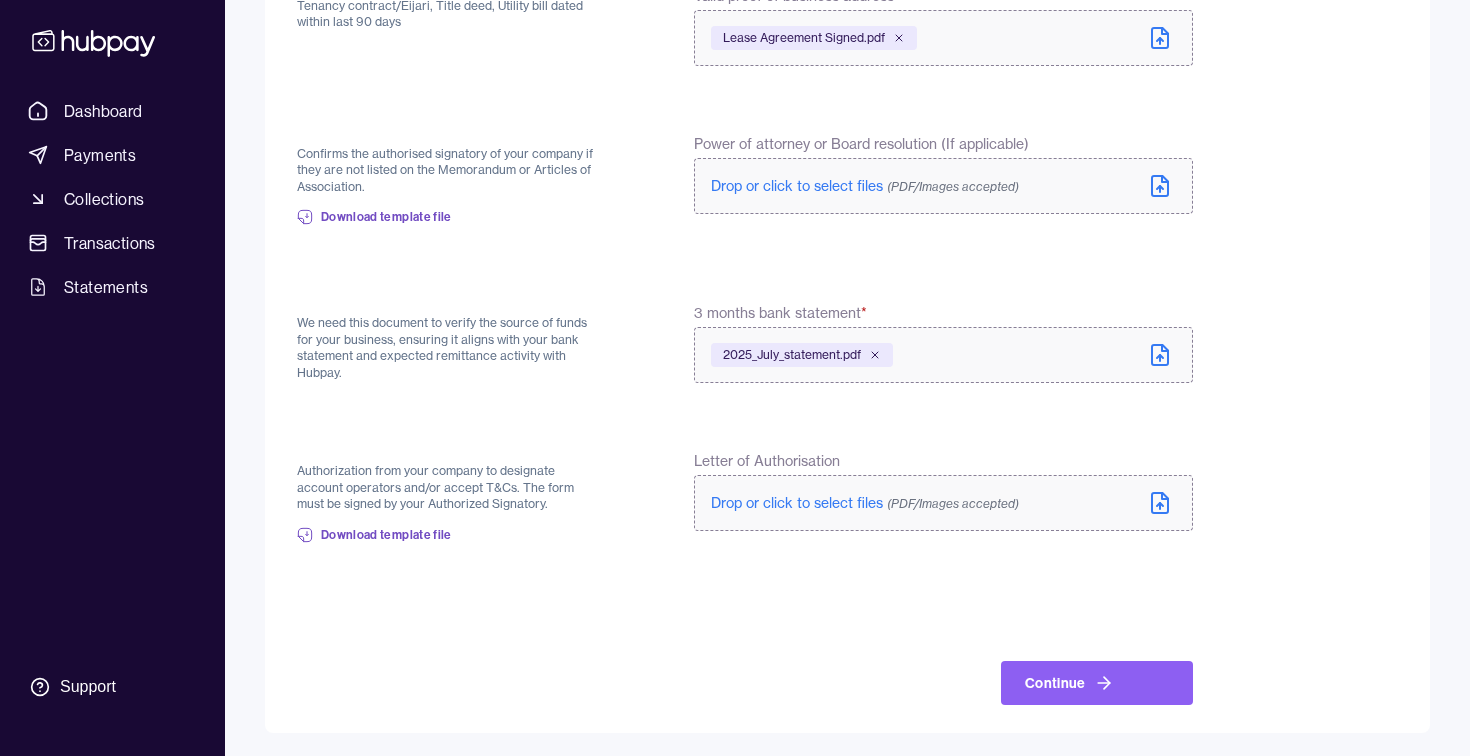 click on "Drop or click to select files   (PDF/Images accepted)" at bounding box center (865, 503) 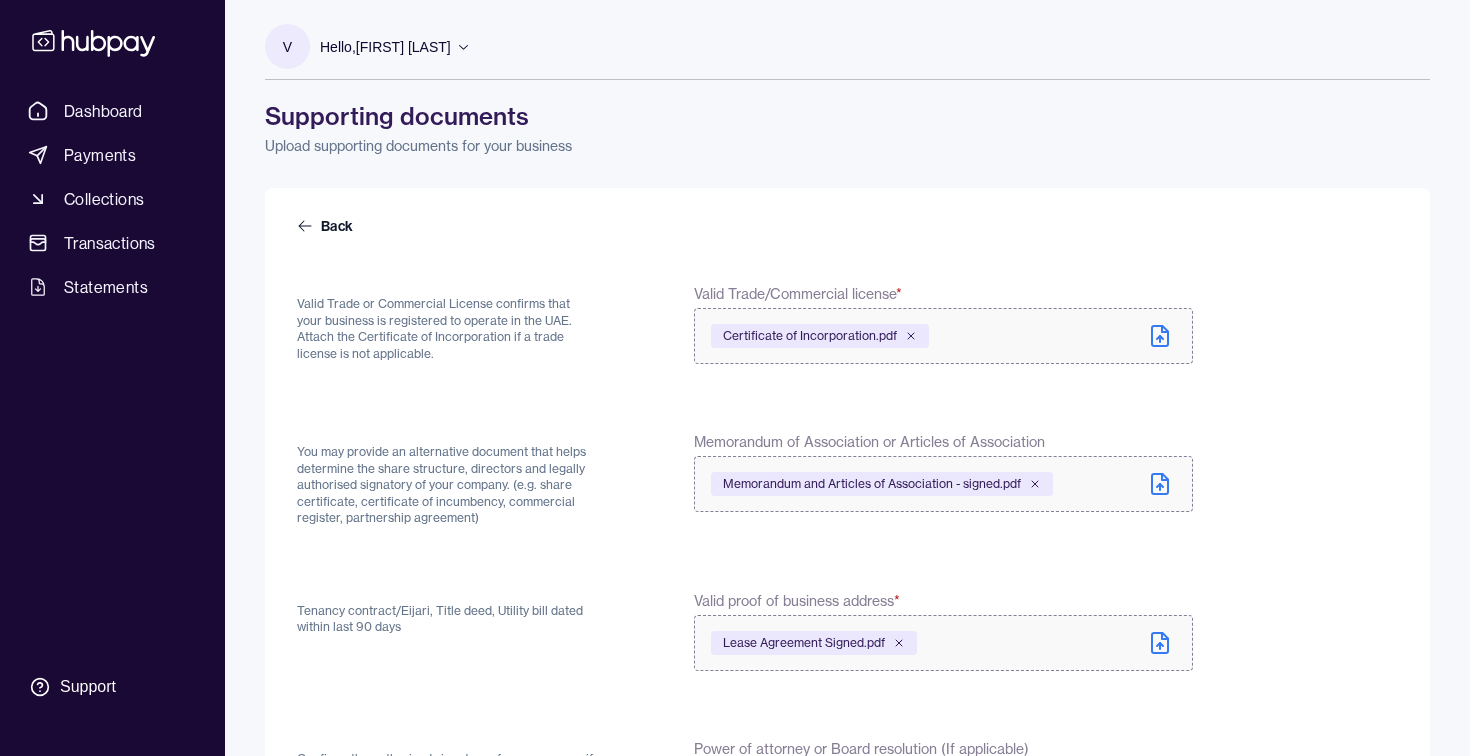 scroll, scrollTop: 605, scrollLeft: 0, axis: vertical 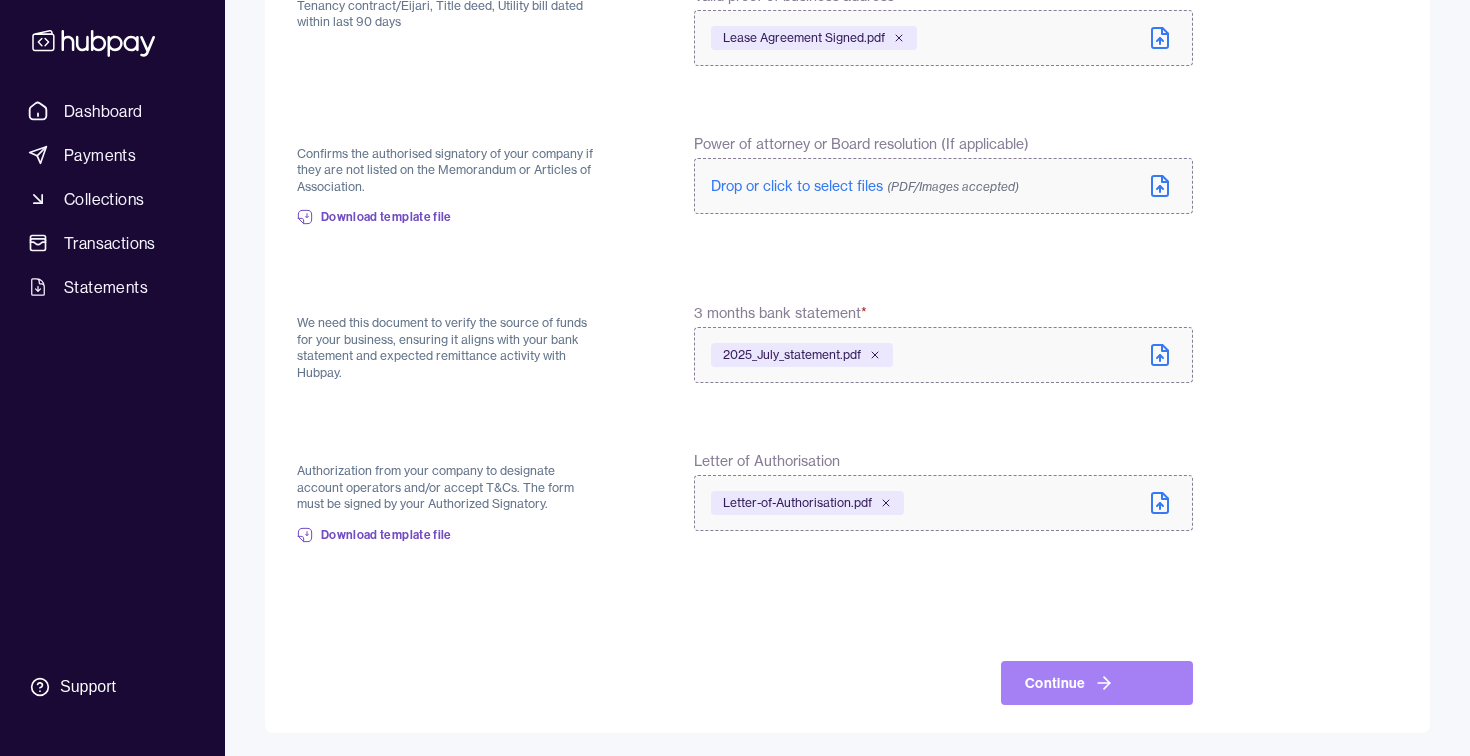 click on "Continue" at bounding box center [1097, 683] 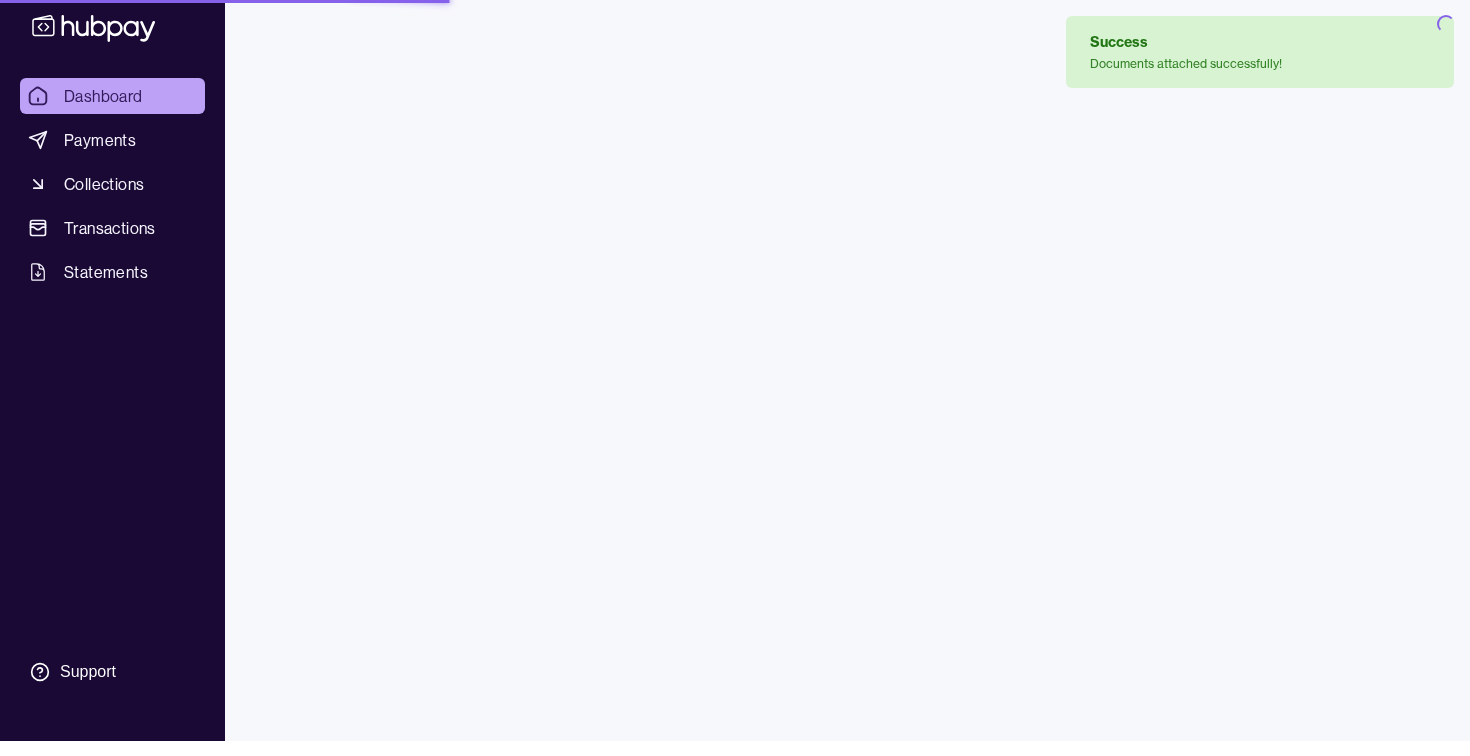 scroll, scrollTop: 0, scrollLeft: 0, axis: both 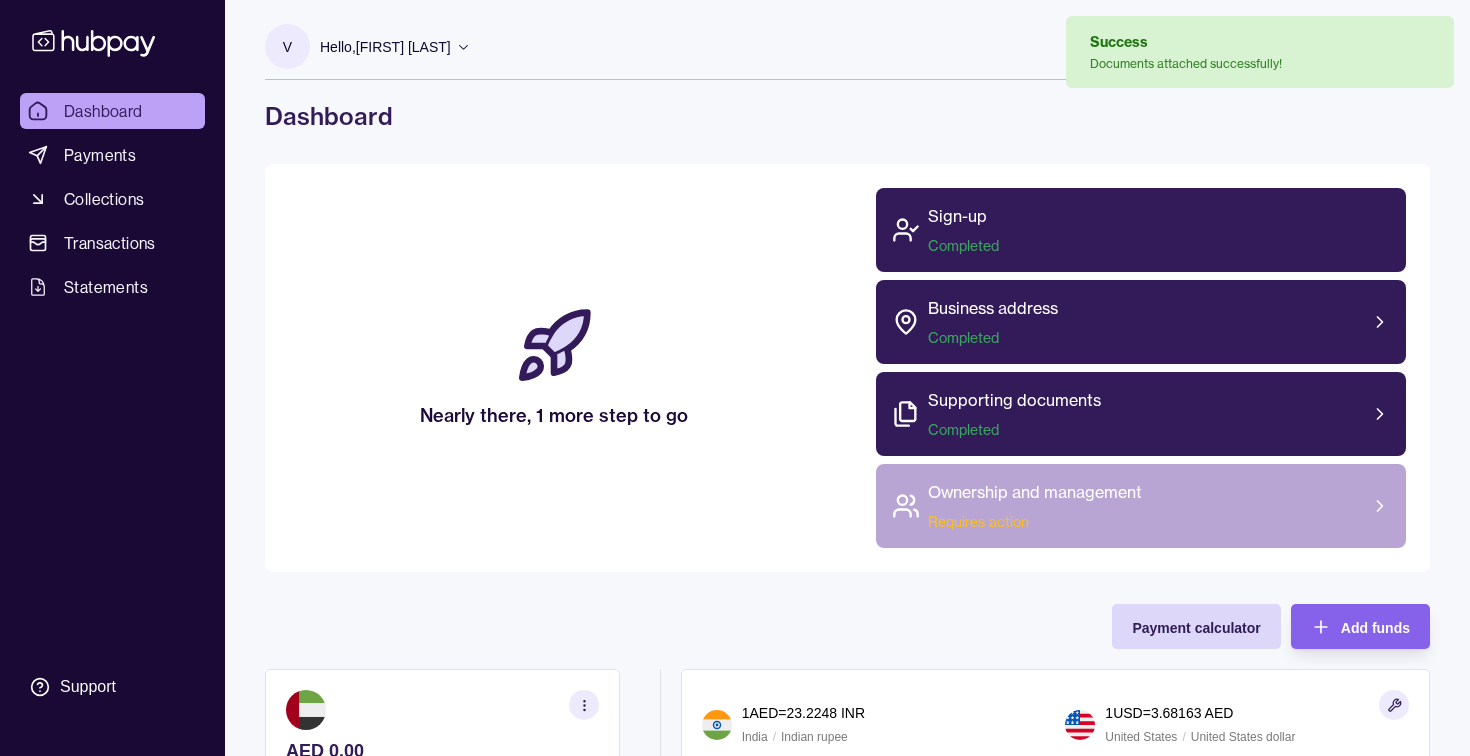 click on "Ownership and management Requires action" at bounding box center (1035, 506) 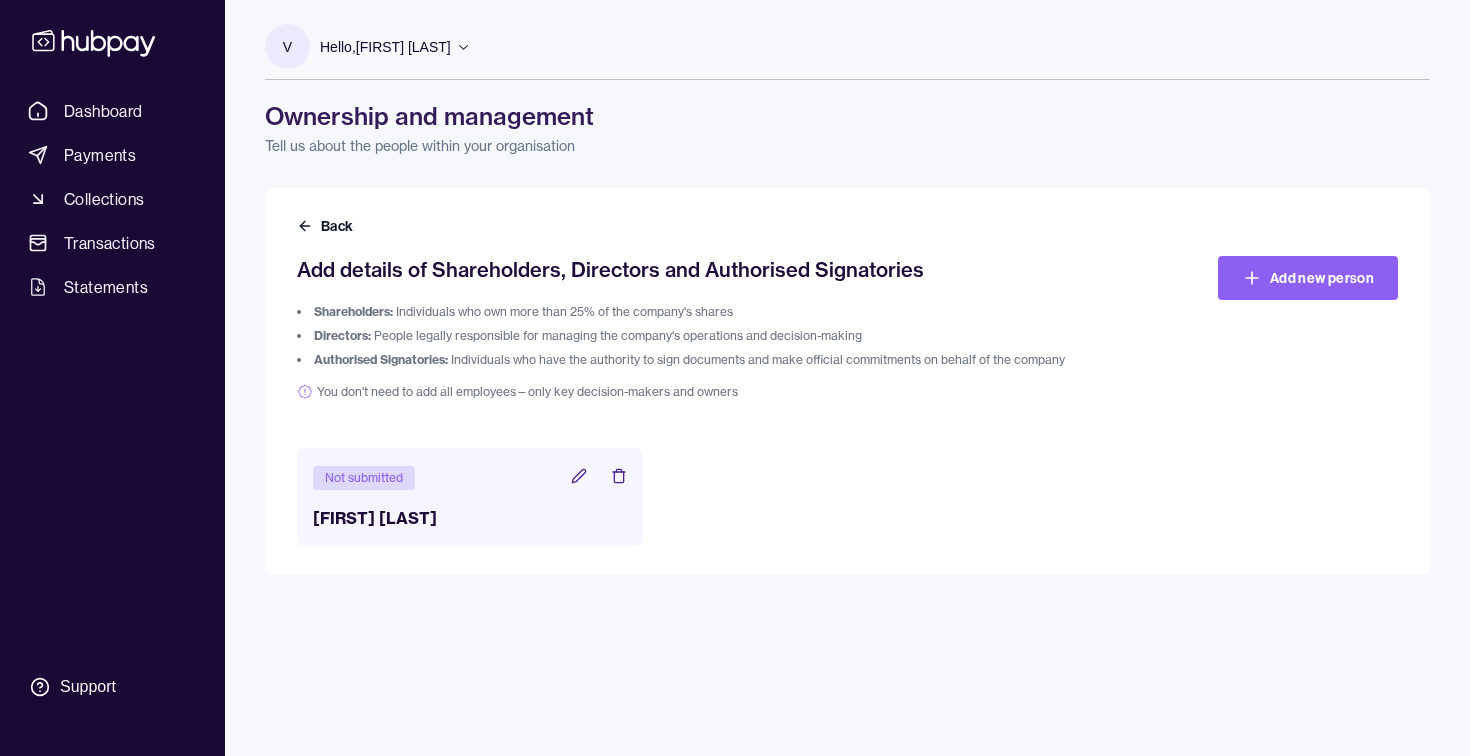 click on "Not submitted" at bounding box center (470, 477) 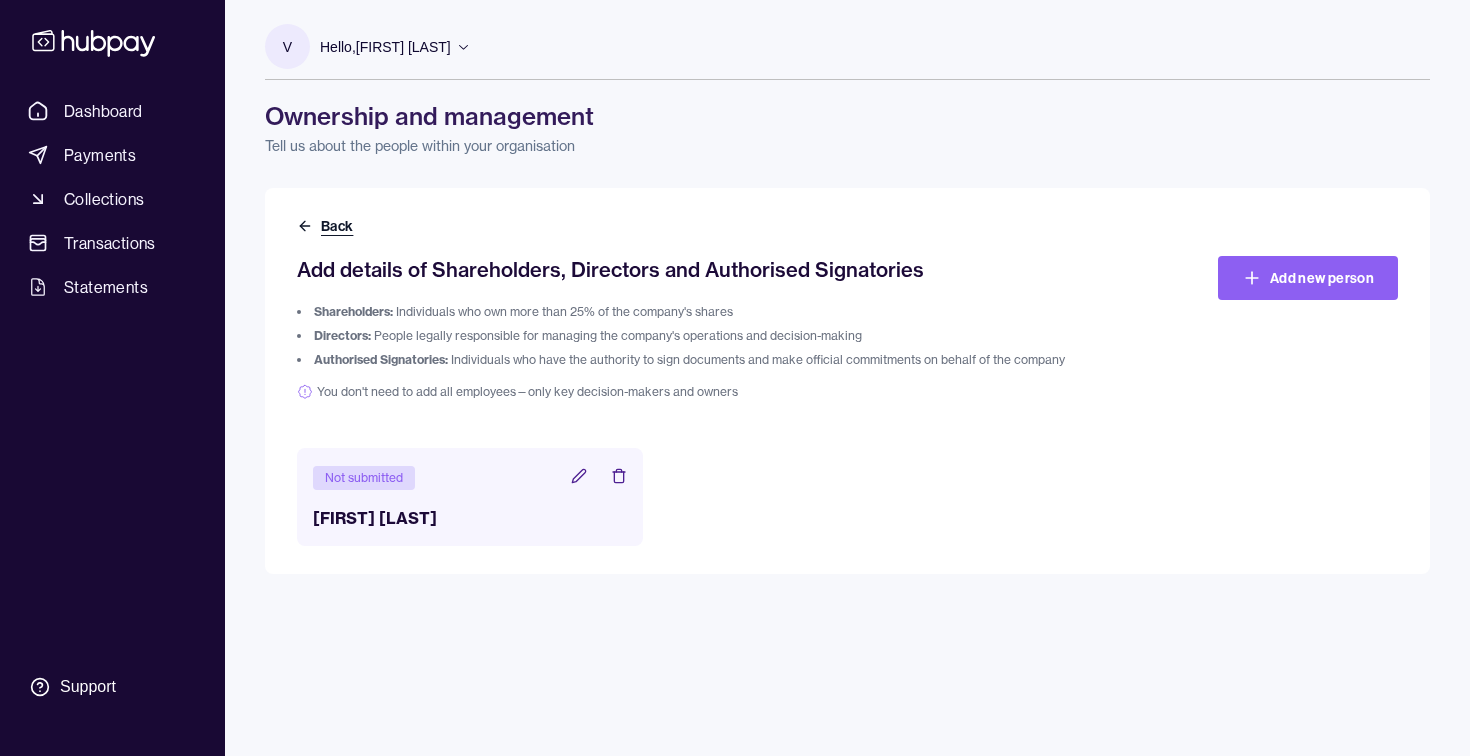 click 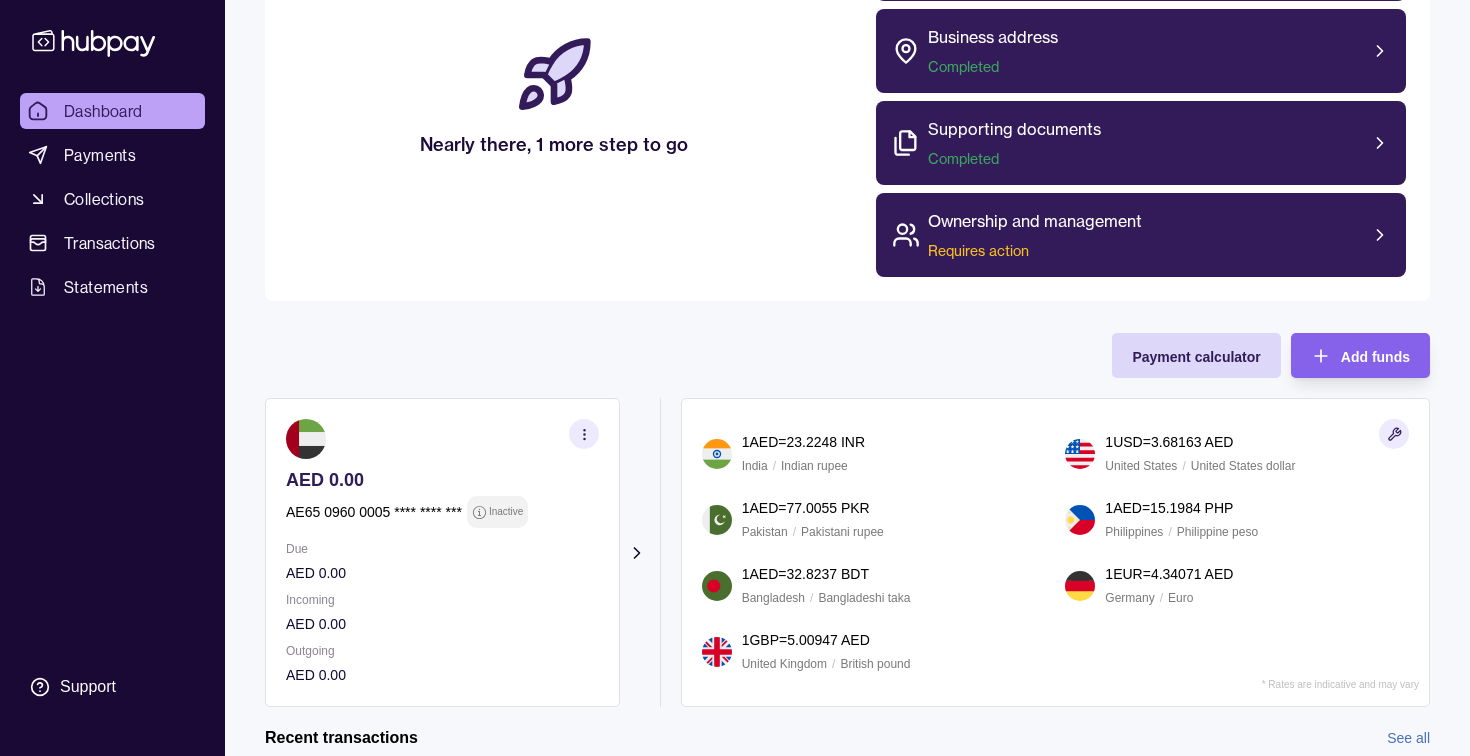 scroll, scrollTop: 307, scrollLeft: 0, axis: vertical 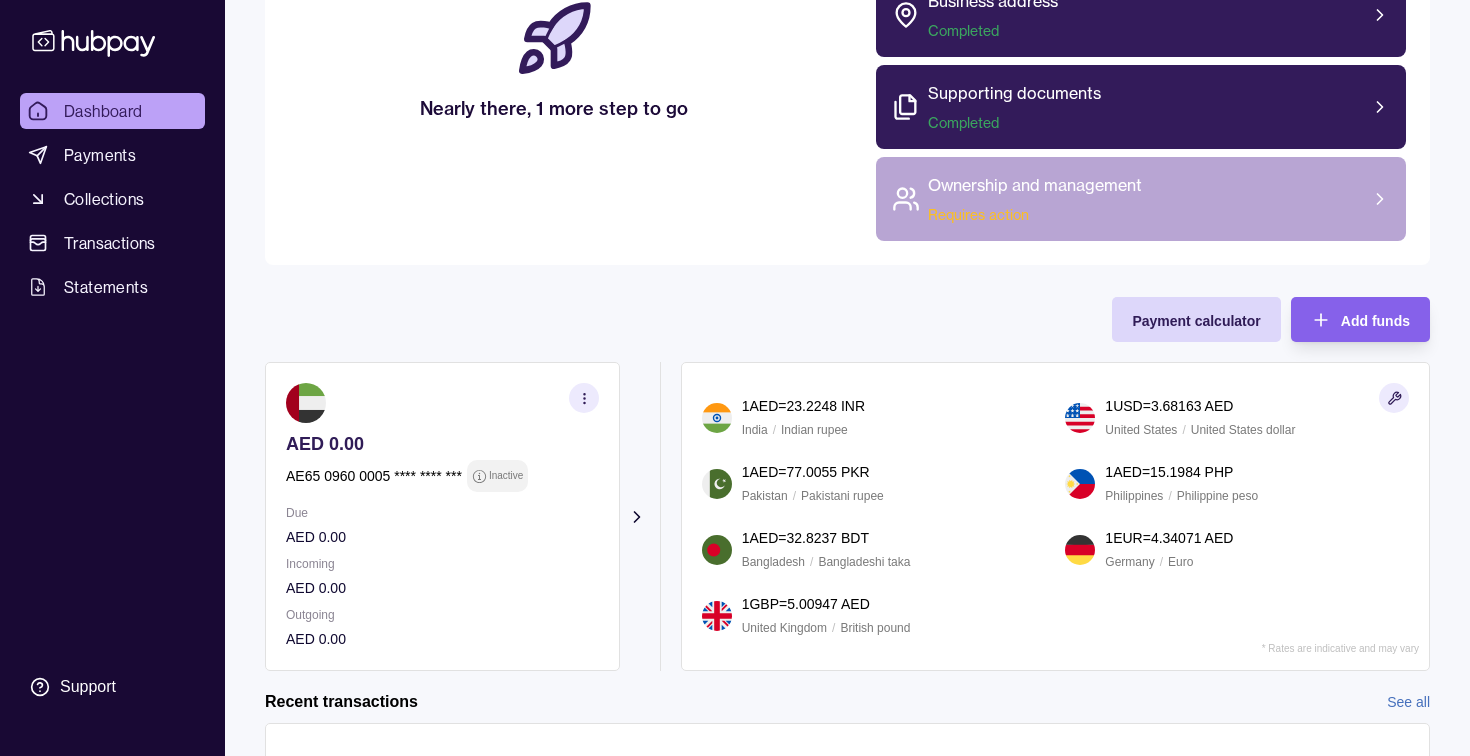click on "Ownership and management" at bounding box center [1035, 185] 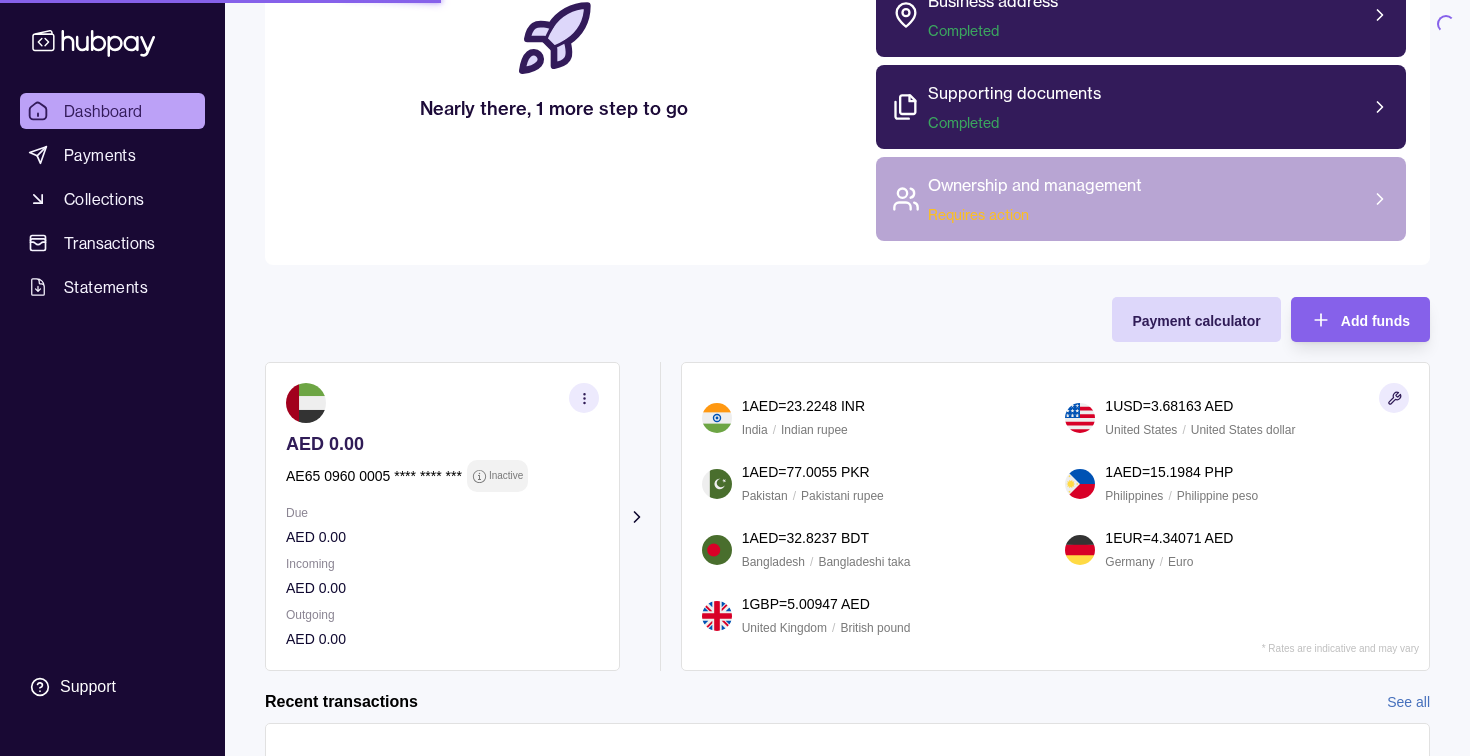 scroll, scrollTop: 0, scrollLeft: 0, axis: both 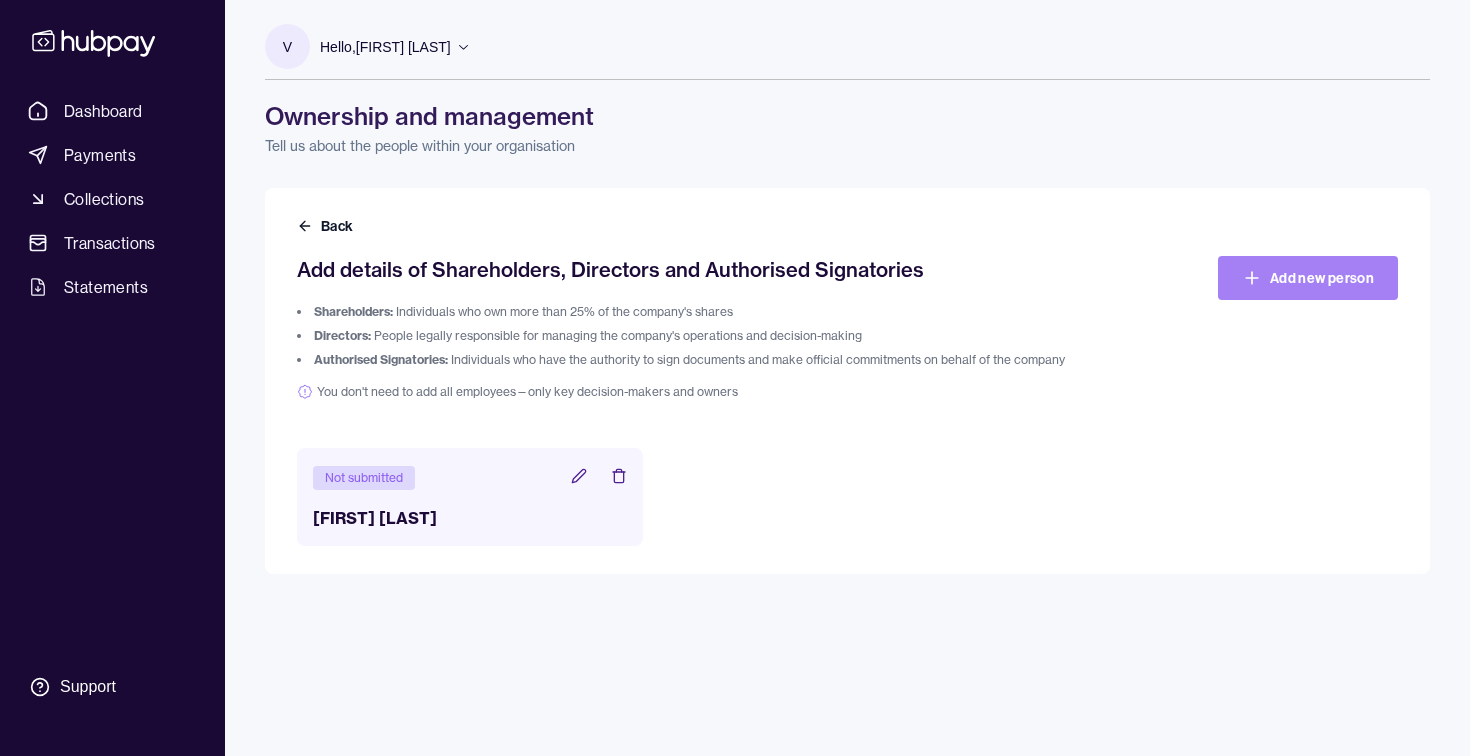 click on "Add new person" at bounding box center [1308, 278] 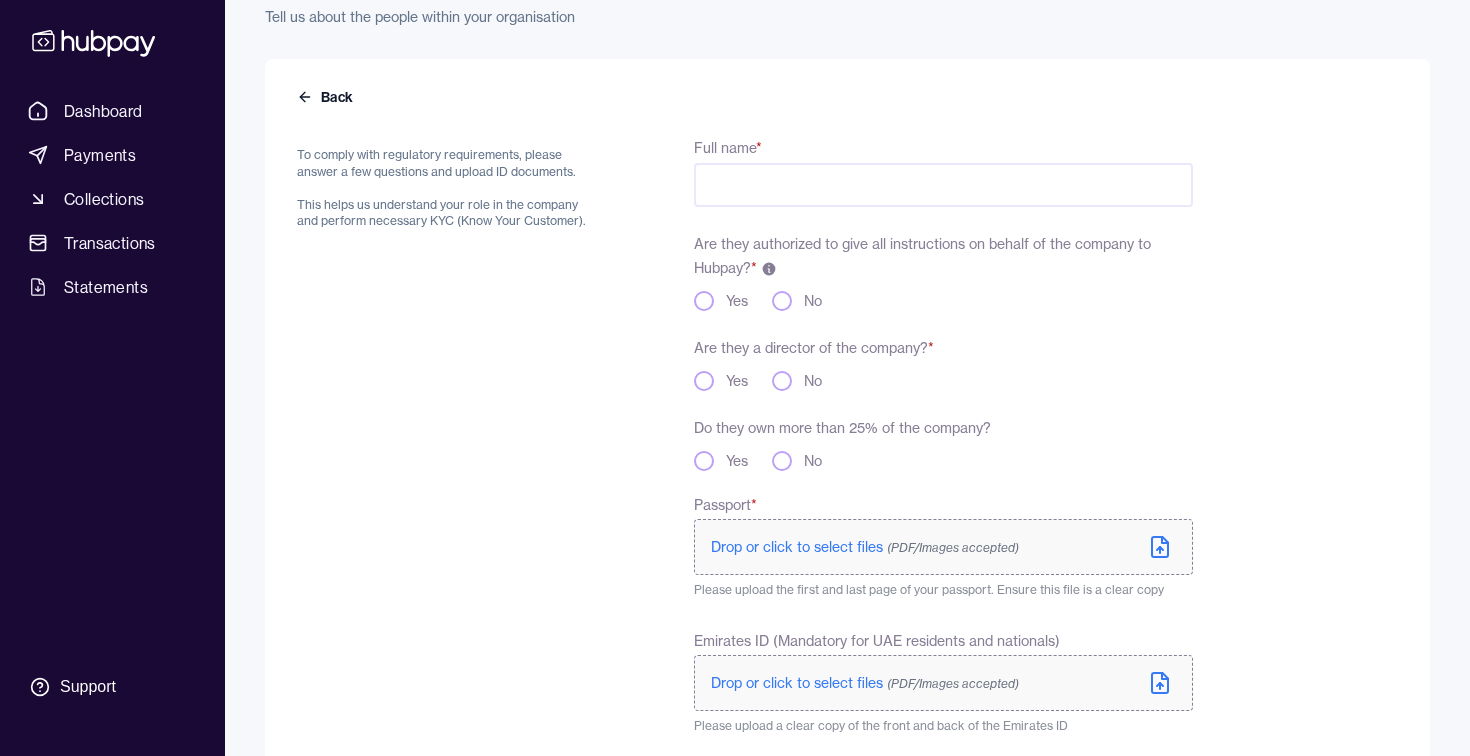 scroll, scrollTop: 0, scrollLeft: 0, axis: both 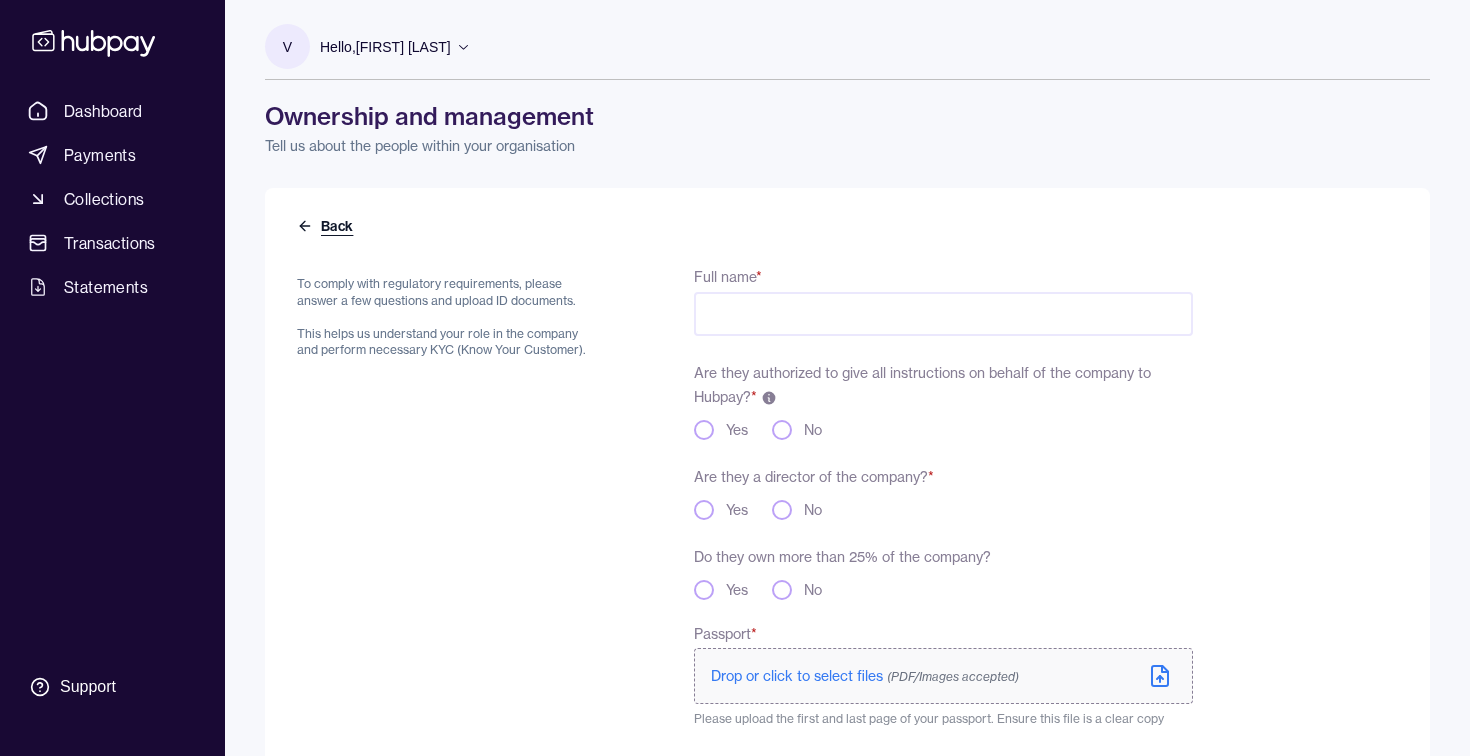 click 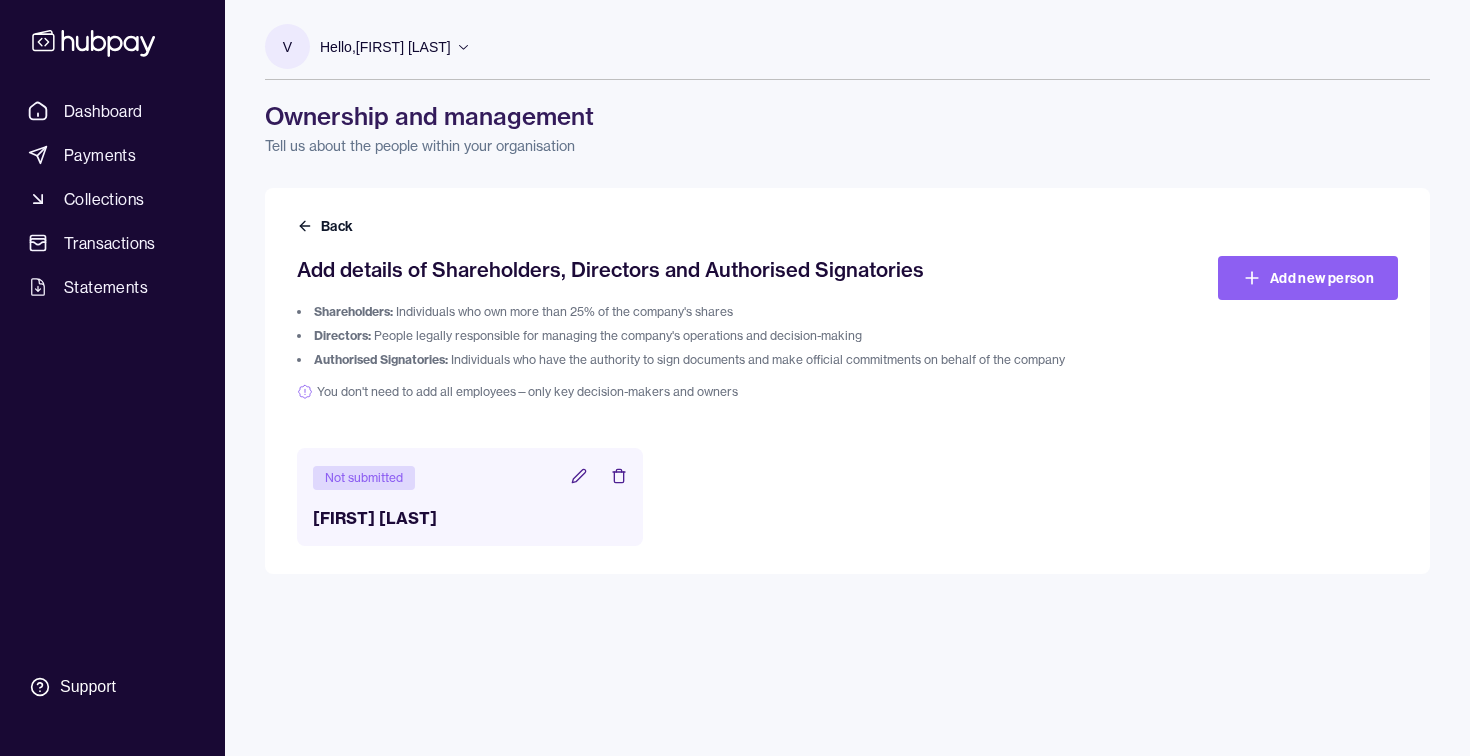 click 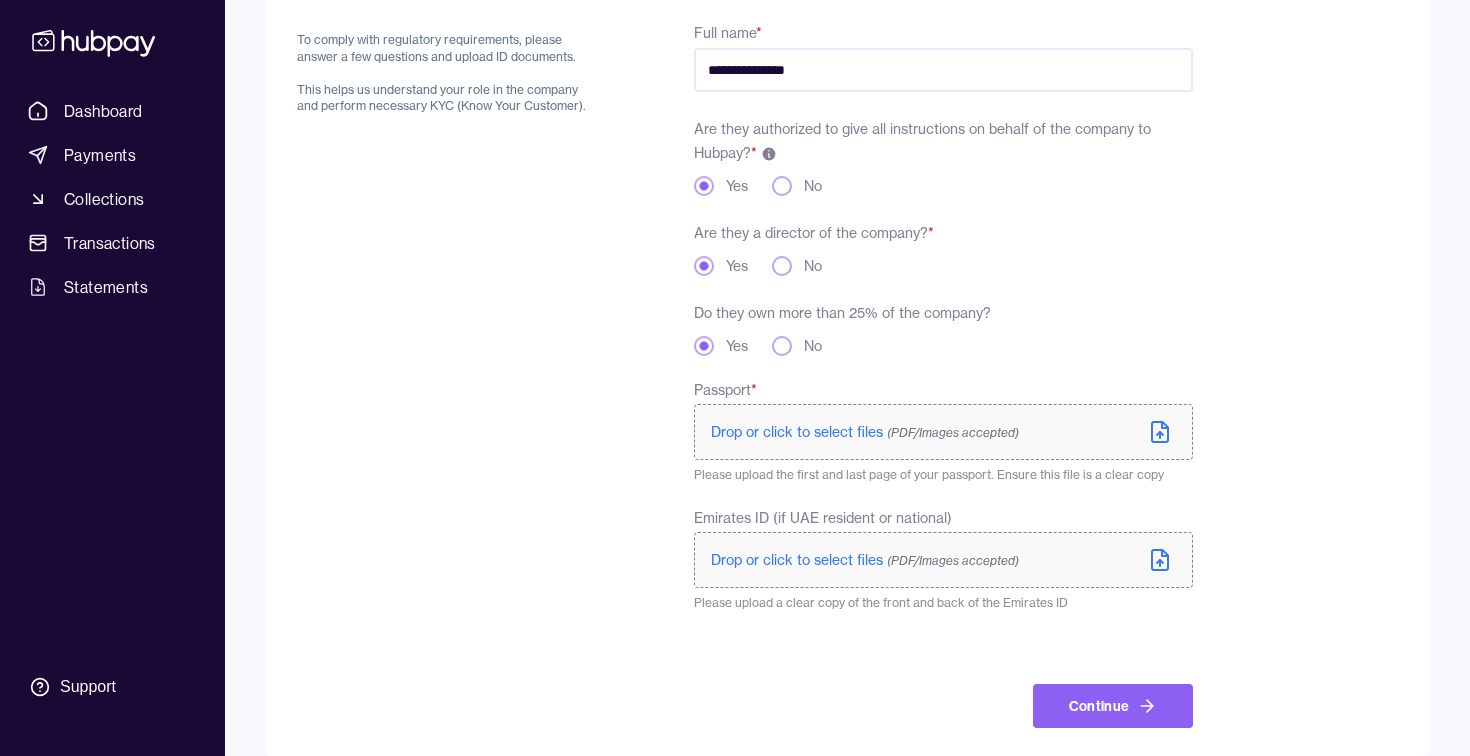 scroll, scrollTop: 268, scrollLeft: 0, axis: vertical 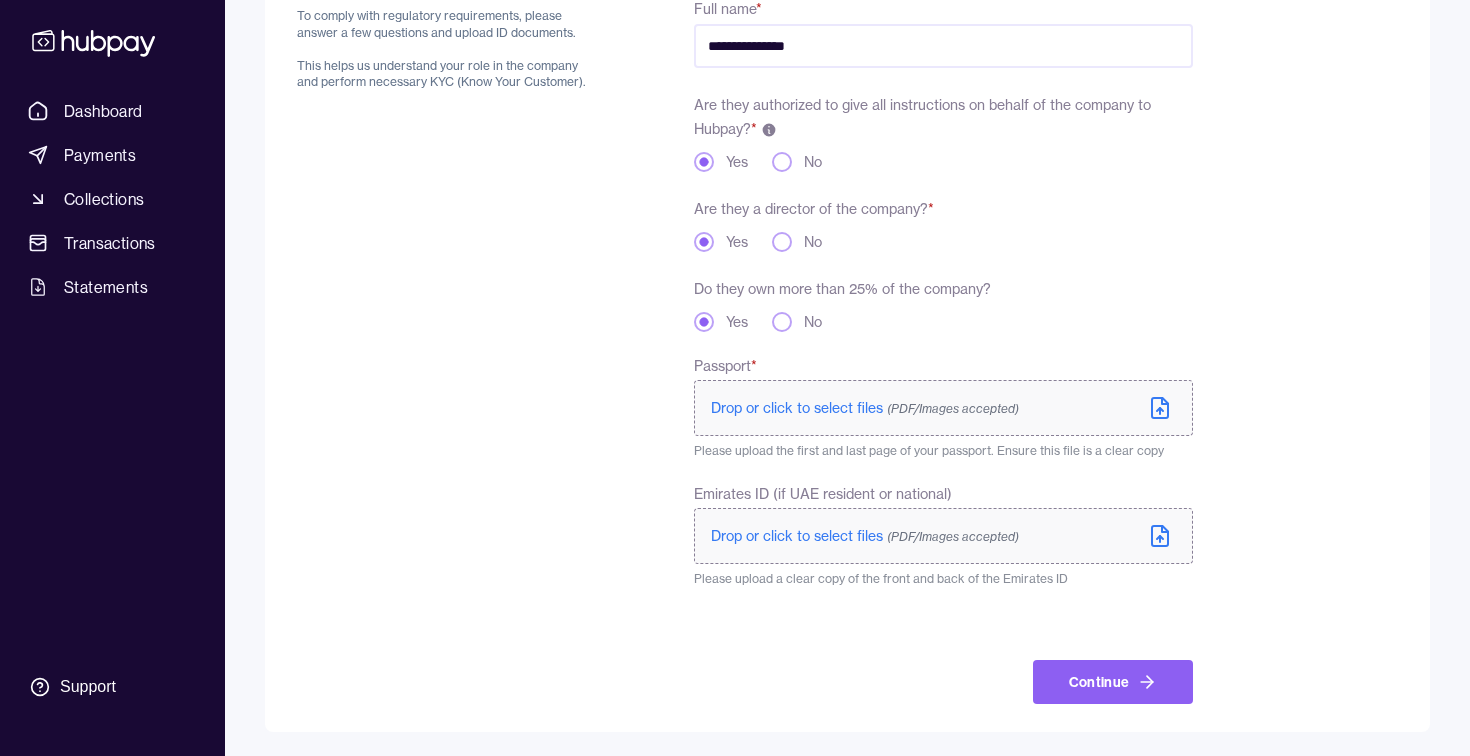 click on "Drop or click to select files   (PDF/Images accepted)" at bounding box center [865, 408] 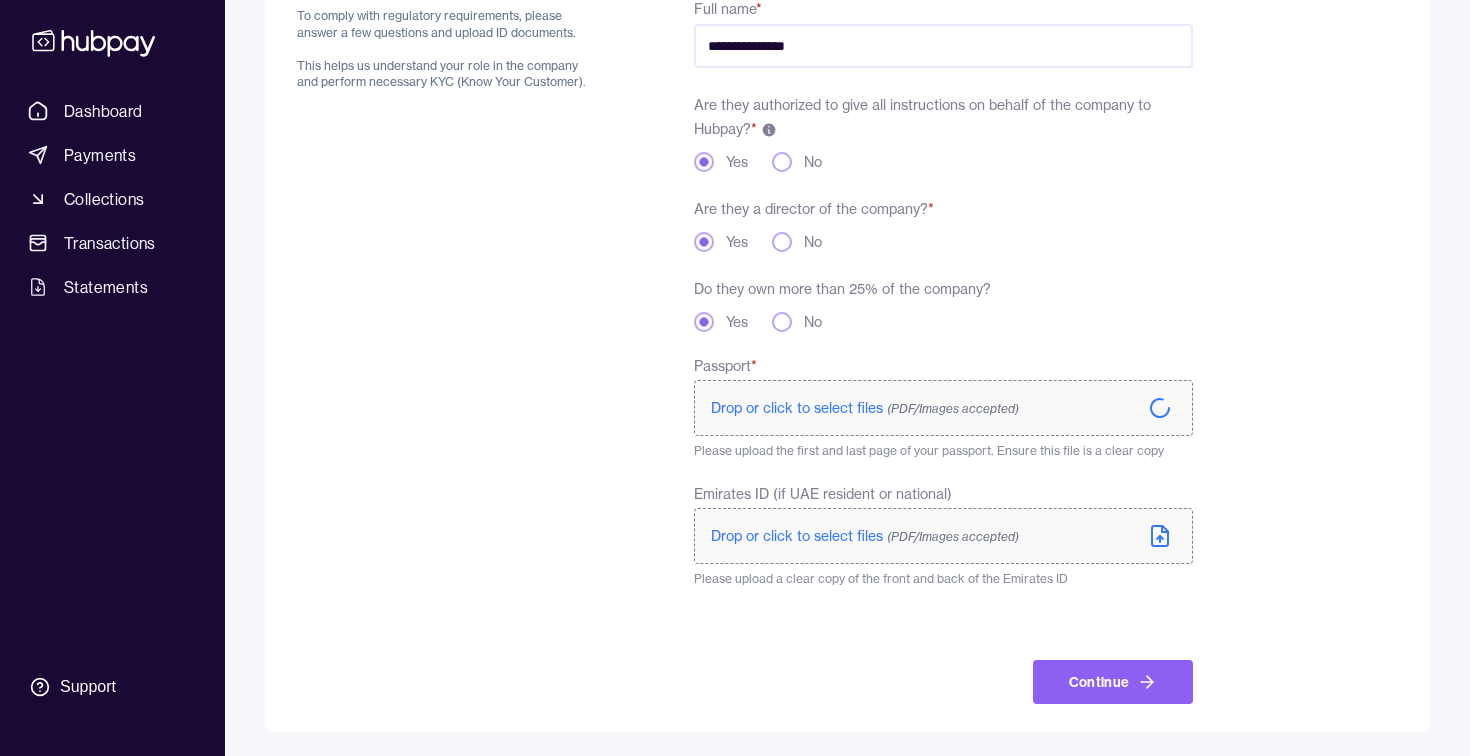 click on "Drop or click to select files   (PDF/Images accepted)" at bounding box center [865, 536] 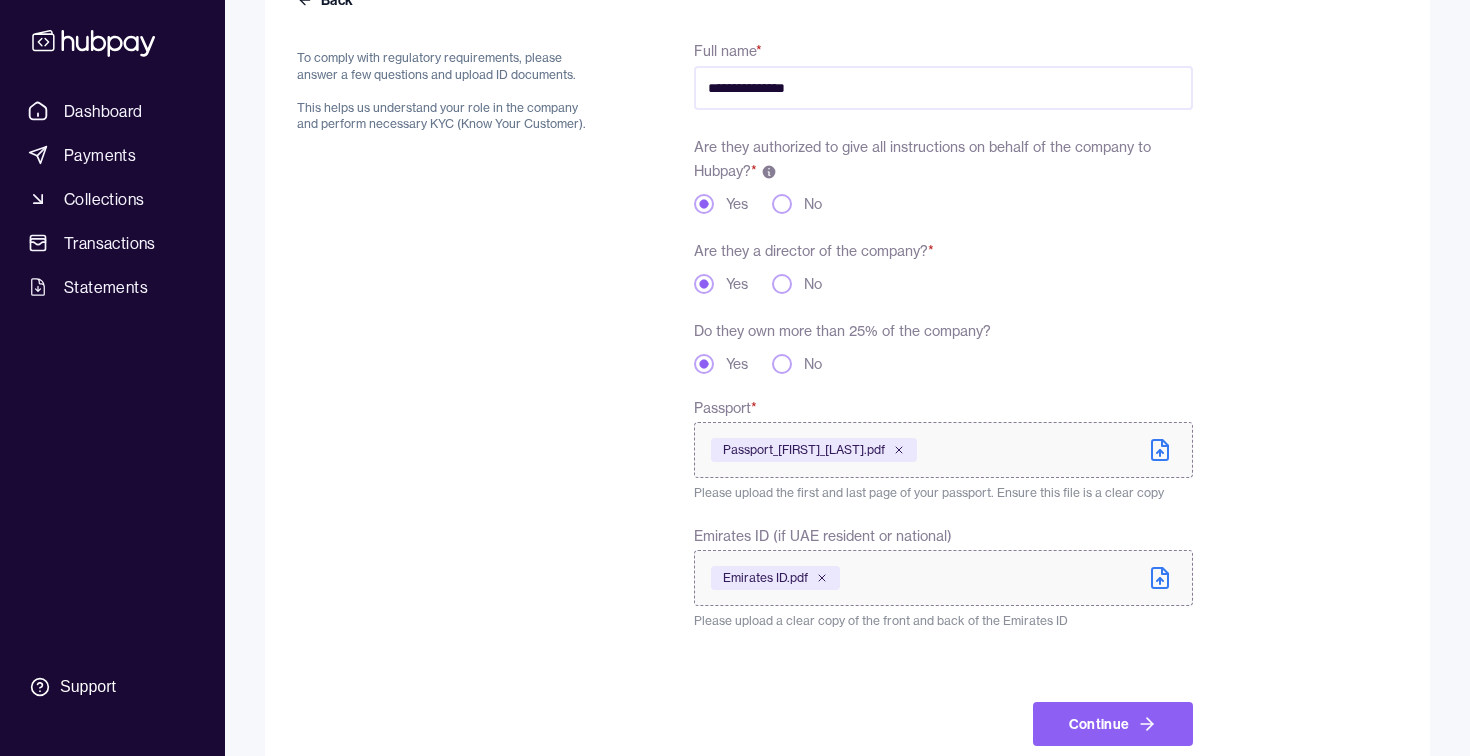 scroll, scrollTop: 268, scrollLeft: 0, axis: vertical 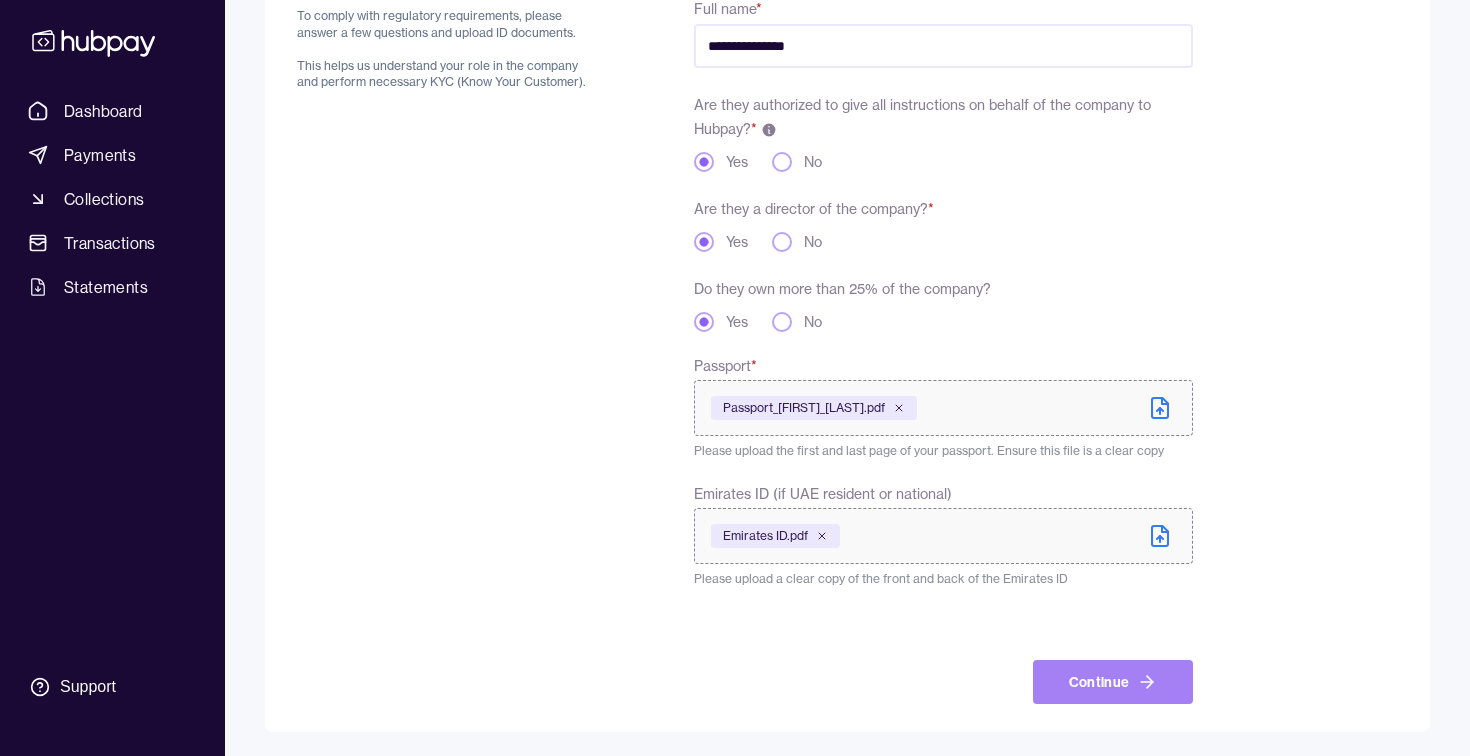 click on "Continue" at bounding box center [1113, 682] 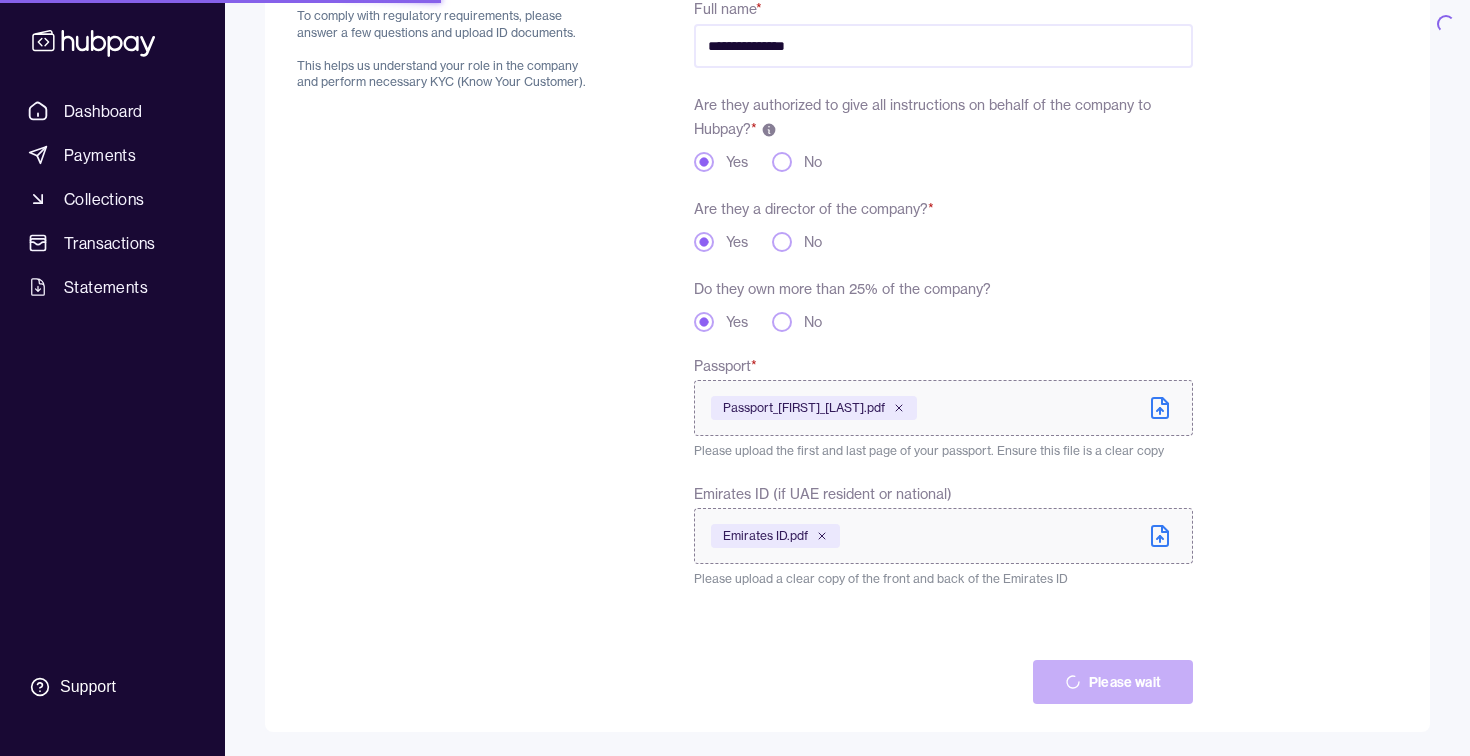 scroll, scrollTop: 0, scrollLeft: 0, axis: both 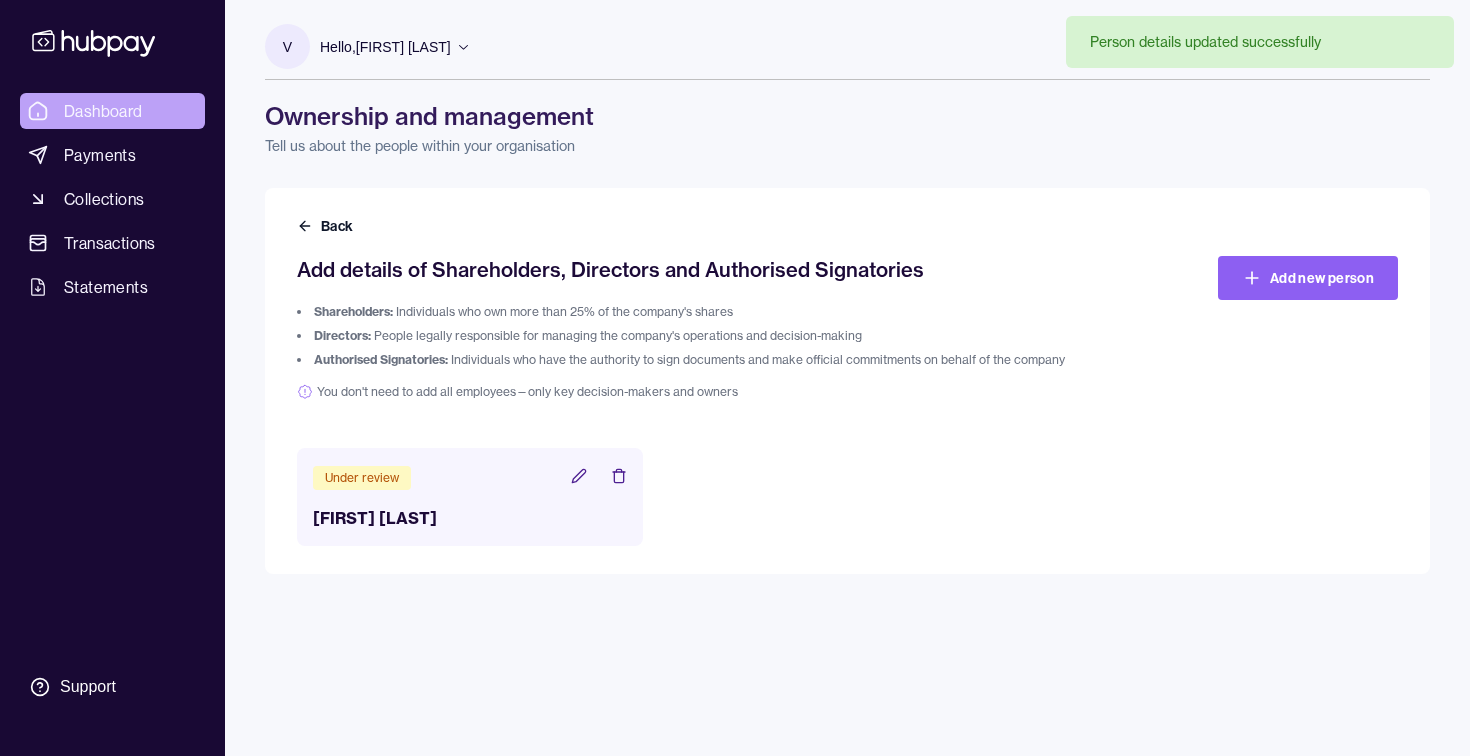 click on "Dashboard" at bounding box center (103, 111) 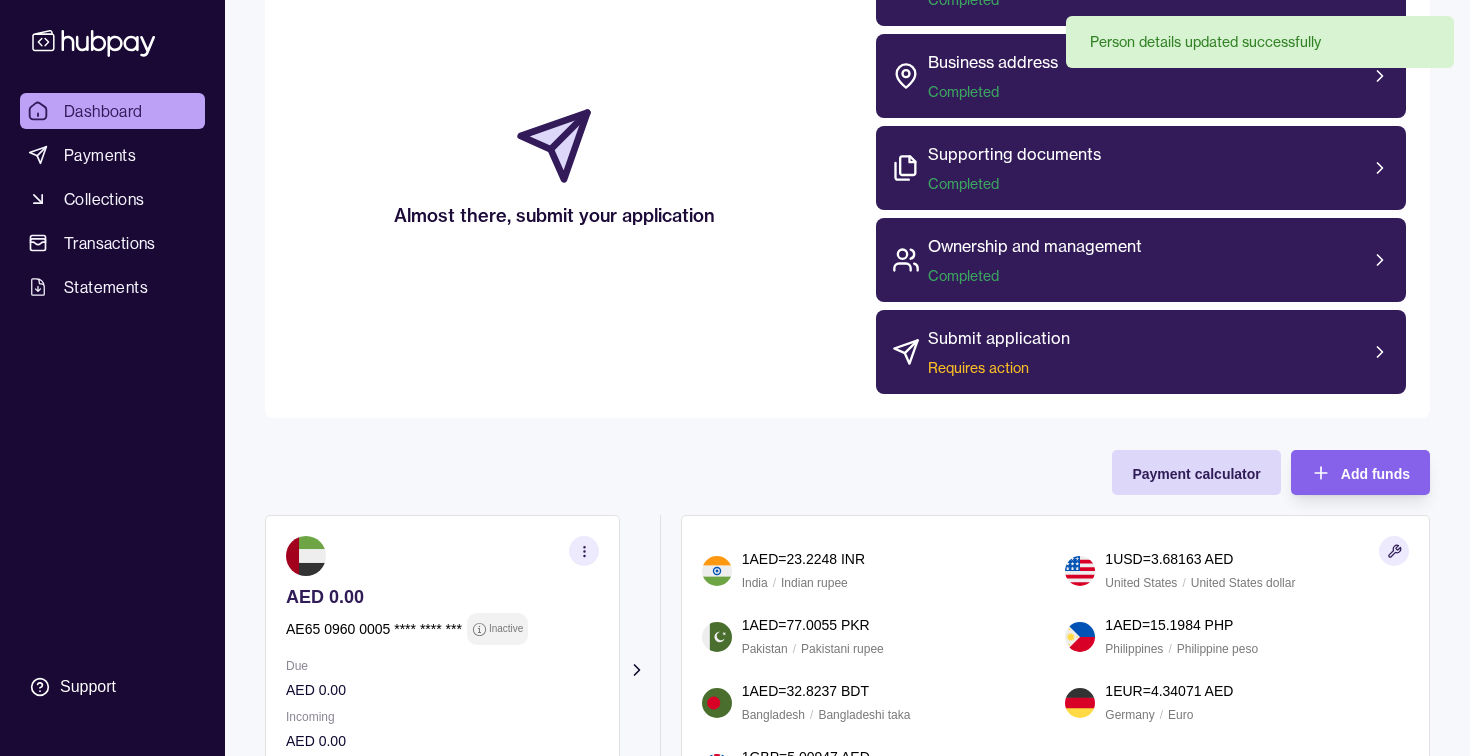 scroll, scrollTop: 325, scrollLeft: 0, axis: vertical 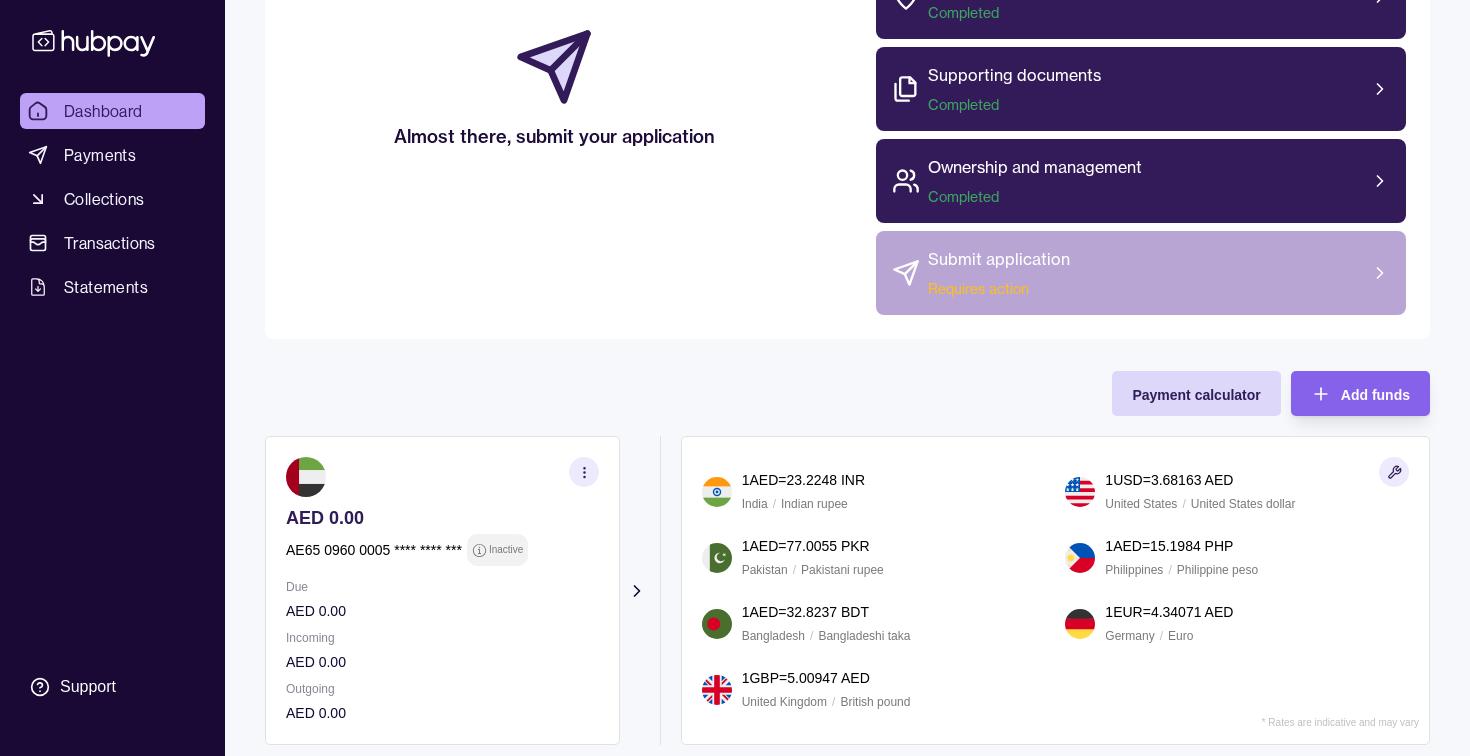 click on "Requires action" at bounding box center [999, 289] 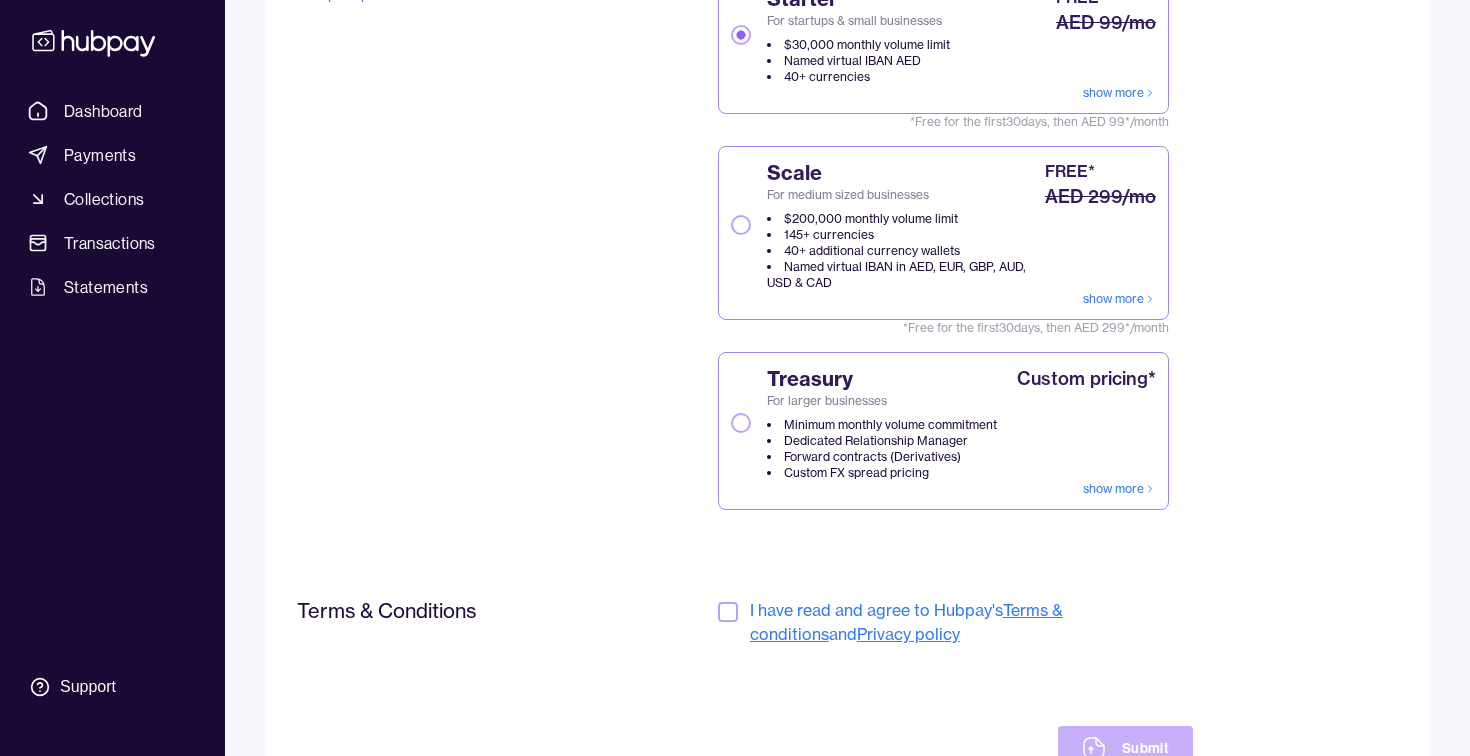 scroll, scrollTop: 418, scrollLeft: 0, axis: vertical 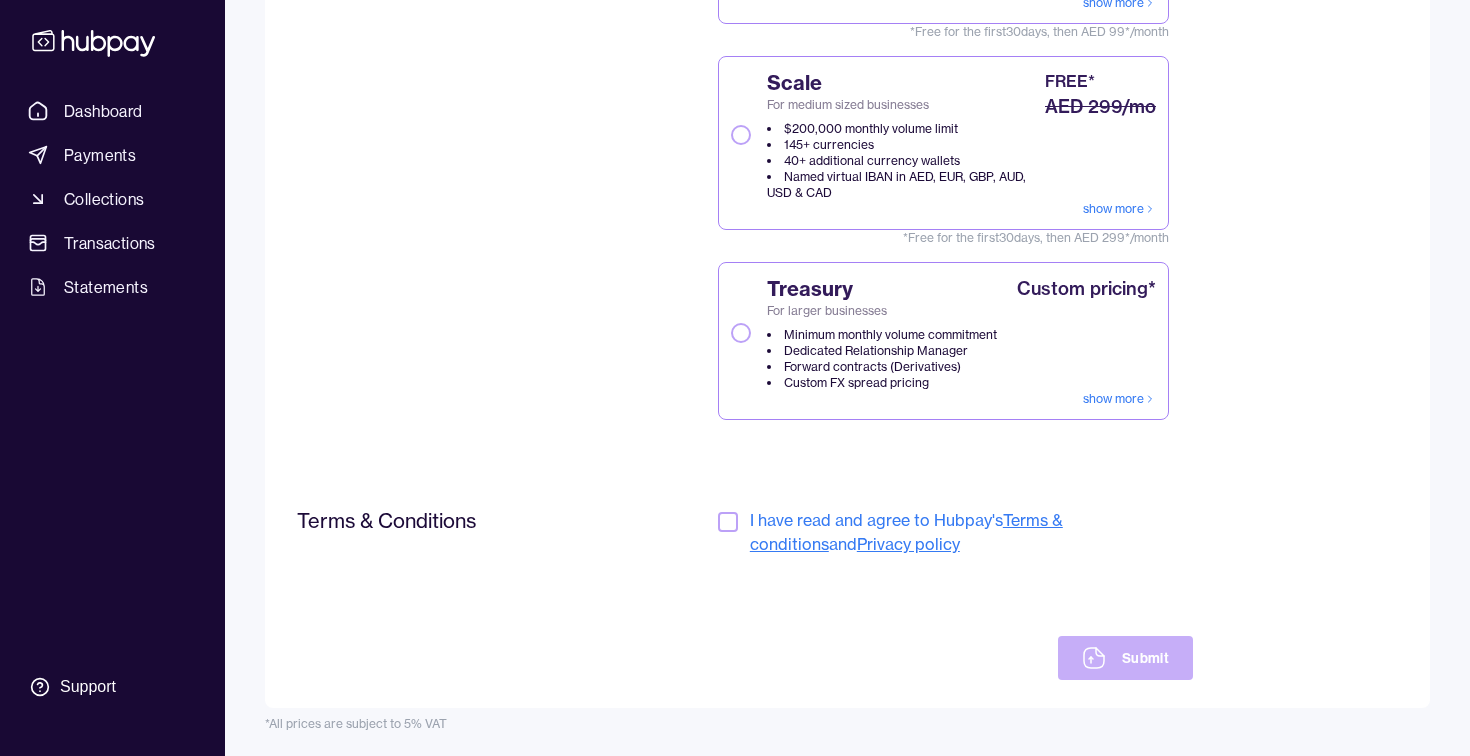 click at bounding box center [728, 522] 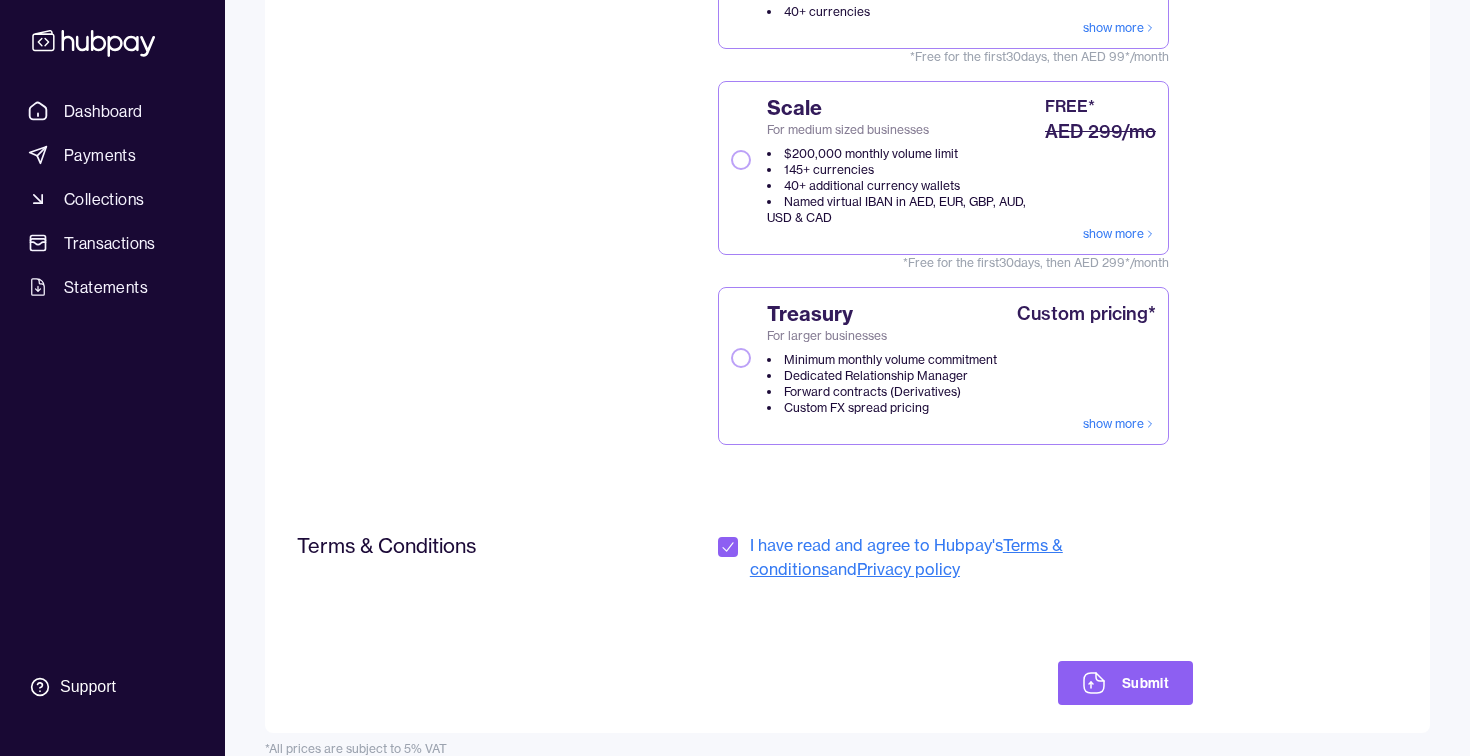scroll, scrollTop: 399, scrollLeft: 0, axis: vertical 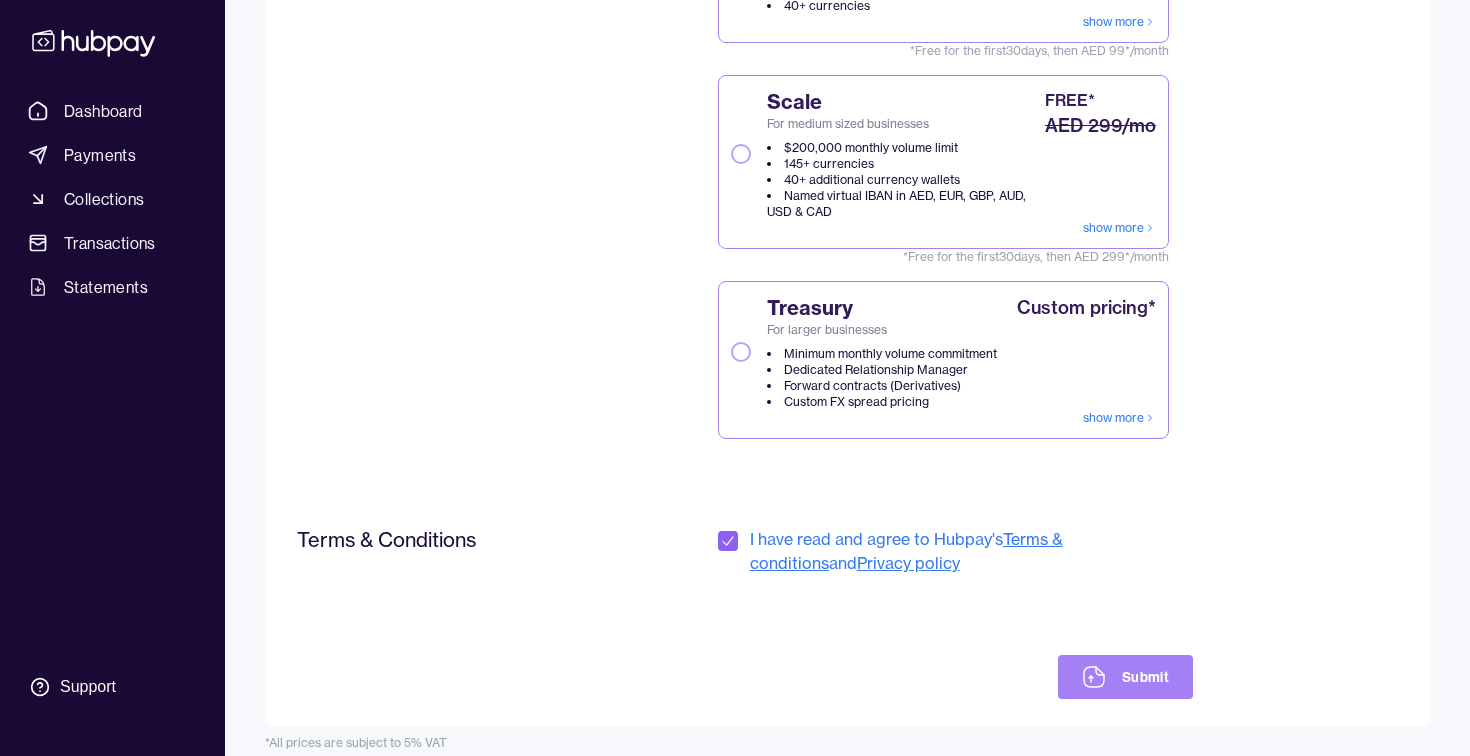 click on "Submit" at bounding box center (1125, 677) 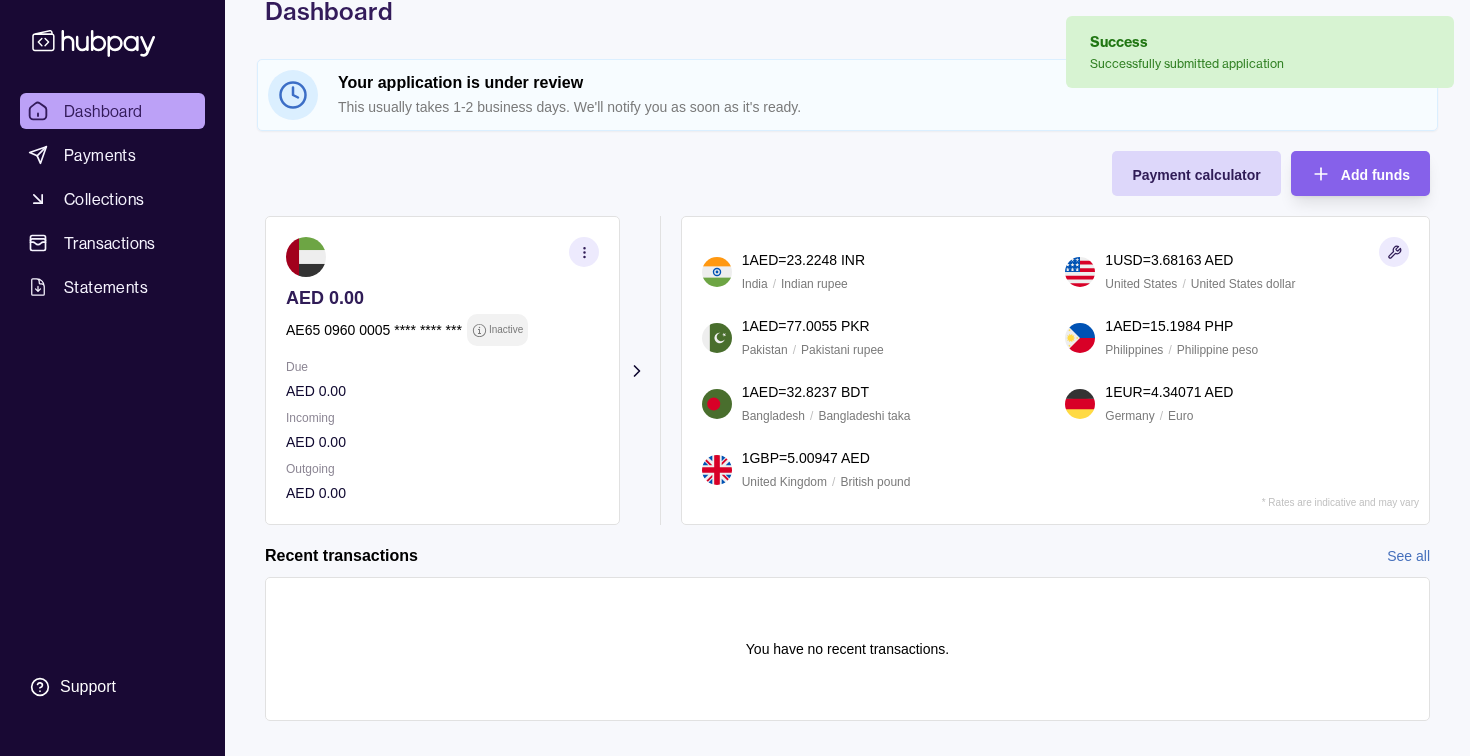 scroll, scrollTop: 101, scrollLeft: 0, axis: vertical 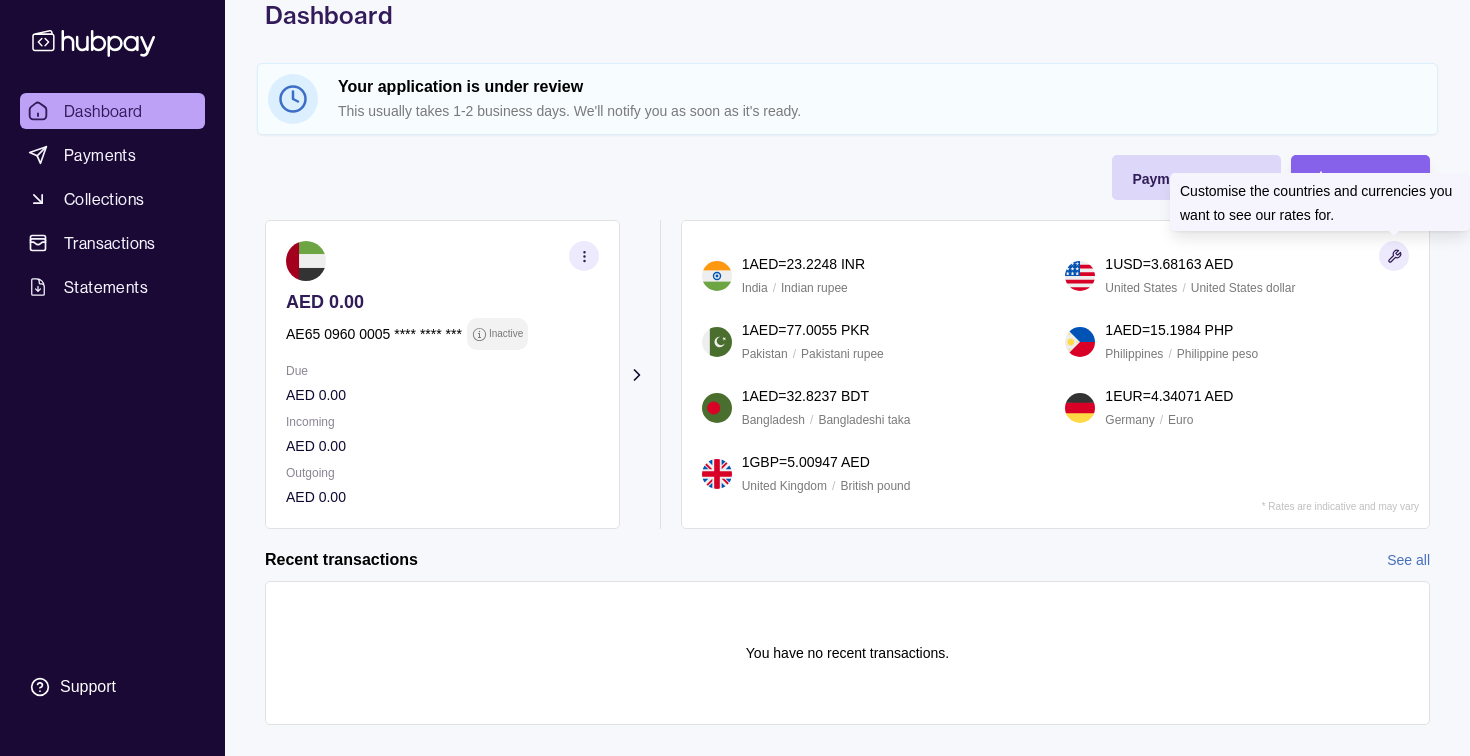 click 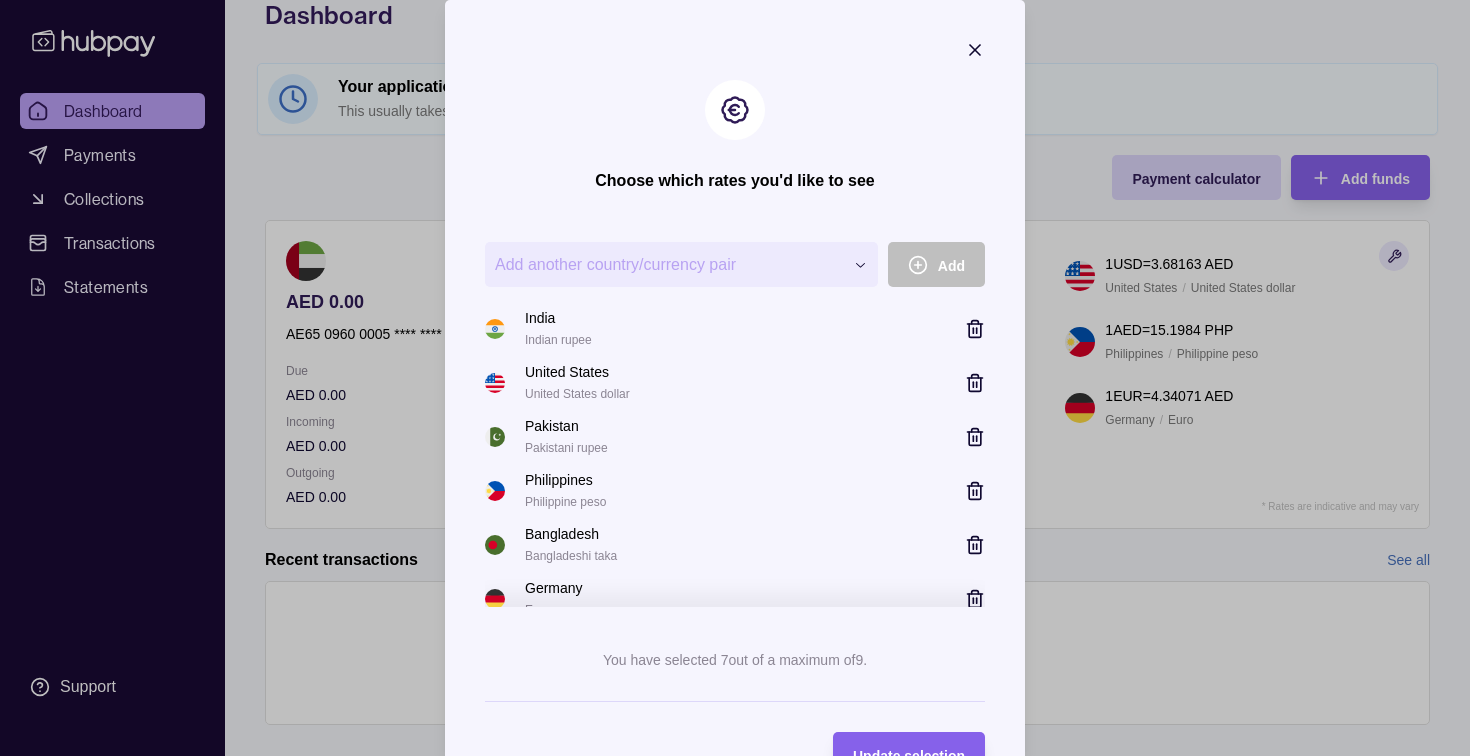 click on "**********" at bounding box center (735, 789) 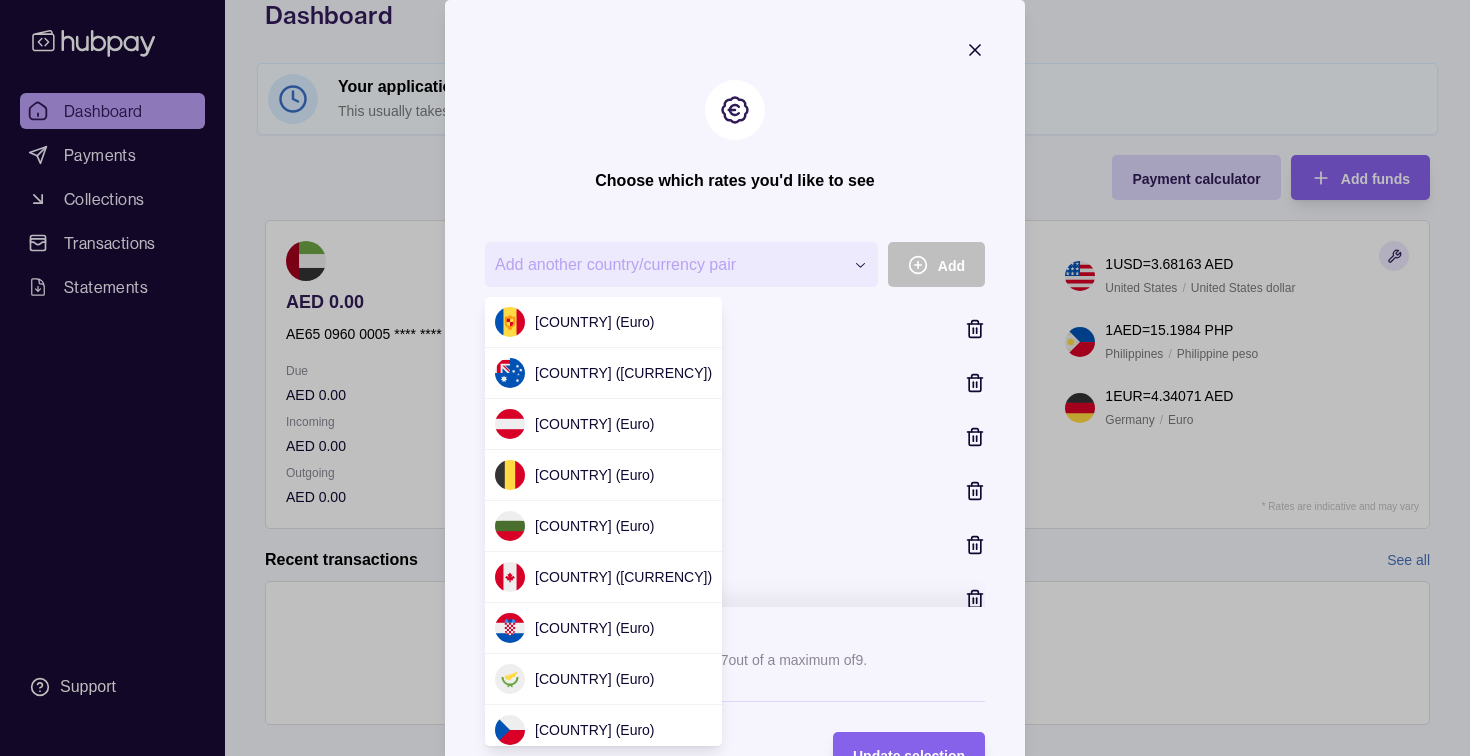 scroll, scrollTop: 1846, scrollLeft: 0, axis: vertical 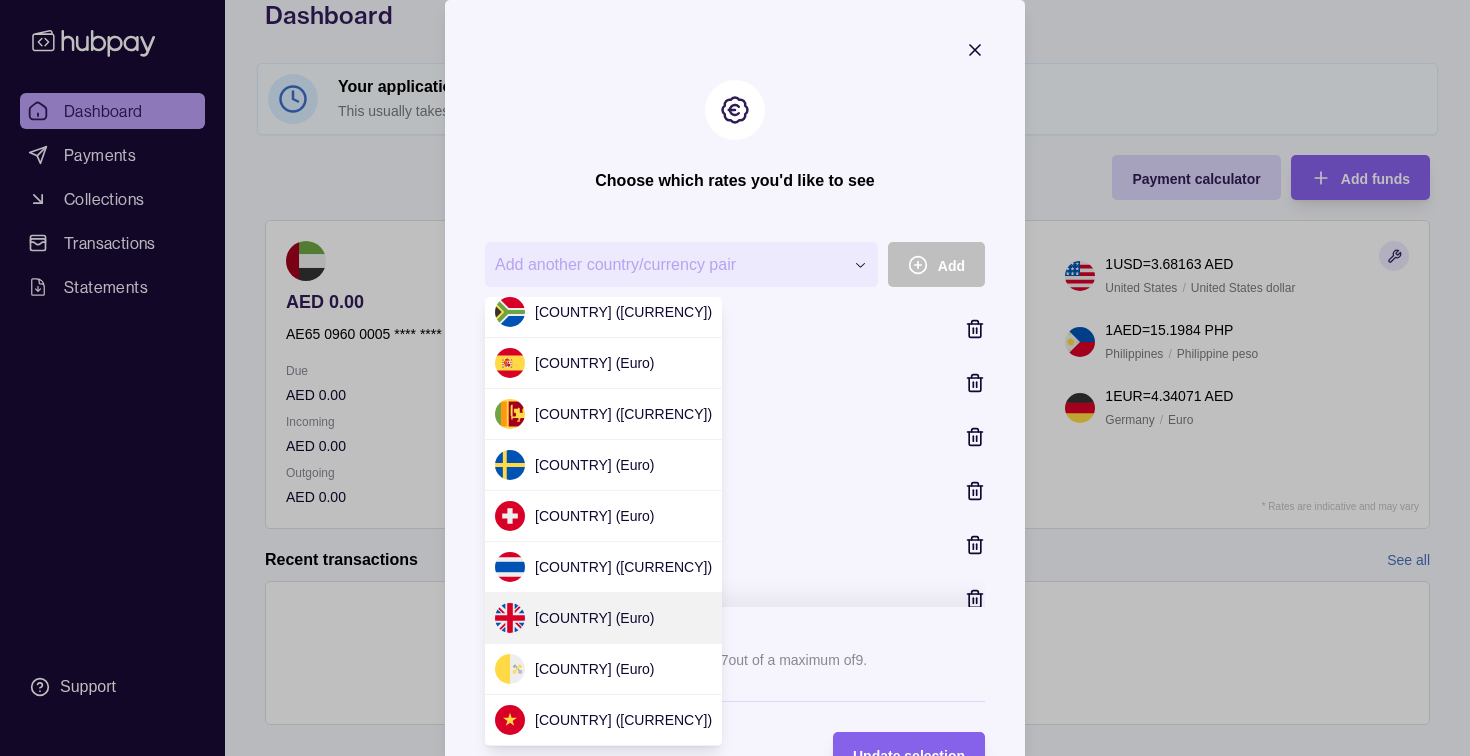 click on "**********" at bounding box center (735, 789) 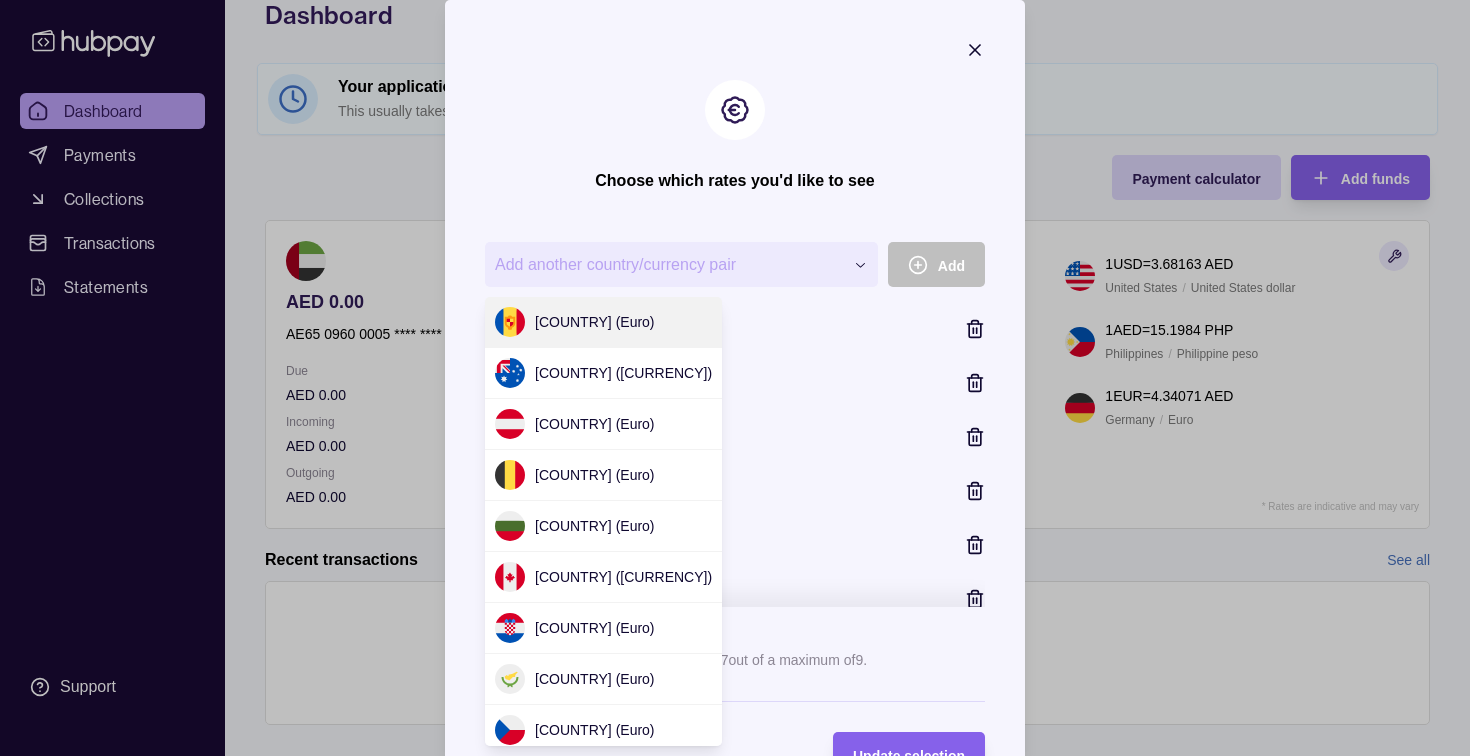 click on "**********" at bounding box center [735, 789] 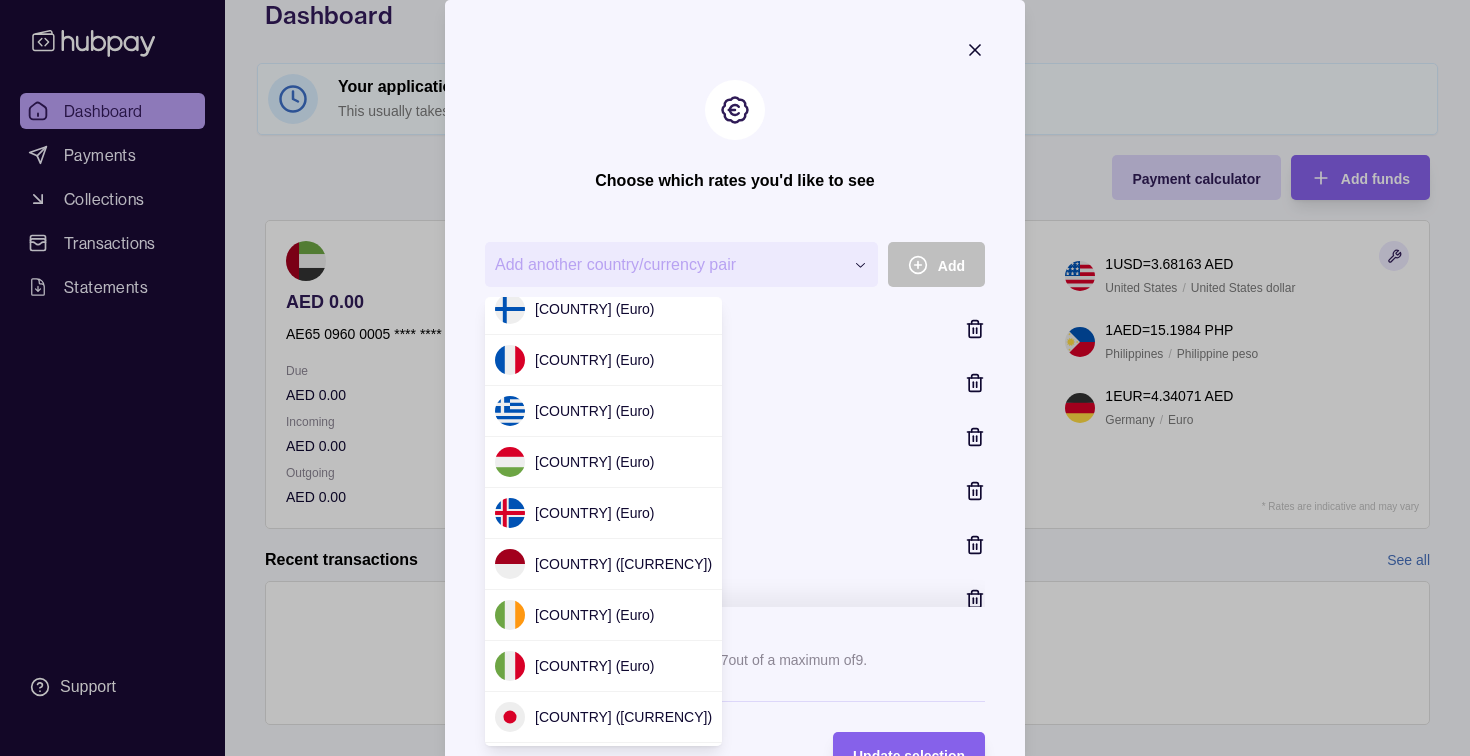 scroll, scrollTop: 806, scrollLeft: 0, axis: vertical 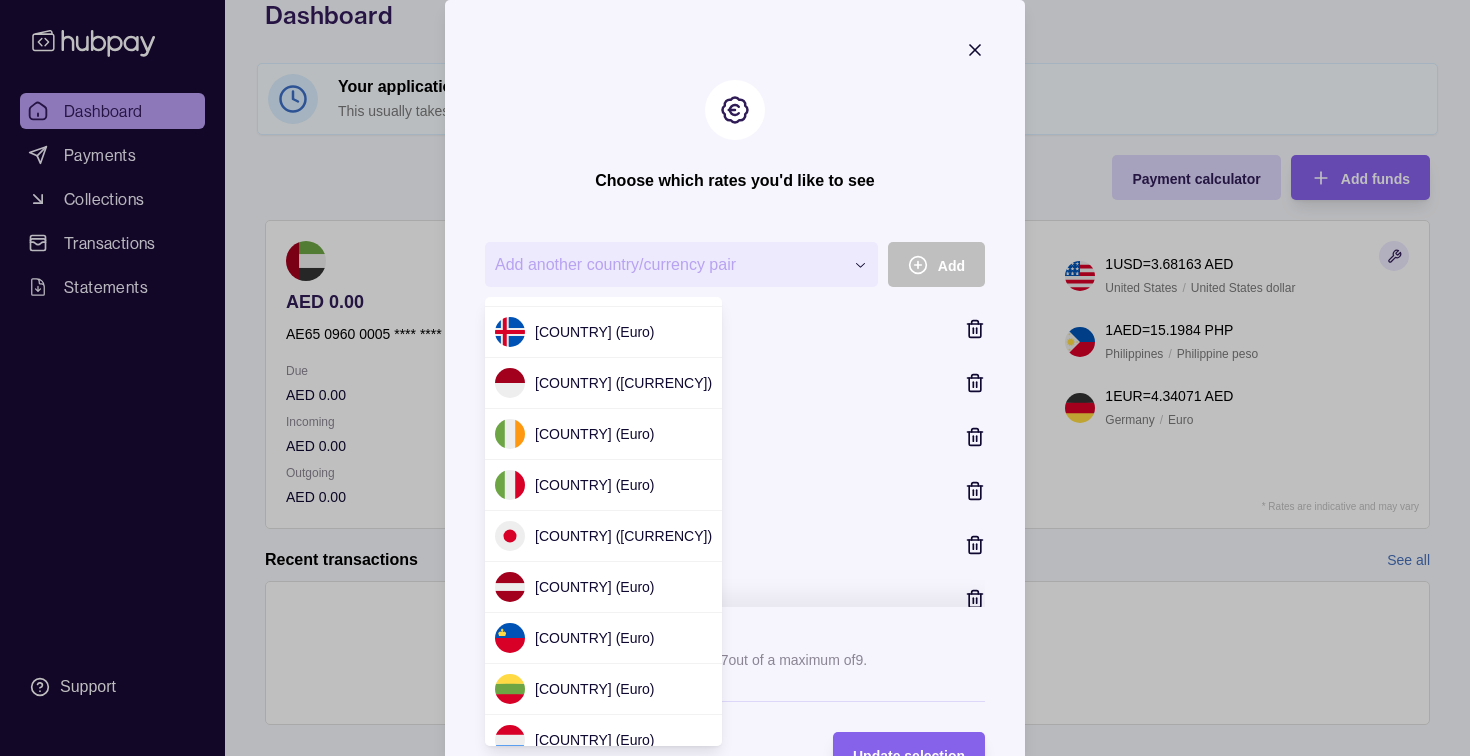 click on "**********" at bounding box center (735, 789) 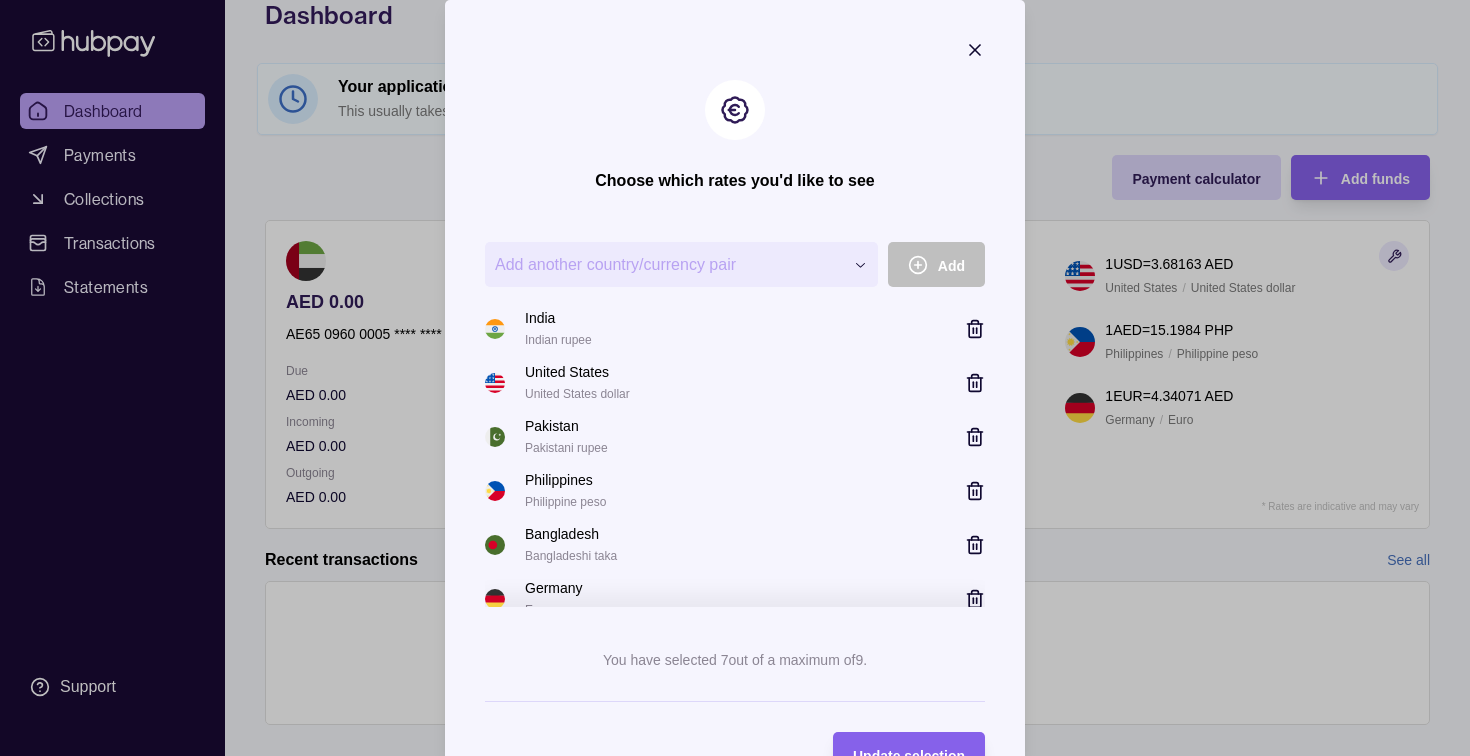 click on "Choose which rates you'd like to see" at bounding box center [734, 181] 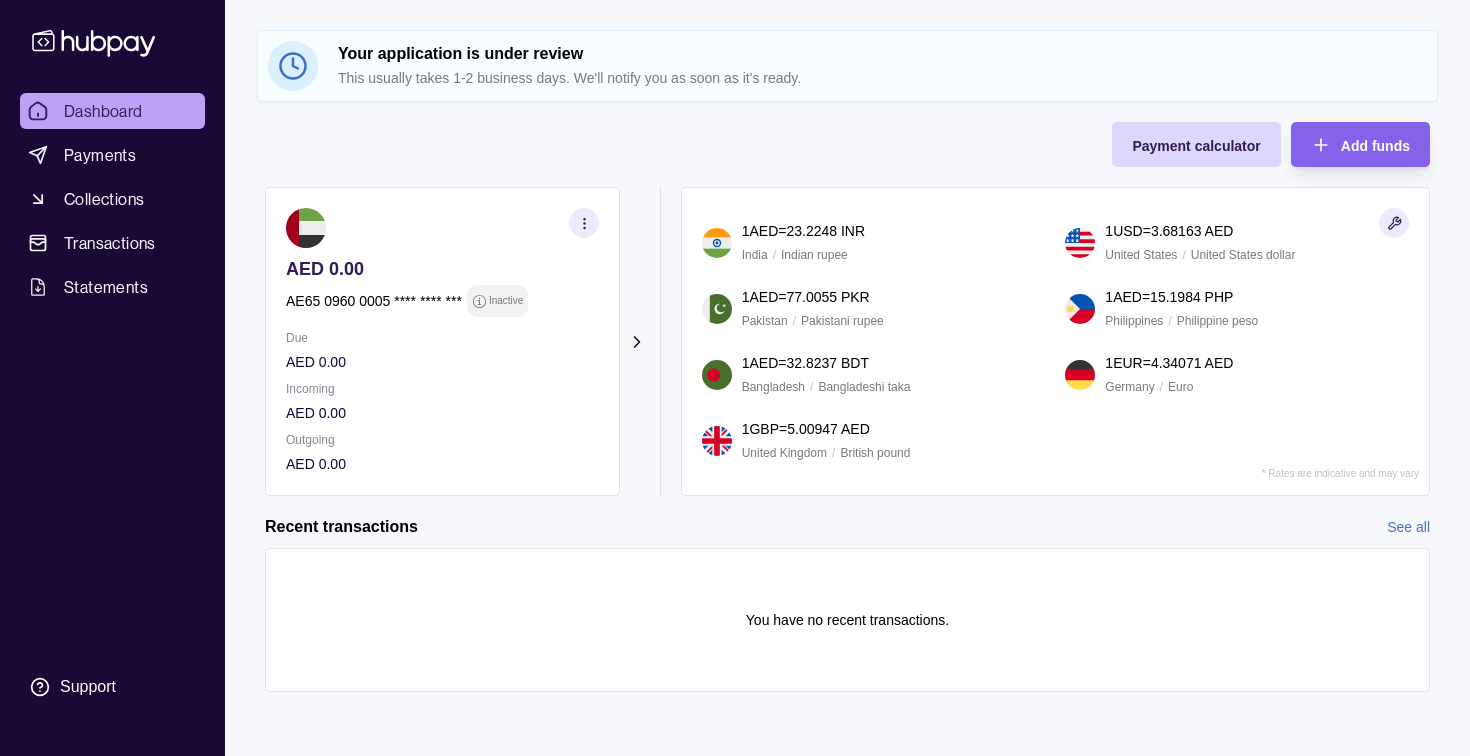 scroll, scrollTop: 0, scrollLeft: 0, axis: both 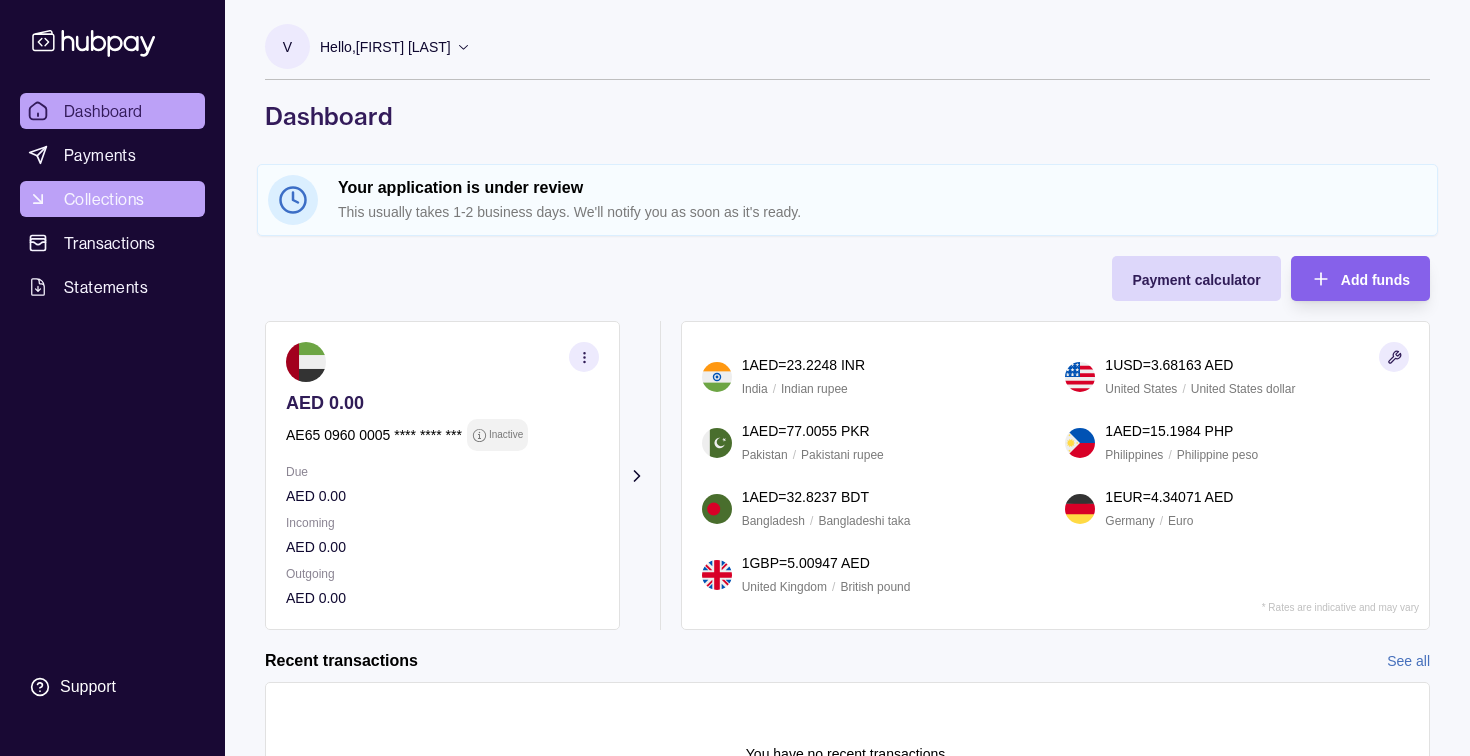 click on "Collections" at bounding box center [104, 199] 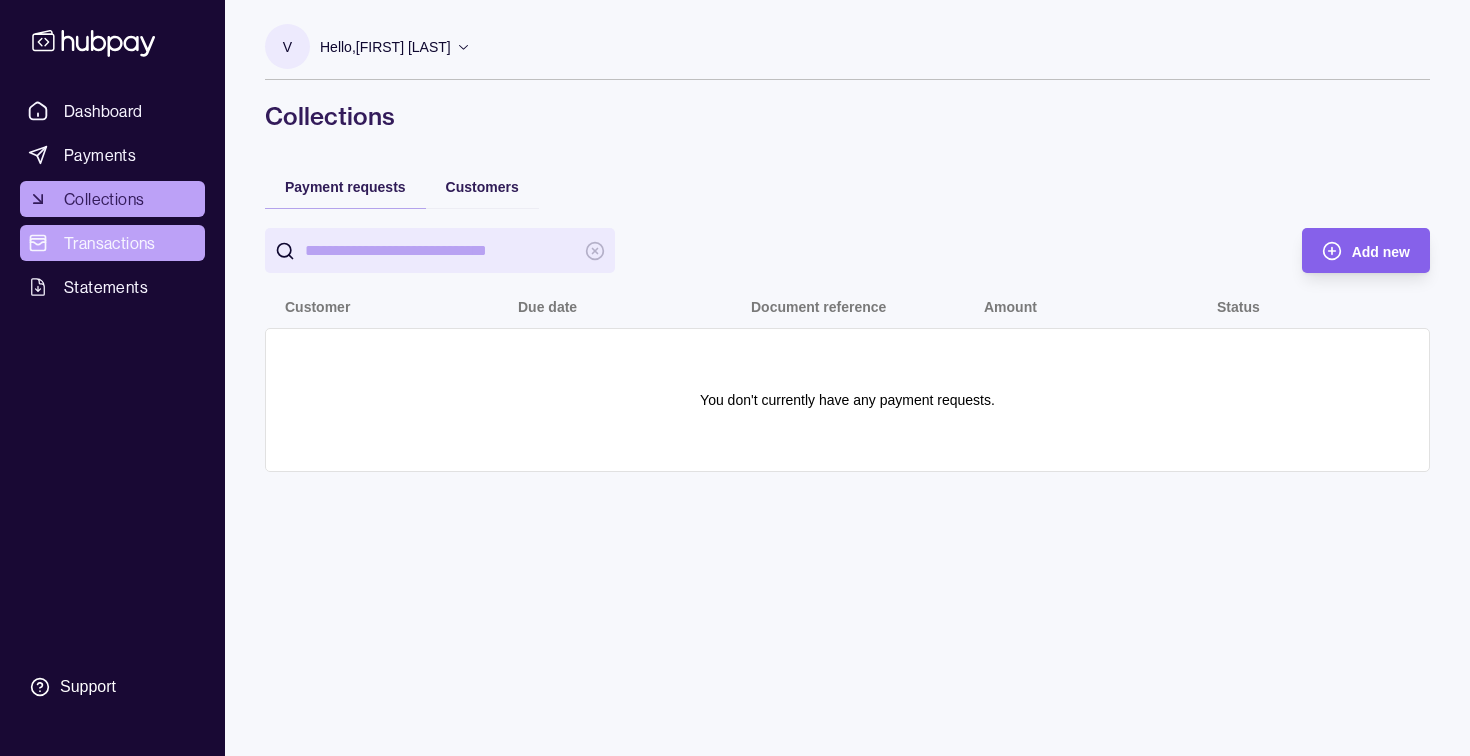 click on "Transactions" at bounding box center [110, 243] 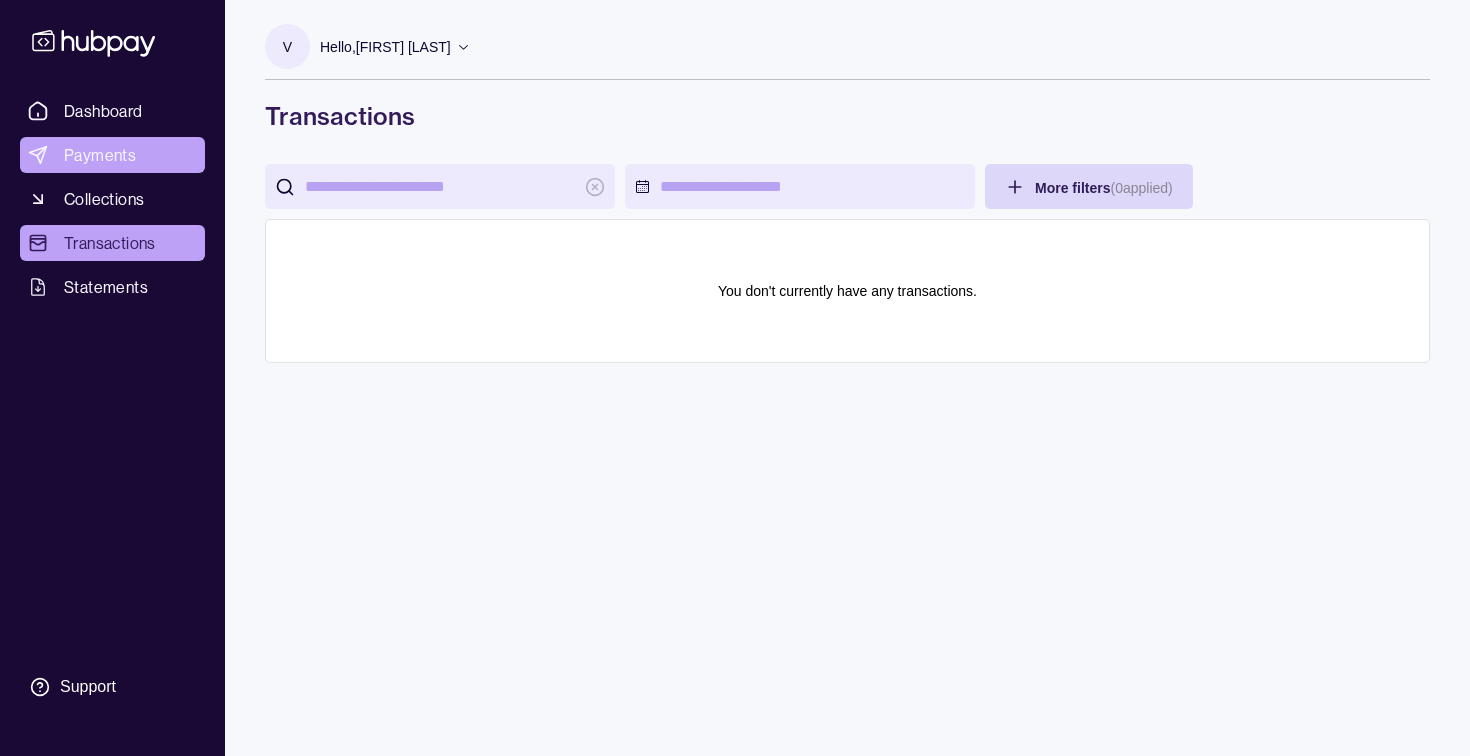 click on "Payments" at bounding box center [100, 155] 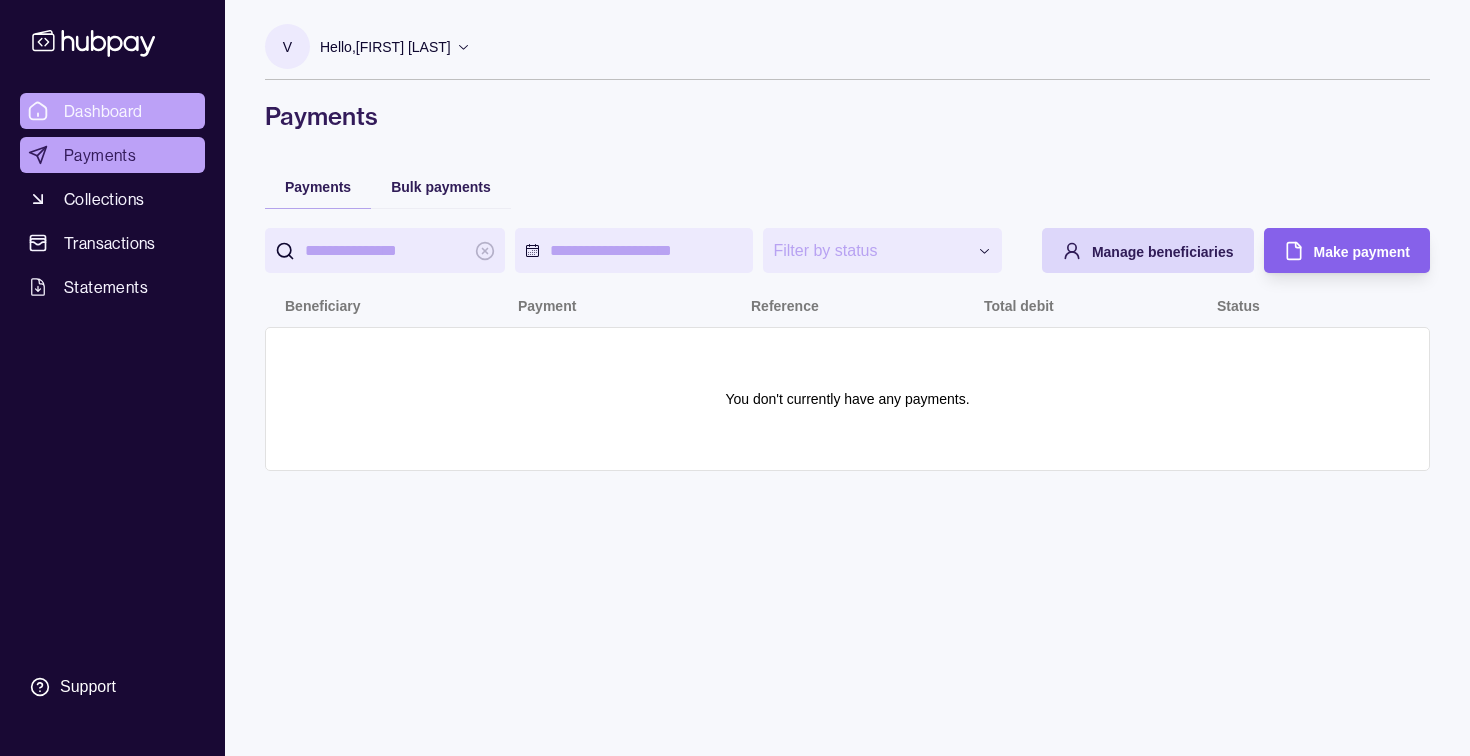 click on "Dashboard" at bounding box center [103, 111] 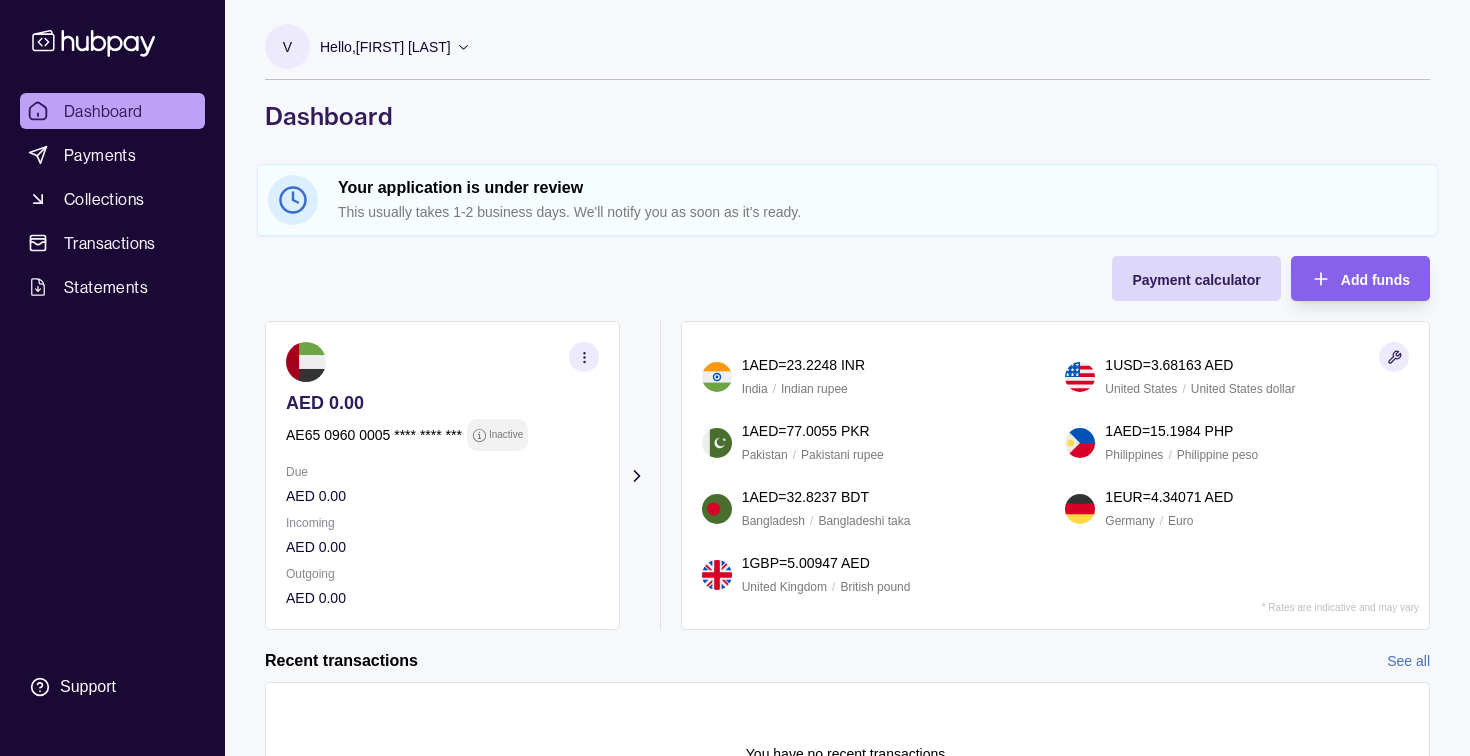 scroll, scrollTop: 134, scrollLeft: 0, axis: vertical 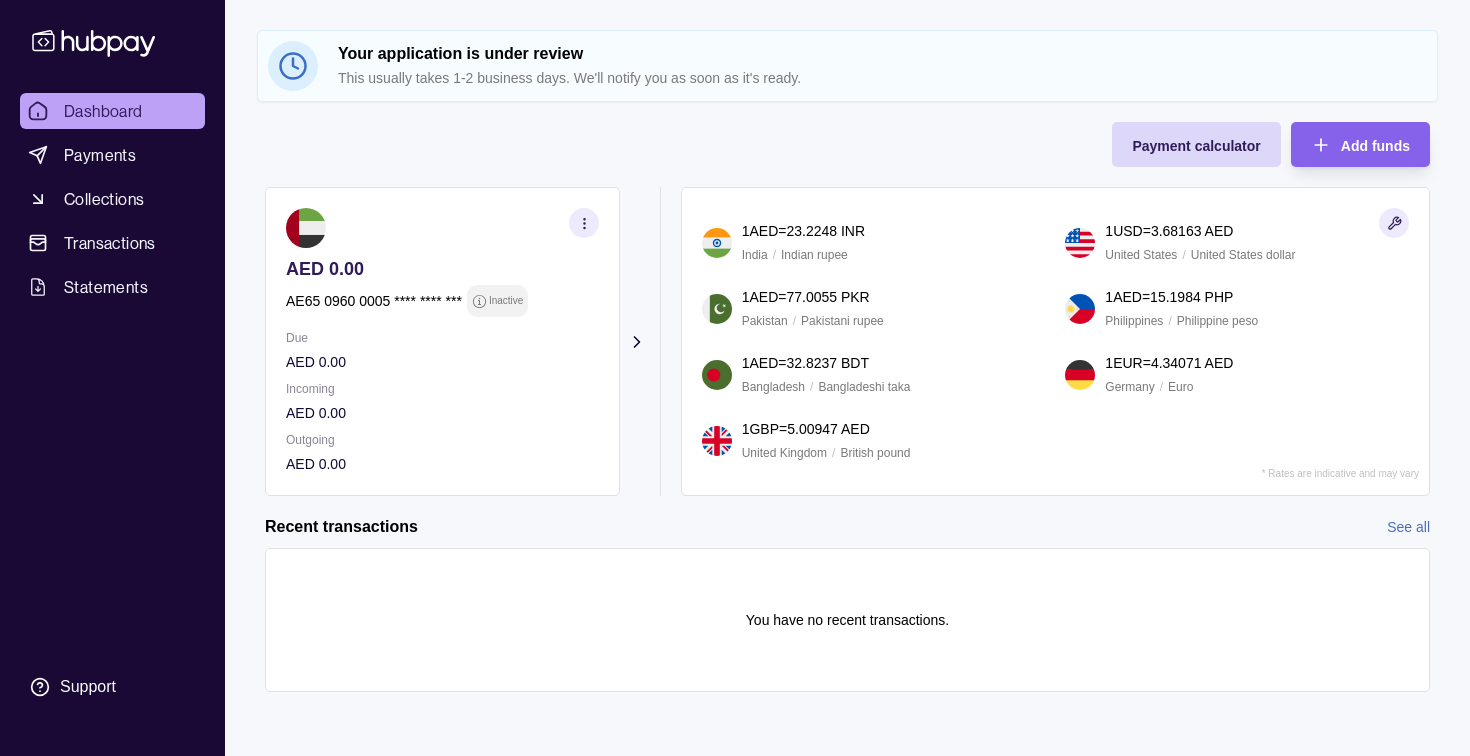 click at bounding box center [584, 223] 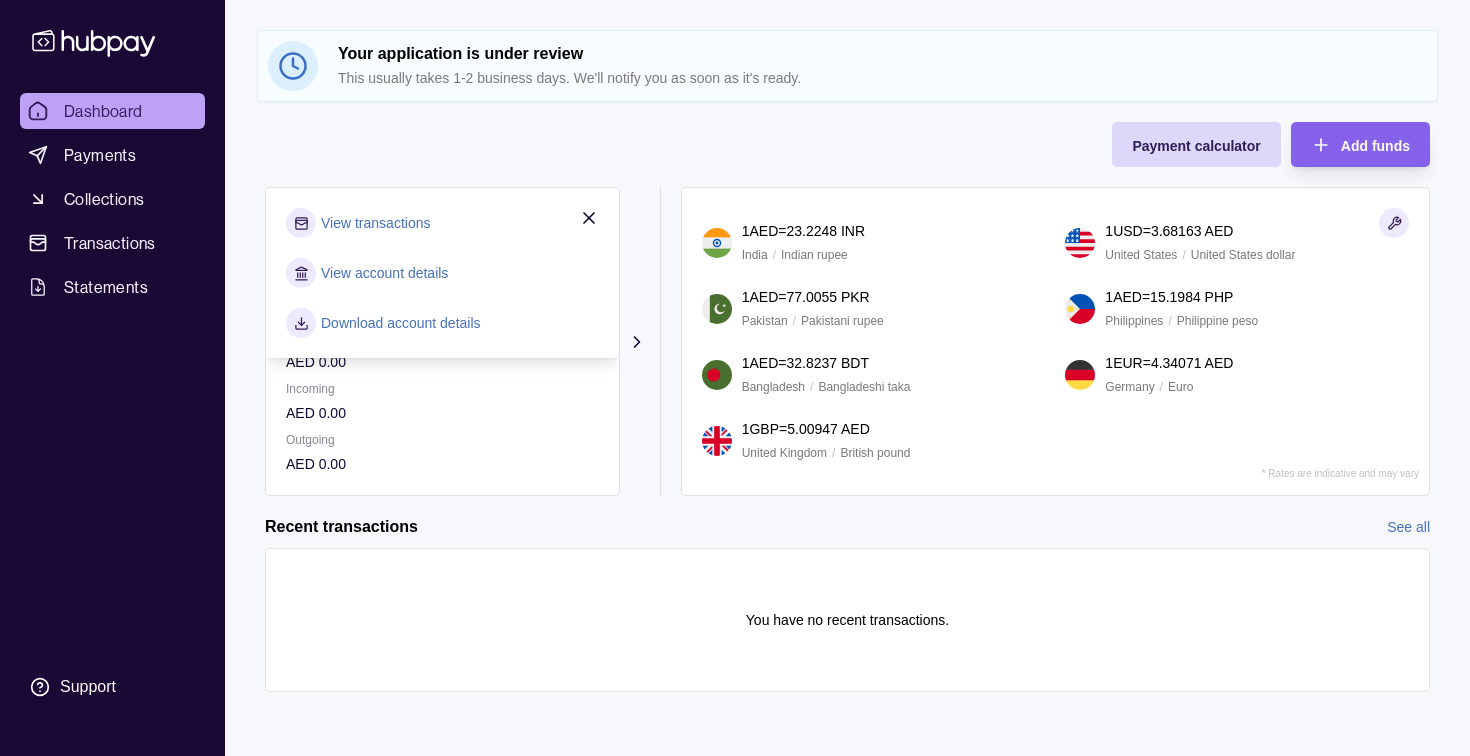 click on "View transactions View account details Download account details" at bounding box center (442, 273) 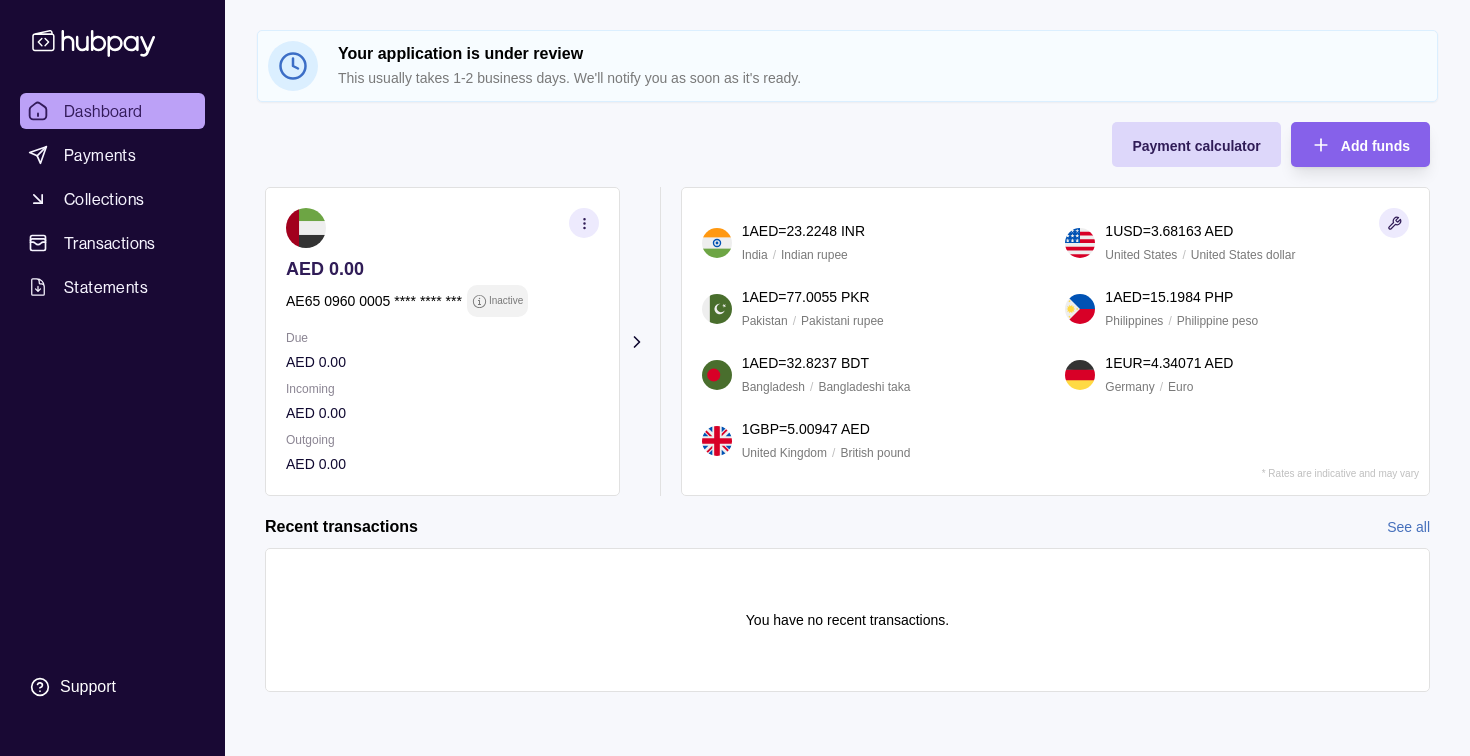click 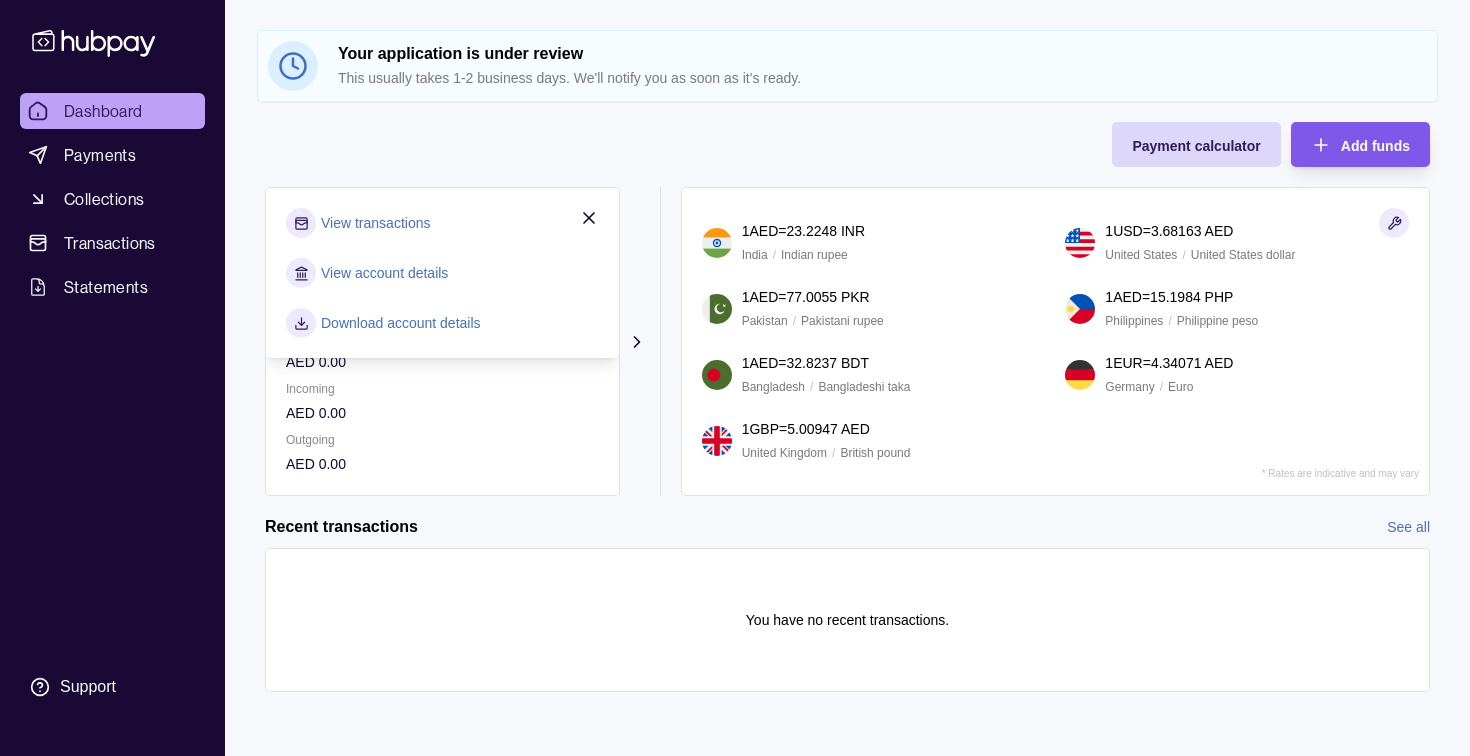 click on "Add funds" at bounding box center [1345, 144] 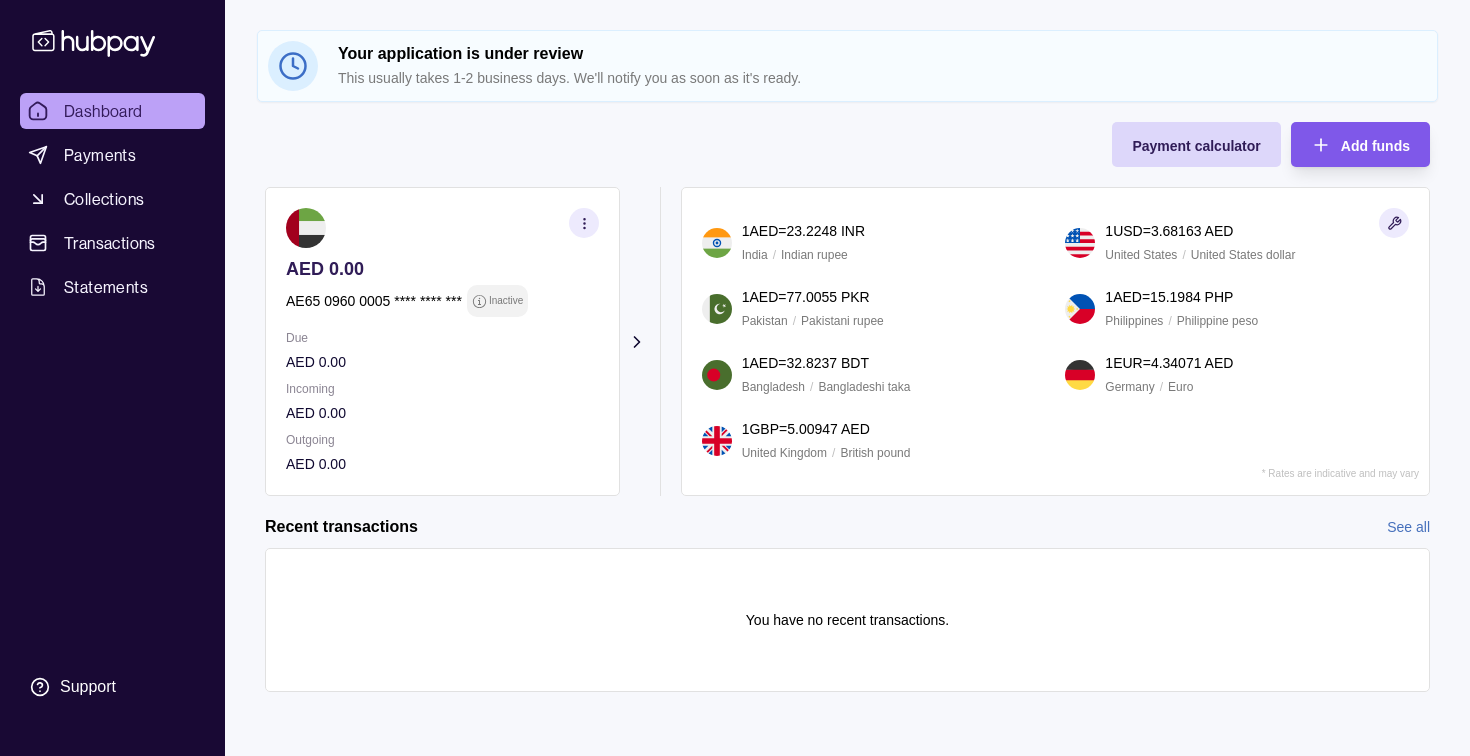 click on "Add funds" at bounding box center [1345, 144] 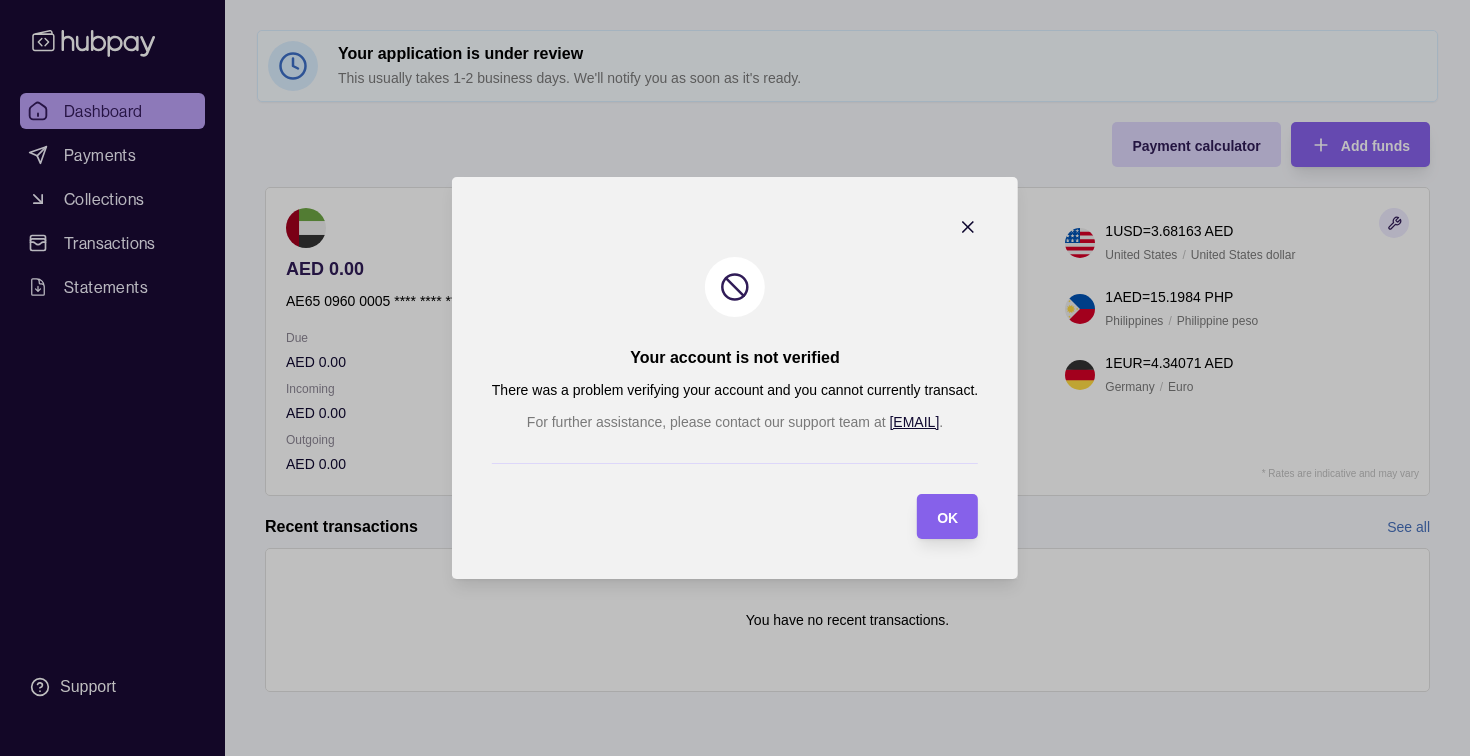 click 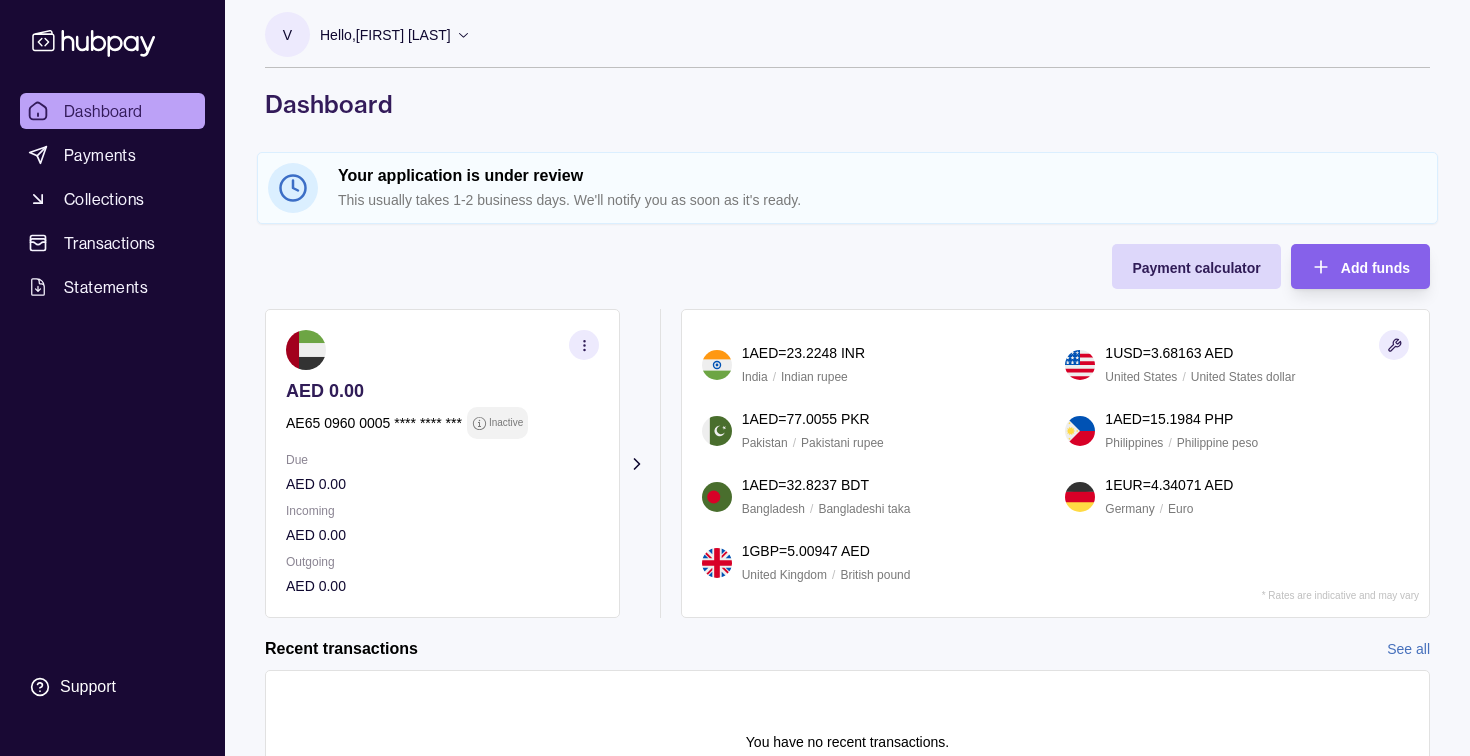 scroll, scrollTop: 0, scrollLeft: 0, axis: both 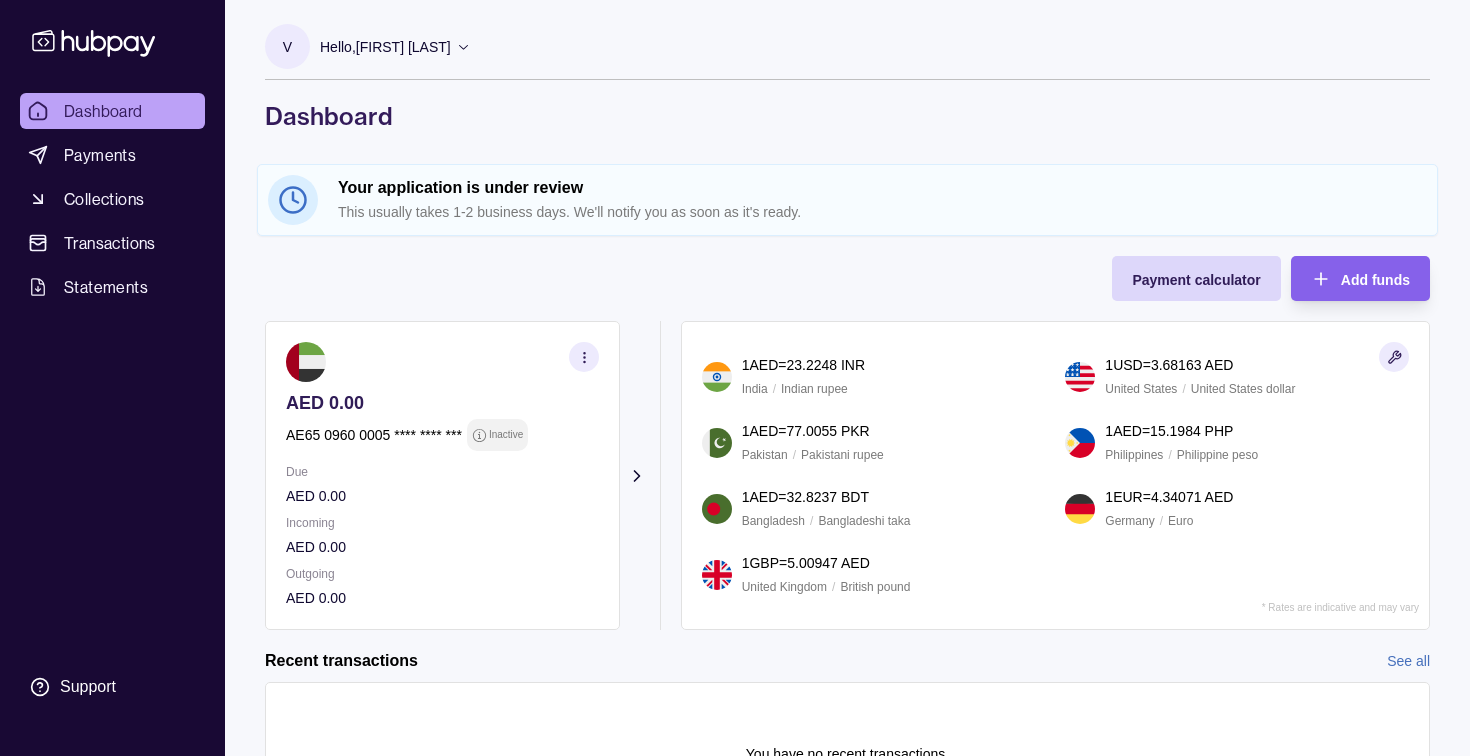 click on "Hello, [FIRST] [LAST]" at bounding box center (395, 47) 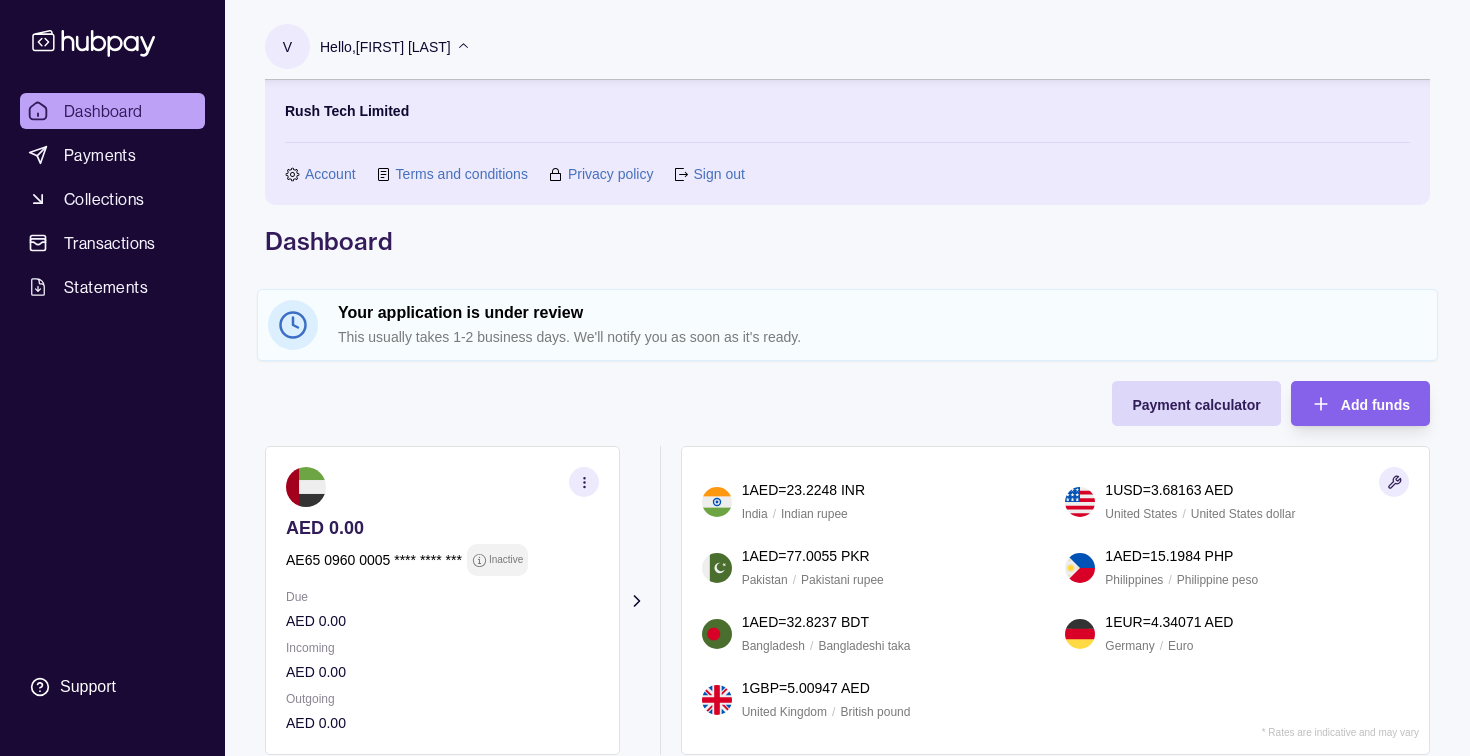 click on "Account" at bounding box center [330, 174] 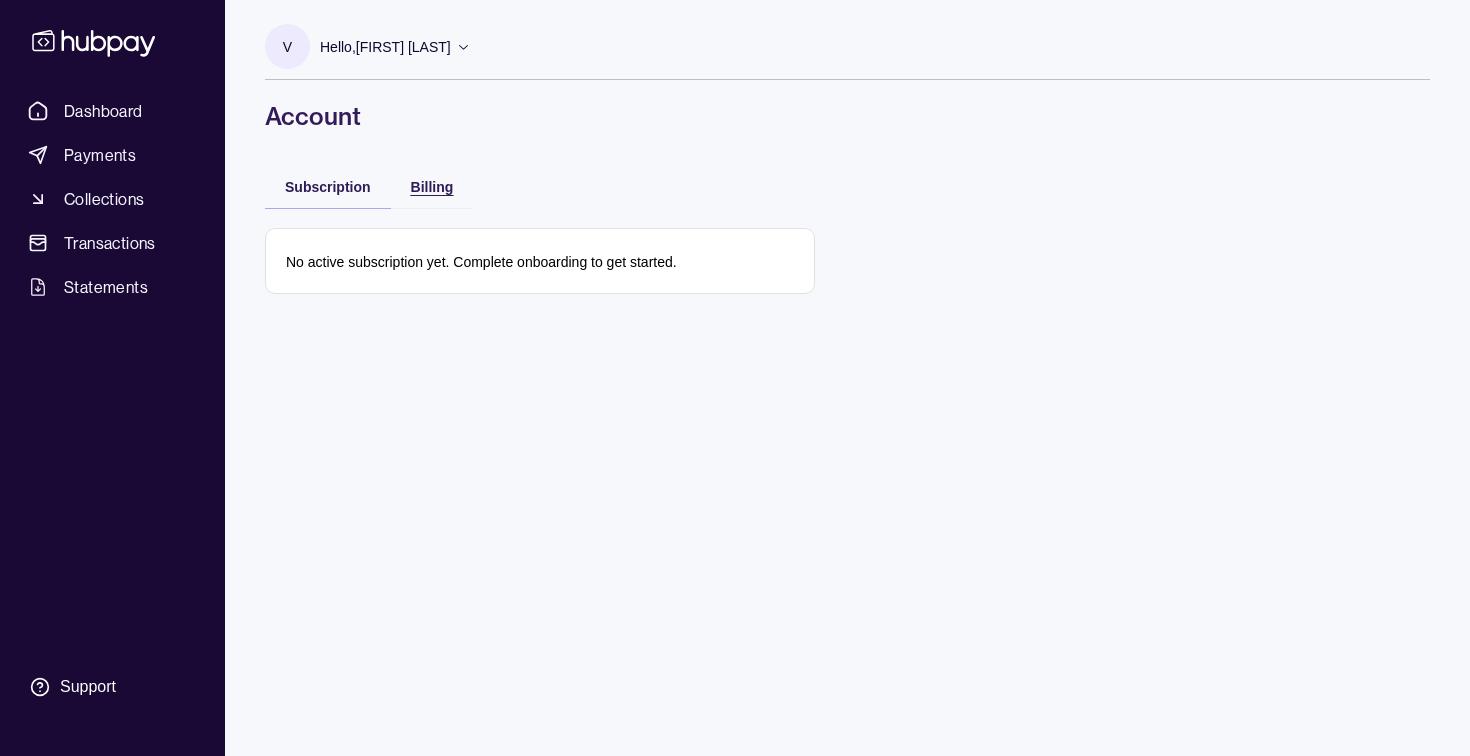 click on "Billing" at bounding box center [432, 187] 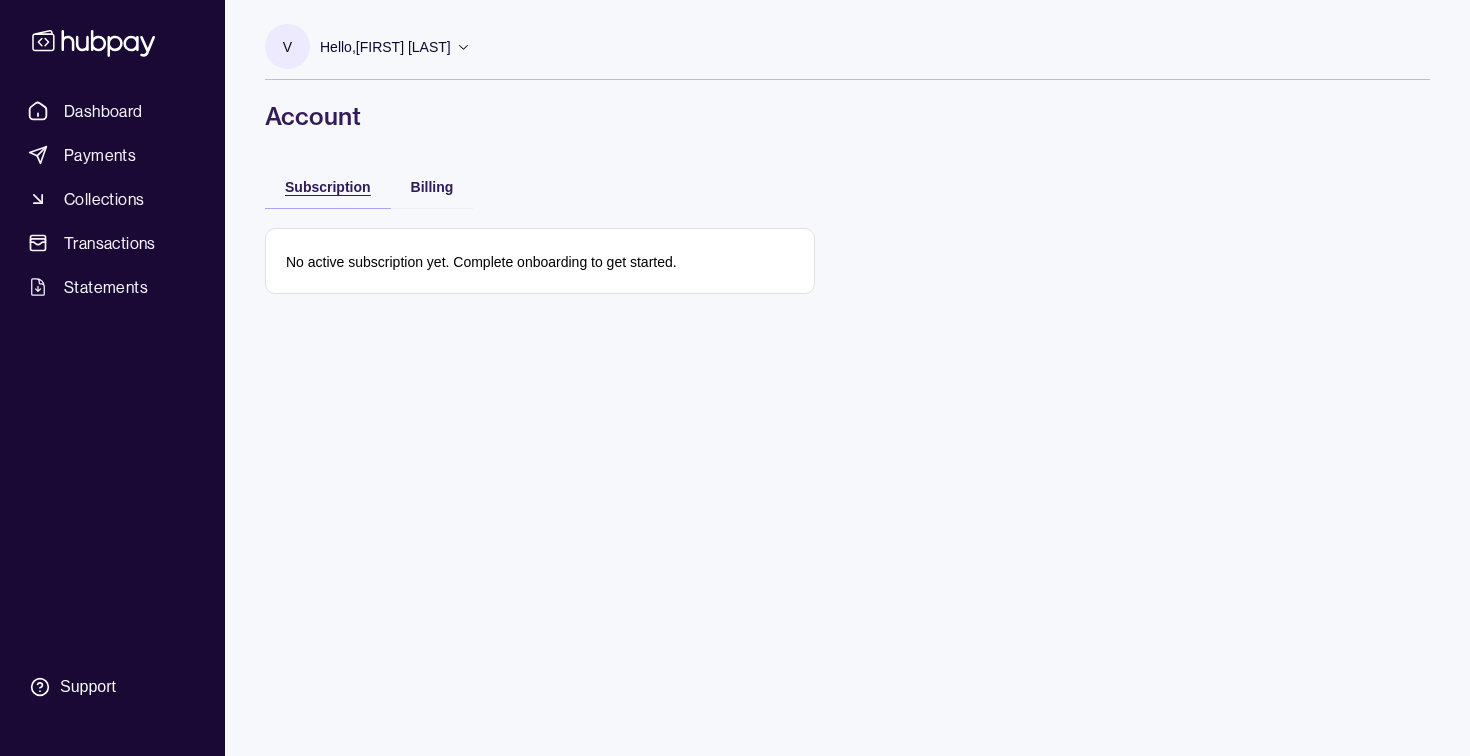click on "Subscription" at bounding box center (328, 186) 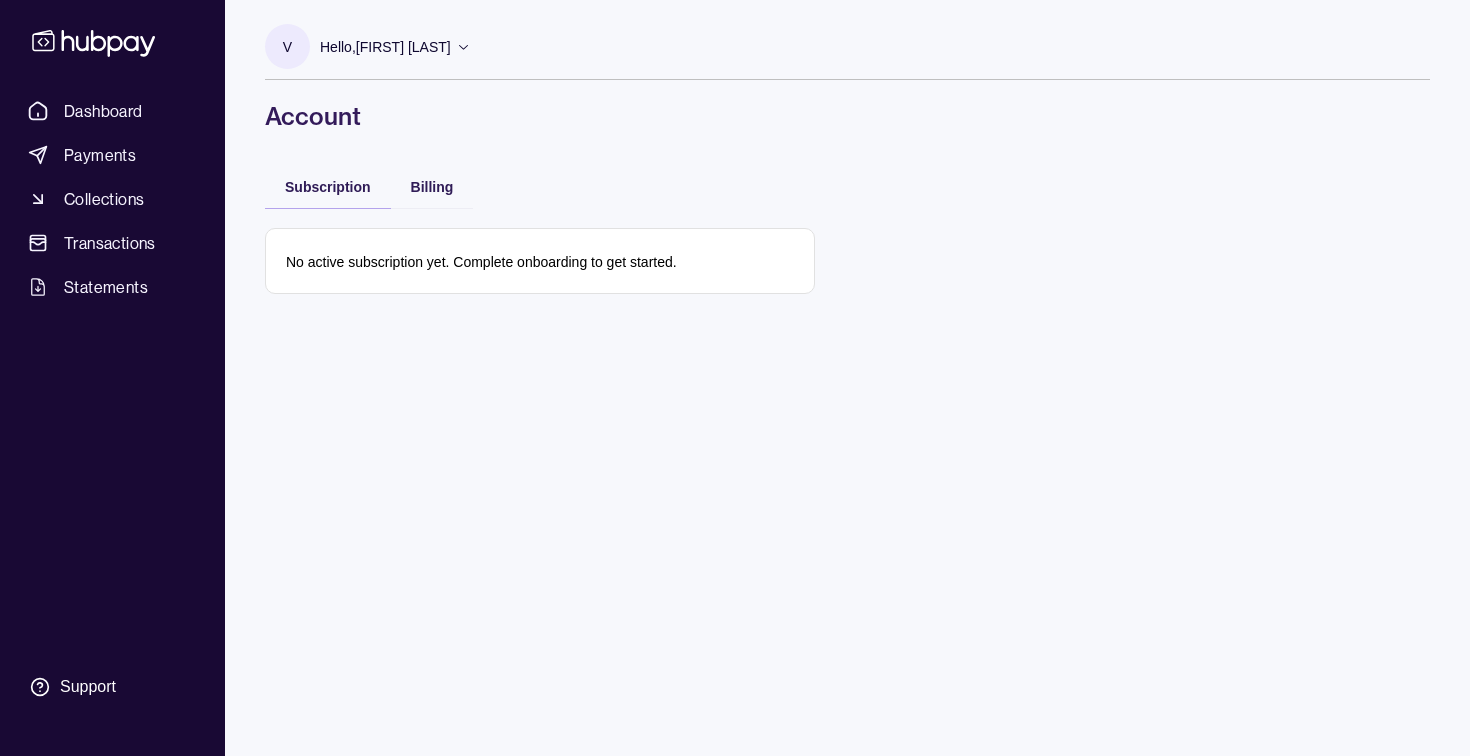 click on "Hello, [FIRST] [LAST]" at bounding box center [385, 47] 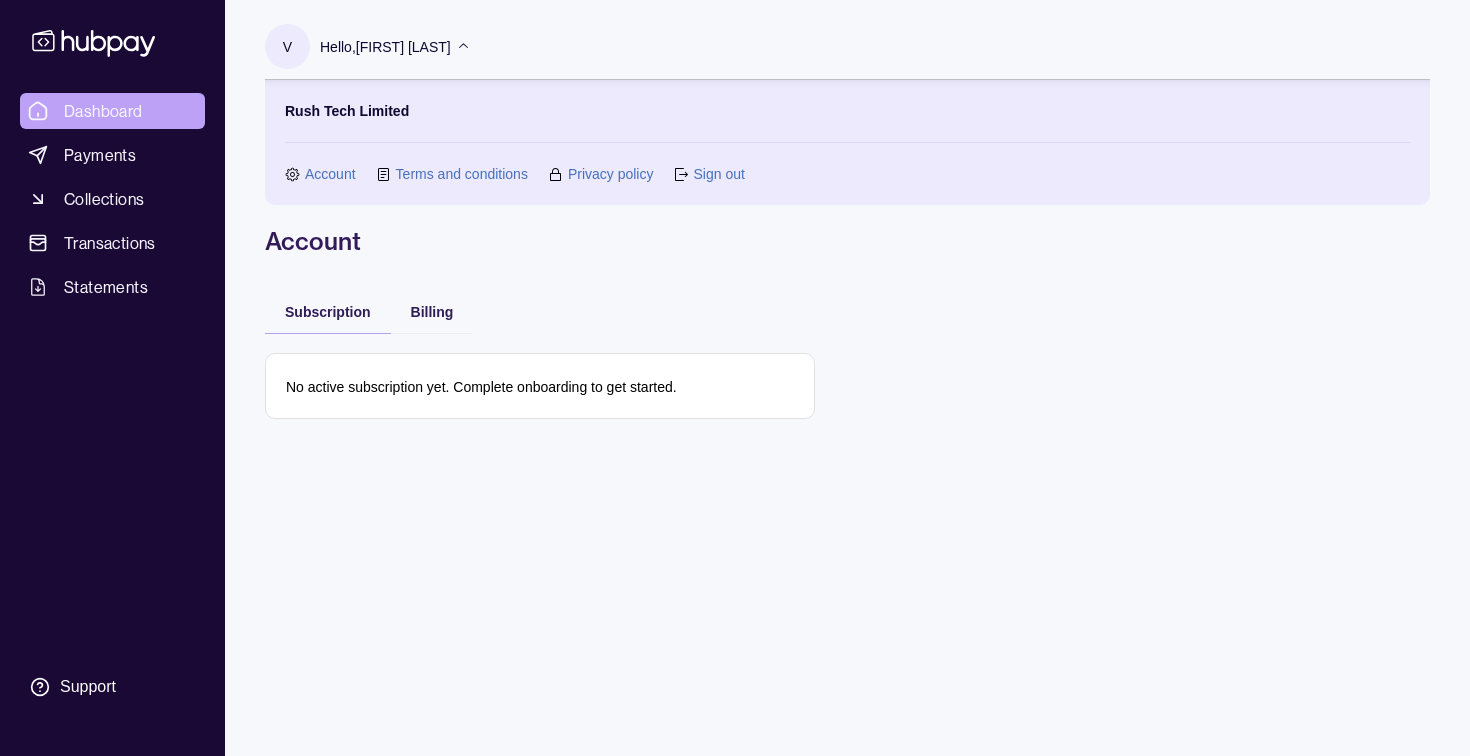 click on "Dashboard" at bounding box center (103, 111) 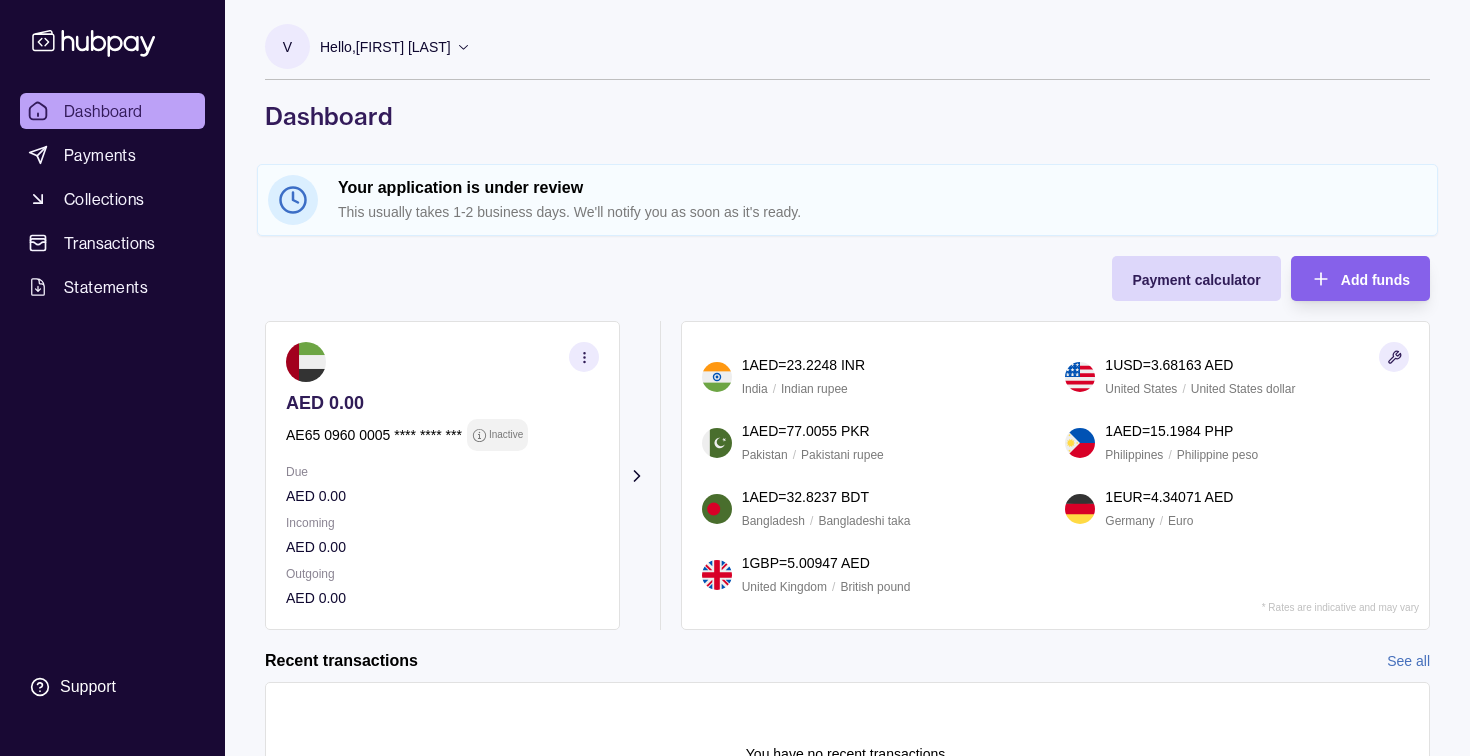 click on "Your application is under review" at bounding box center [882, 188] 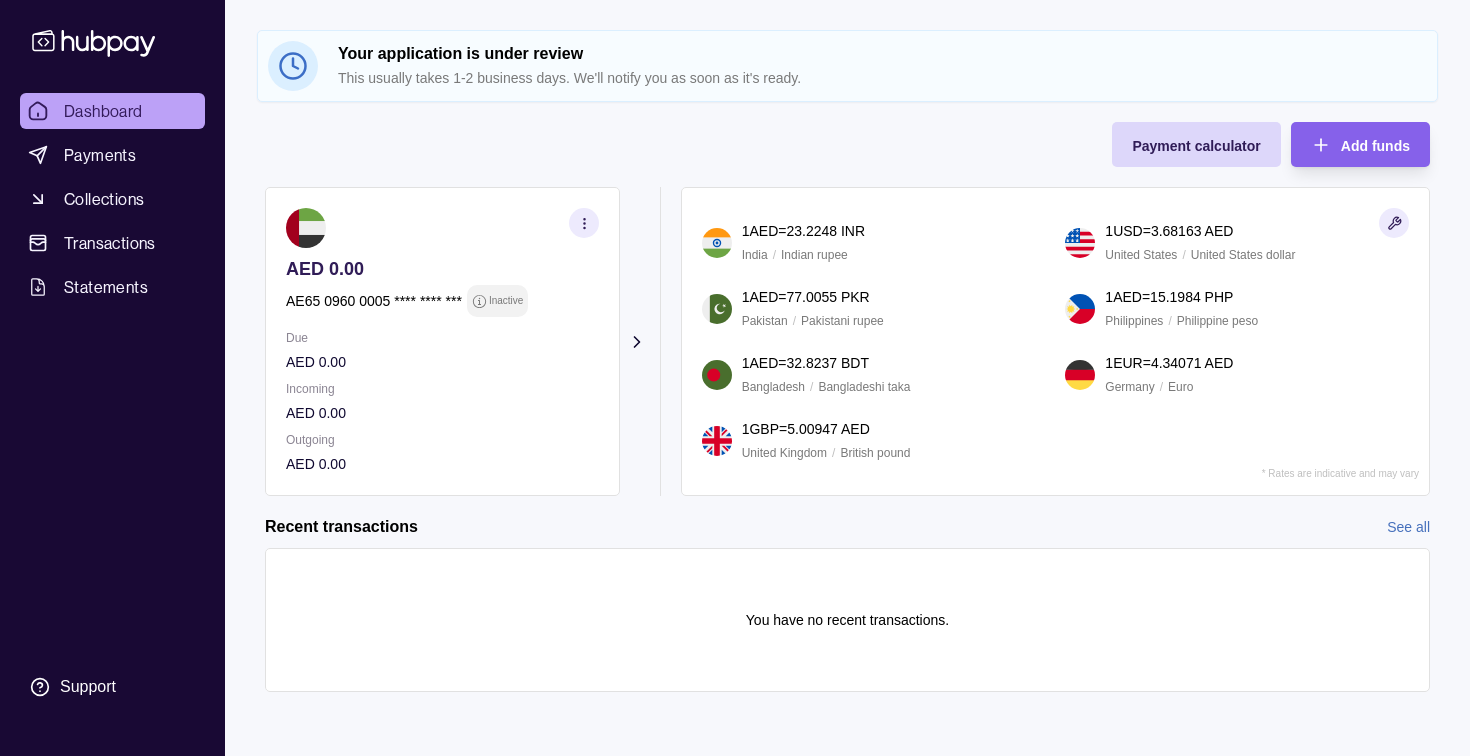 click 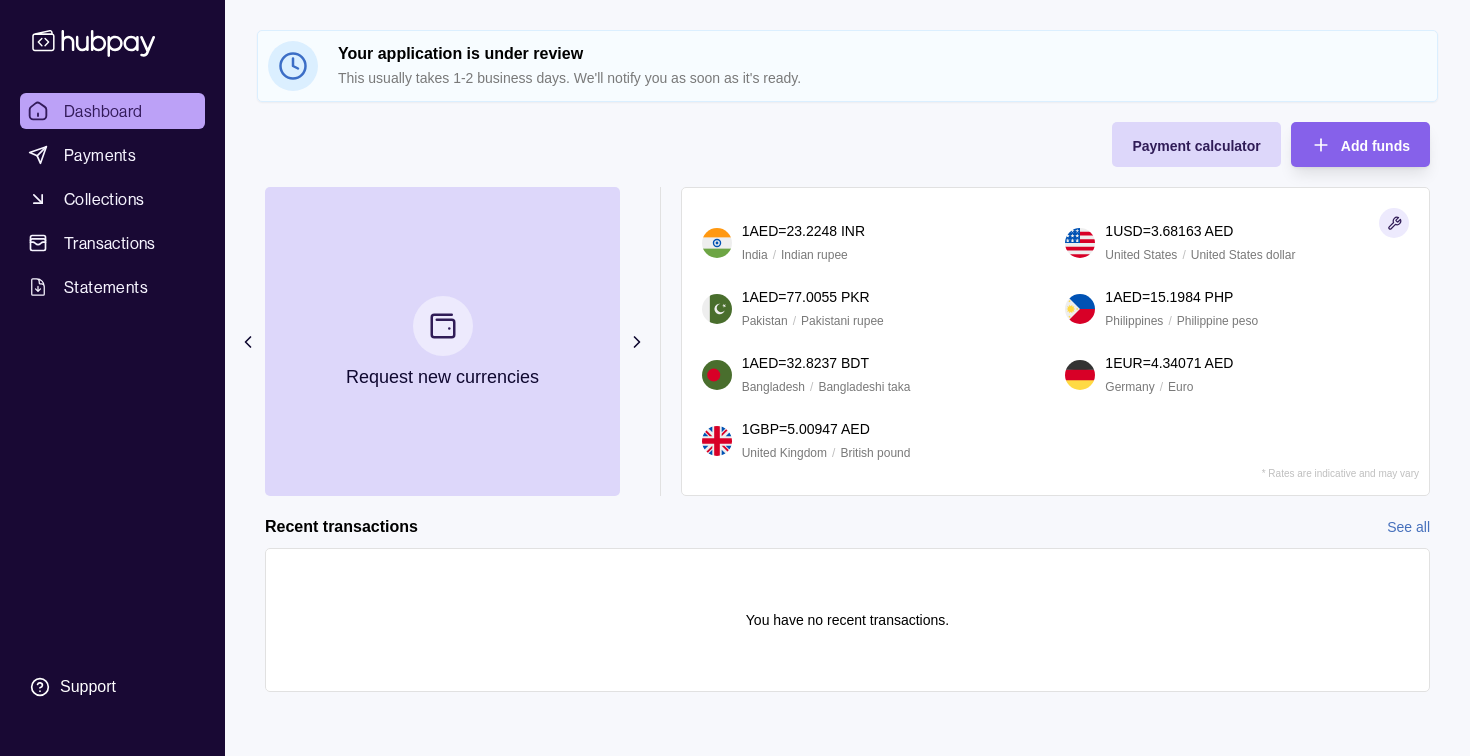 click 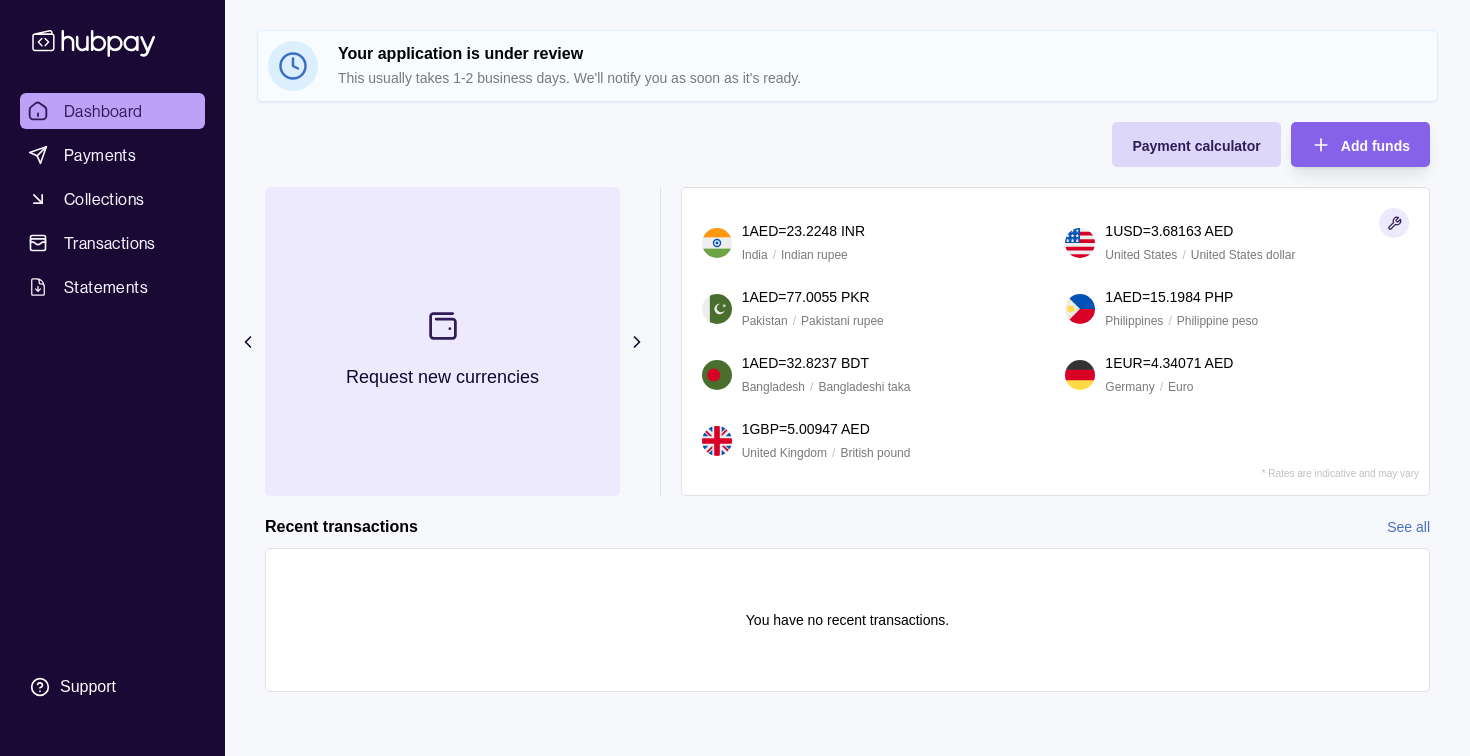 click on "Request new currencies" at bounding box center [442, 377] 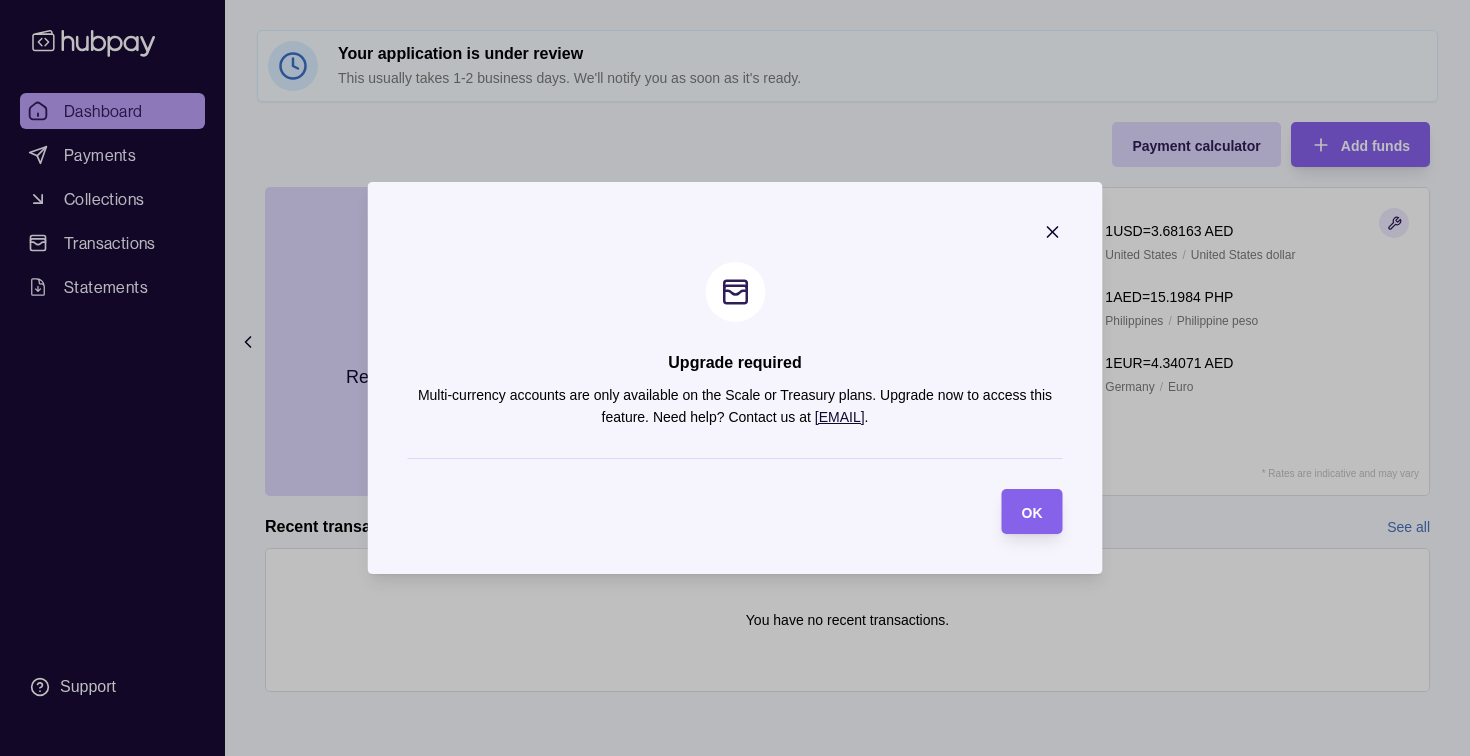 click 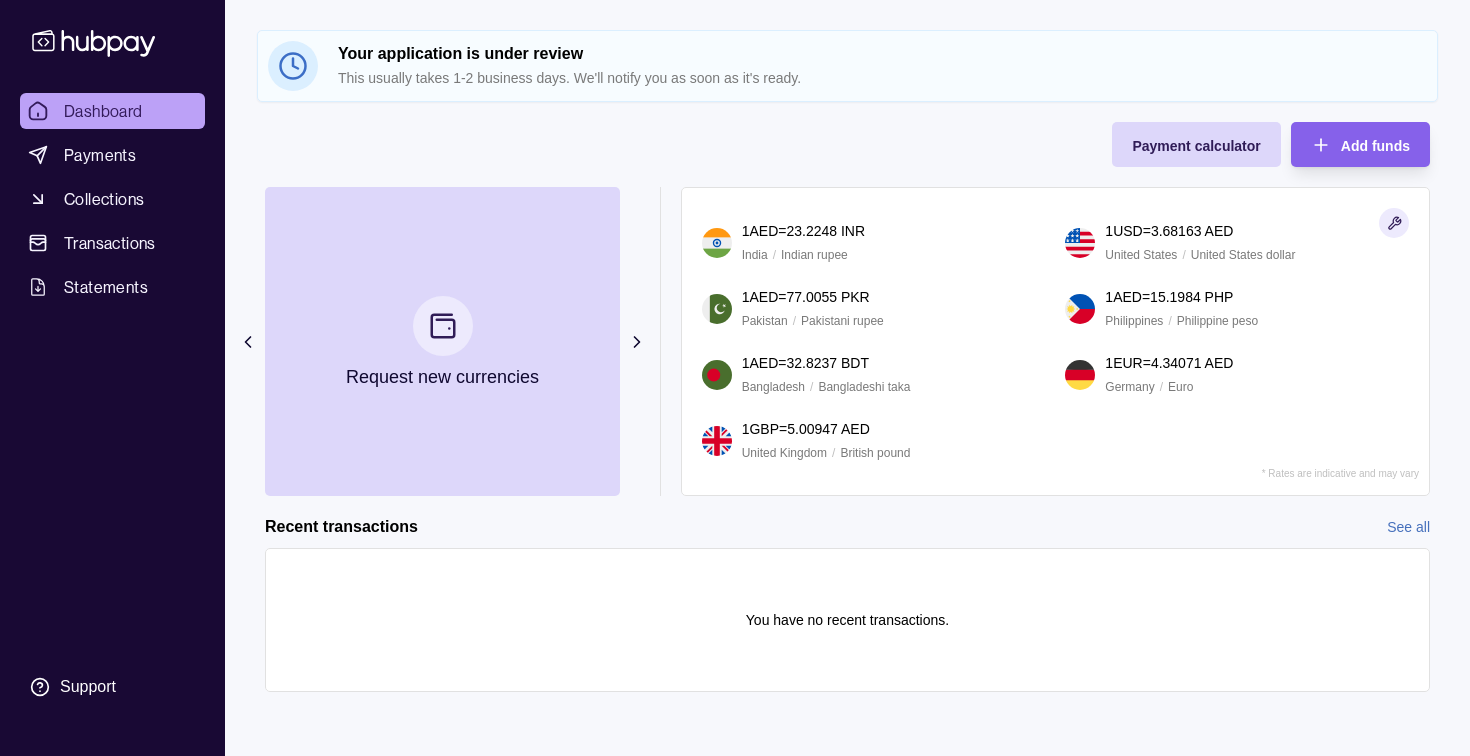 click on "AED 0.00 AE65 0960 0005 **** **** *** Inactive Due AED 0.00 Incoming AED 0.00 Outgoing AED 0.00 Request new currencies" at bounding box center [452, 341] 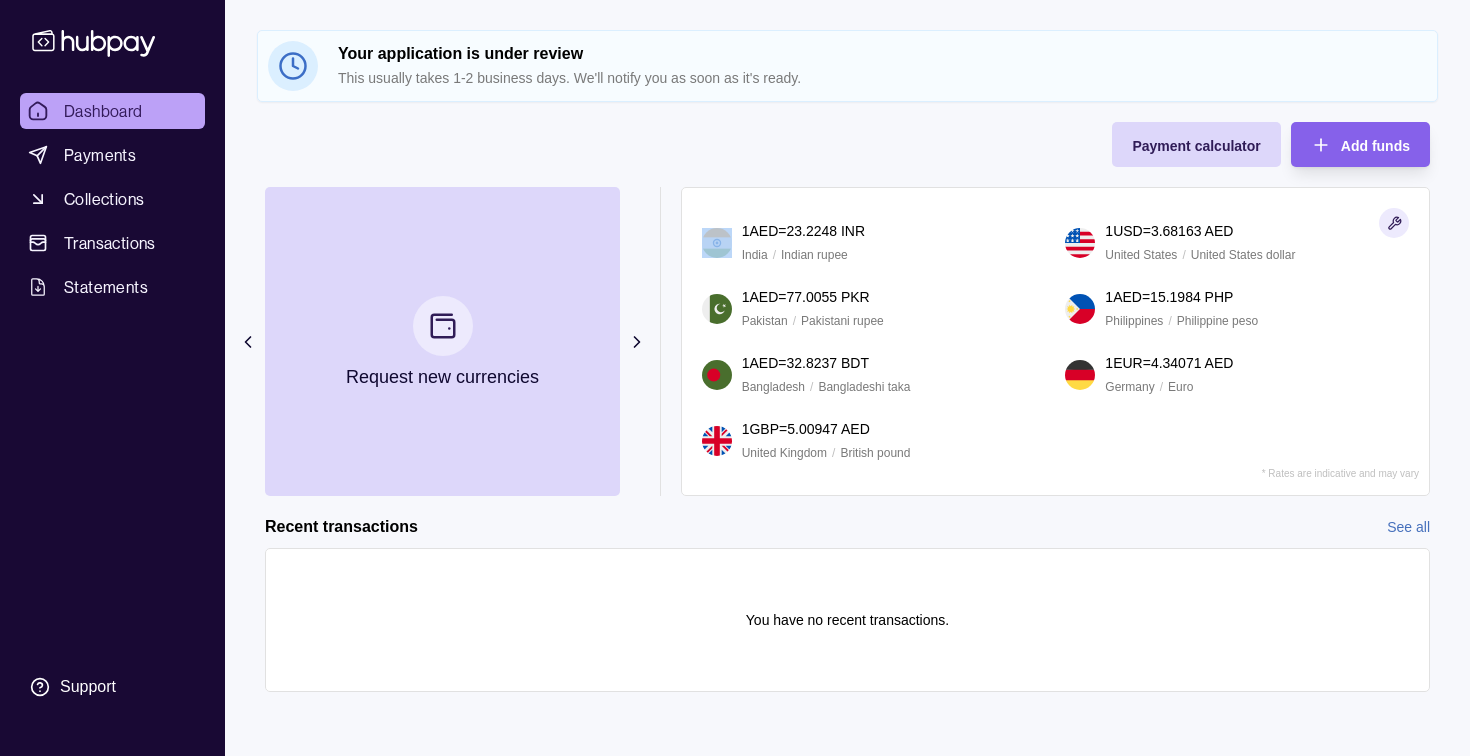 click 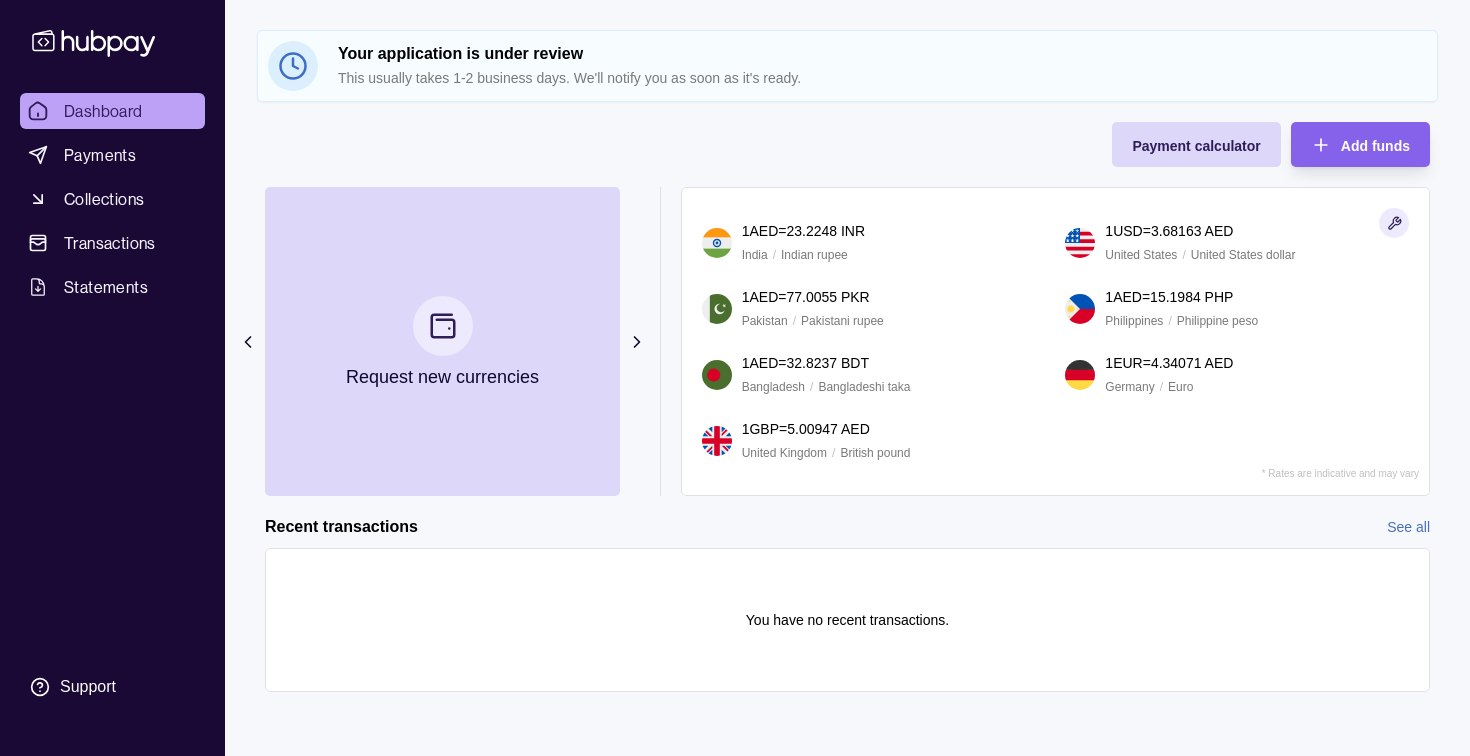 click on "Payment calculator Add funds [CURRENCY] [AMOUNT] [COUNTRYCODE][ACCOUNT_NUMBER] [STATUS] Due [CURRENCY] [AMOUNT] Incoming [CURRENCY] [AMOUNT] Outgoing [CURRENCY] [AMOUNT] Request new currencies [NUMBER] [CURRENCY] = [EXCHANGE_RATE] [CURRENCY] [COUNTRY] / [CURRENCY] [COUNTRY] [NUMBER] [CURRENCY] = [EXCHANGE_RATE] [CURRENCY] [COUNTRY] / [CURRENCY] [COUNTRY] [NUMBER] [CURRENCY] = [EXCHANGE_RATE] [CURRENCY] [COUNTRY] / [CURRENCY] [COUNTRY] [NUMBER] [CURRENCY] = [EXCHANGE_RATE] [CURRENCY] [COUNTRY] / [CURRENCY] [COUNTRY] [NUMBER] [CURRENCY] = [EXCHANGE_RATE] [CURRENCY] [COUNTRY] / [CURRENCY] [COUNTRY] [NUMBER] [CURRENCY] = [EXCHANGE_RATE] [CURRENCY] [COUNTRY] / [CURRENCY] [COUNTRY] * Rates are indicative and may vary Recent transactions See all Details Amount You have no recent transactions." at bounding box center (847, 427) 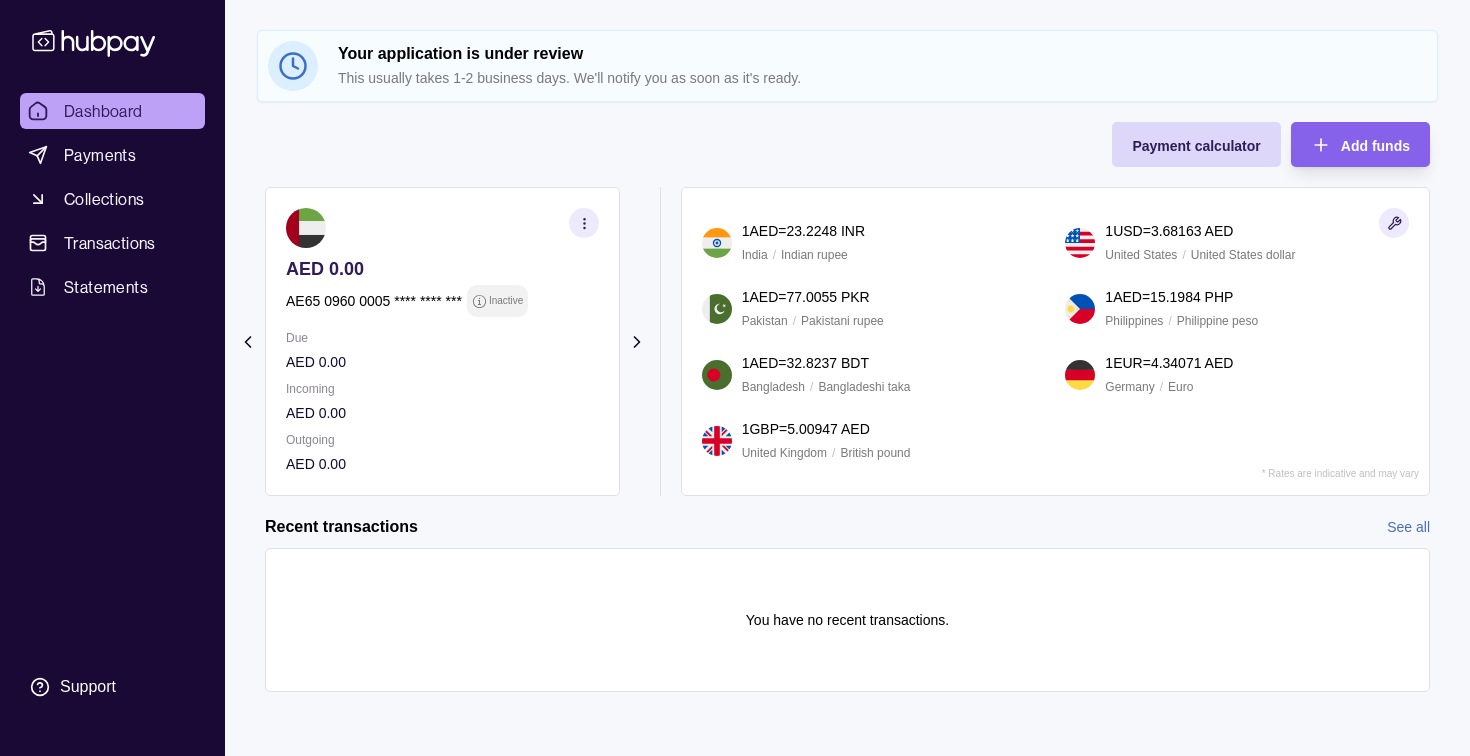 click 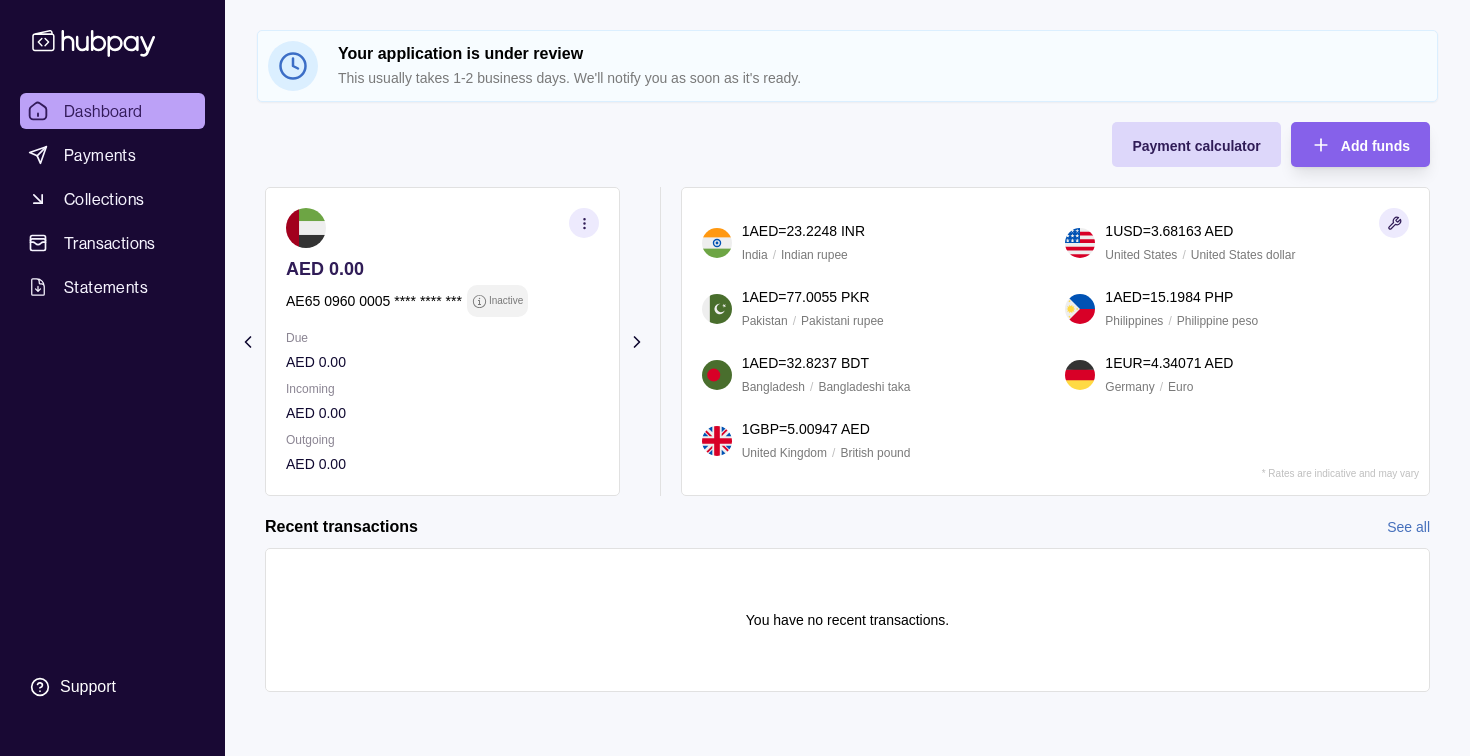 click at bounding box center (584, 223) 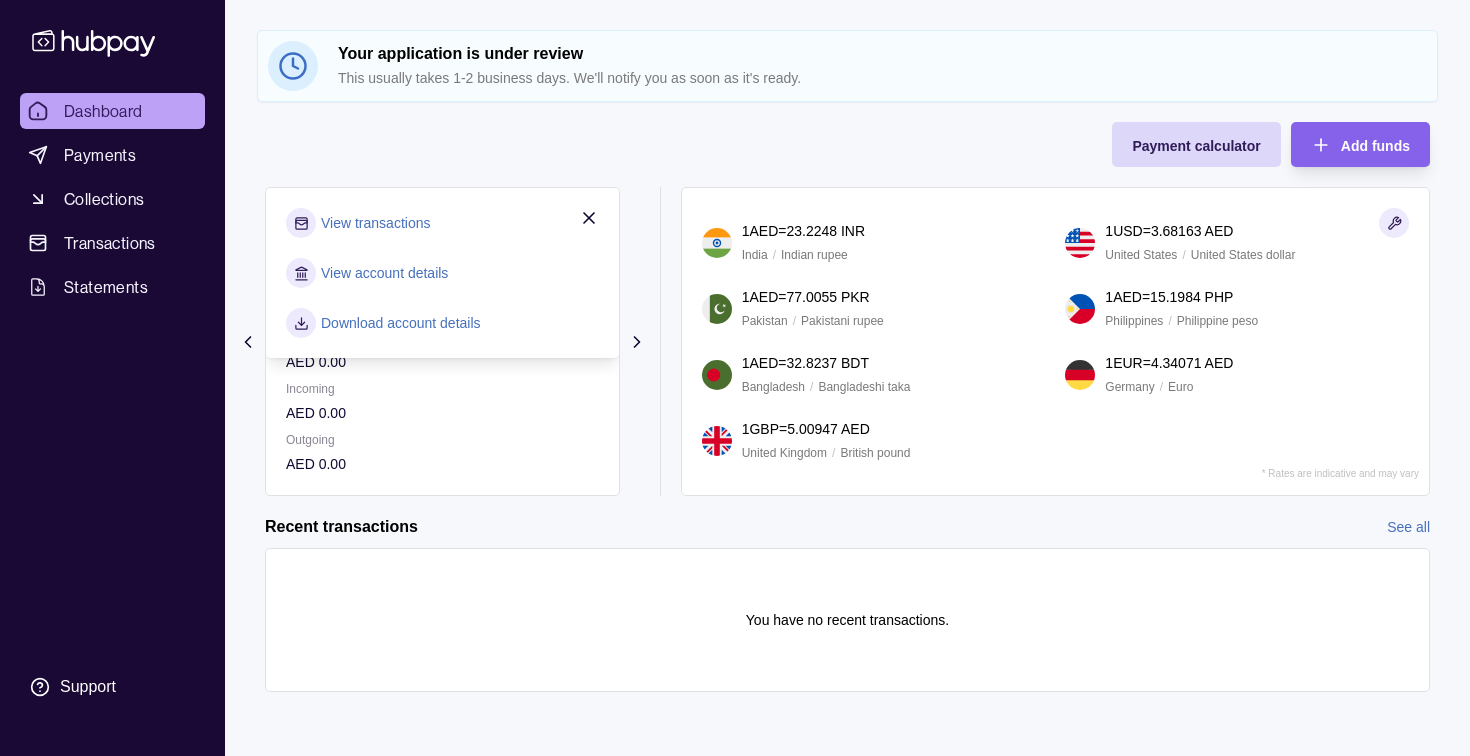 click on "View account details" at bounding box center [384, 273] 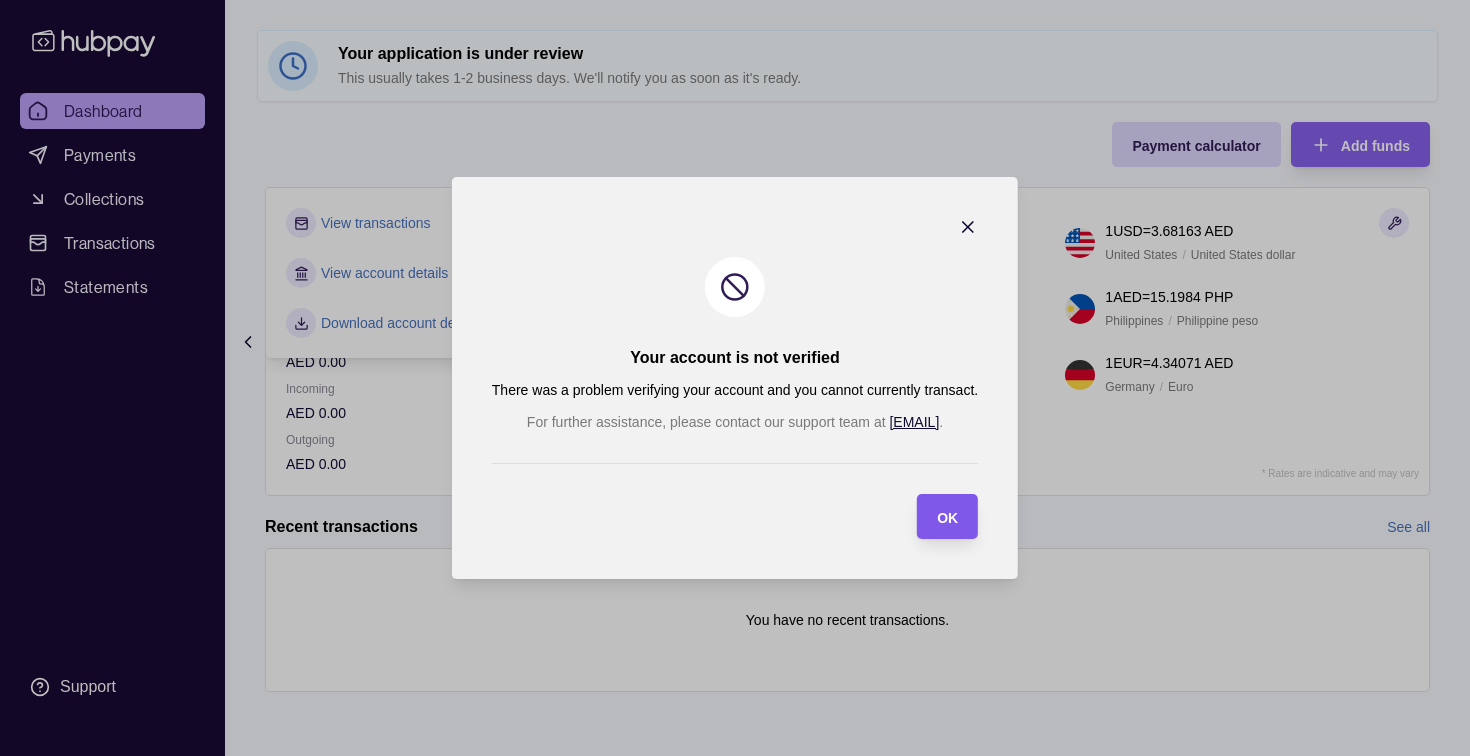 click on "OK" at bounding box center (947, 516) 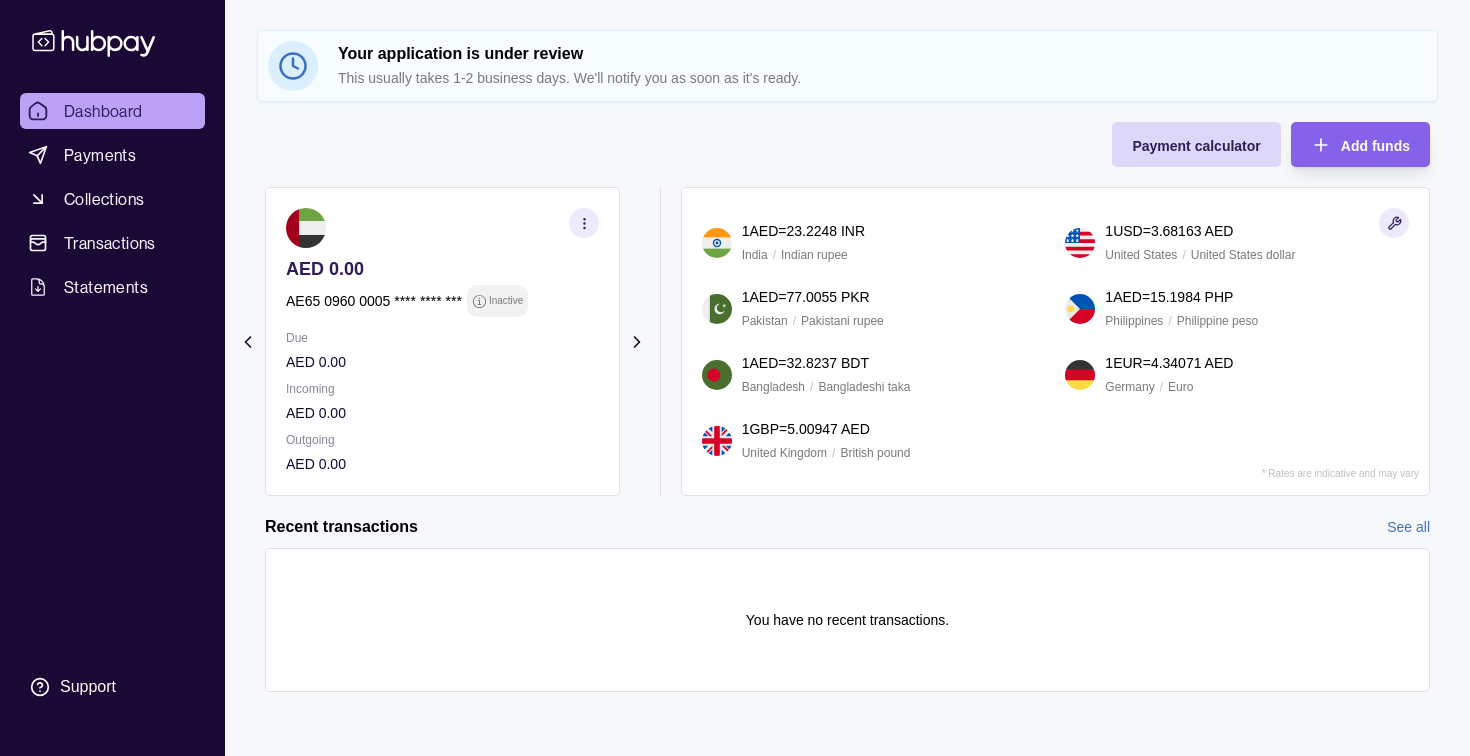 scroll, scrollTop: 0, scrollLeft: 0, axis: both 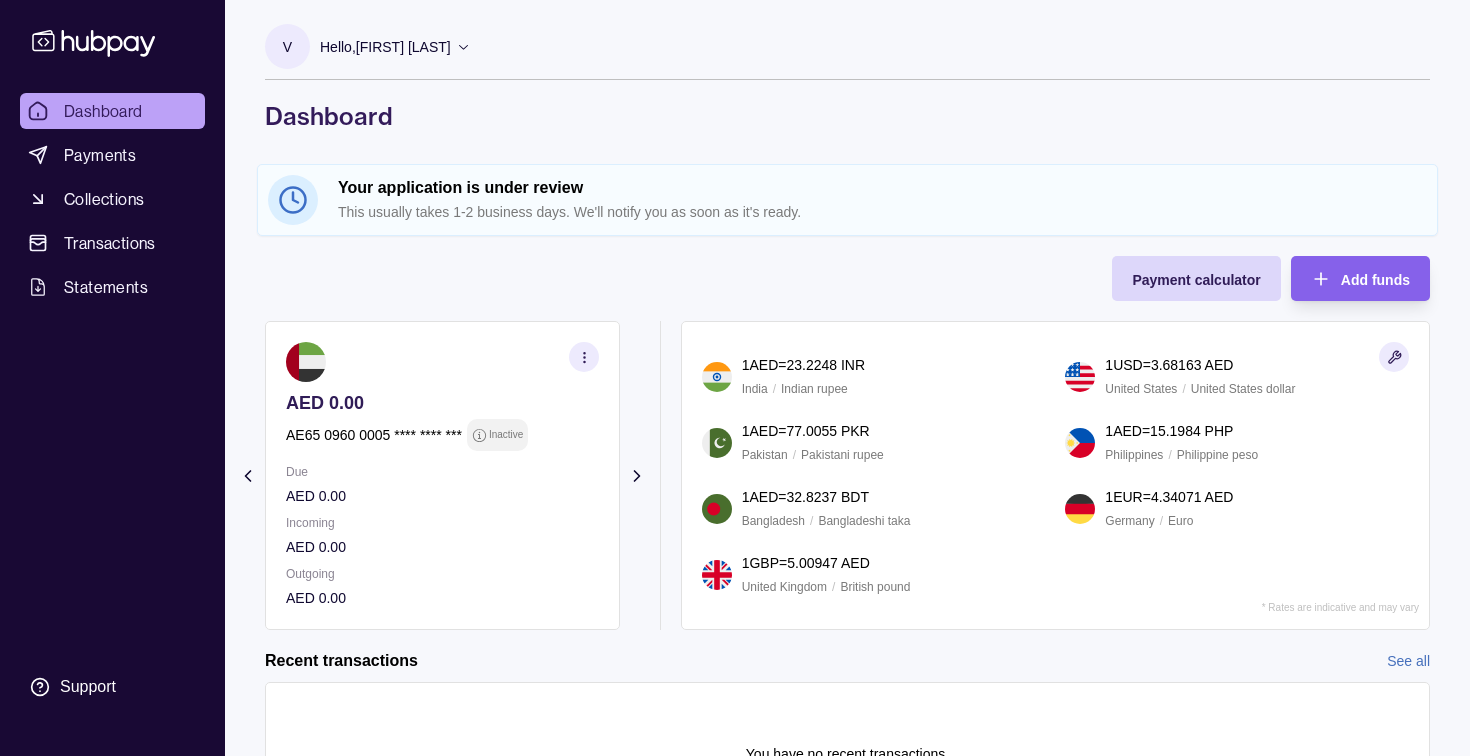 click on "Hello, [FIRST] [LAST]" at bounding box center [395, 47] 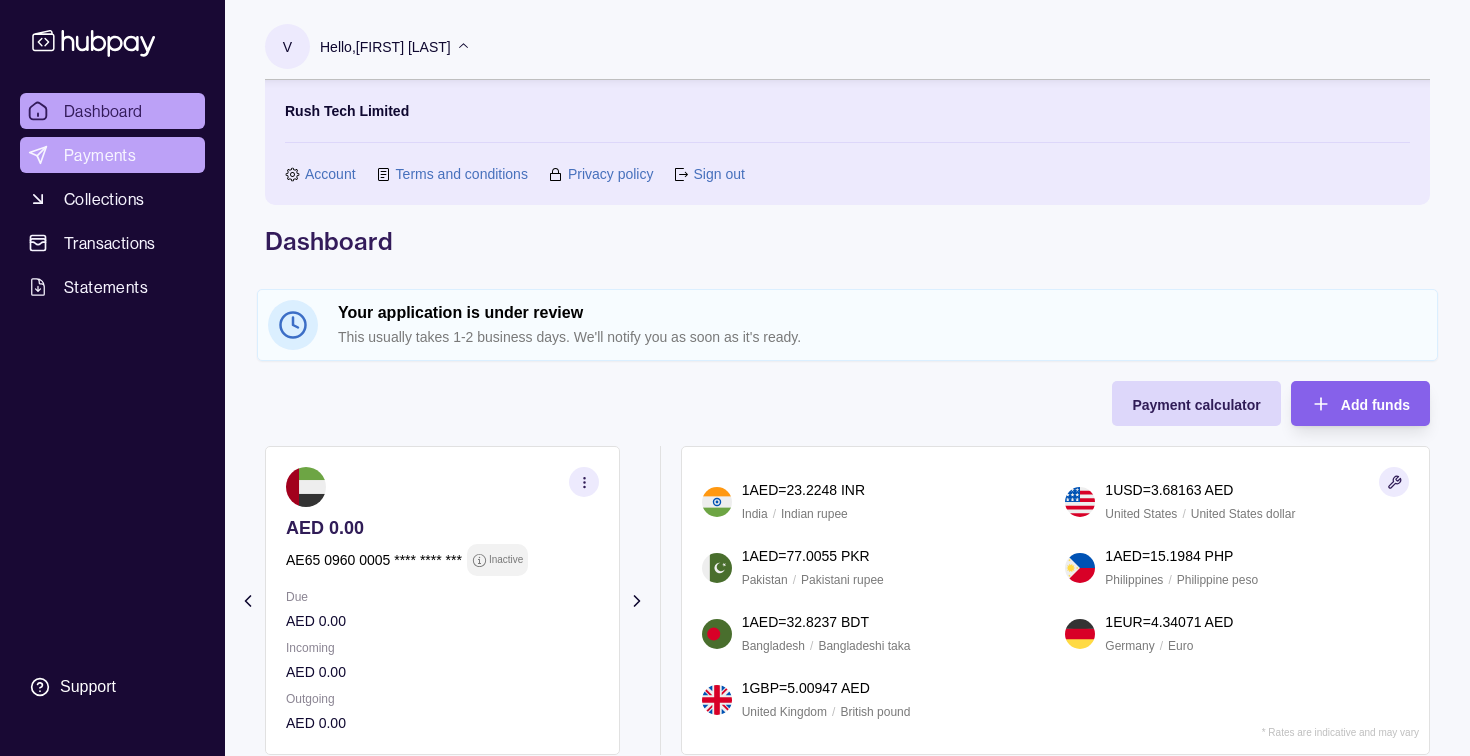 click on "Payments" at bounding box center [112, 155] 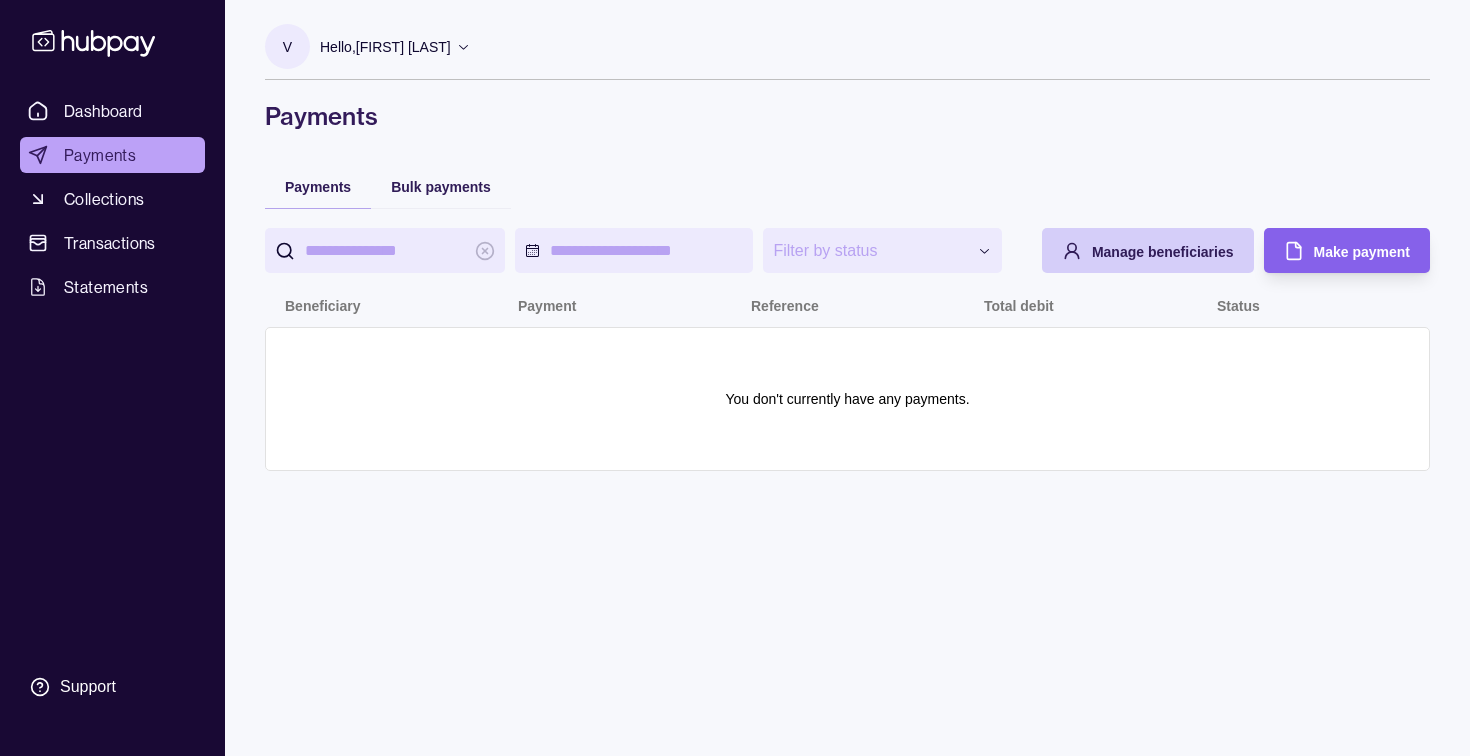 click on "Manage beneficiaries" at bounding box center [1148, 250] 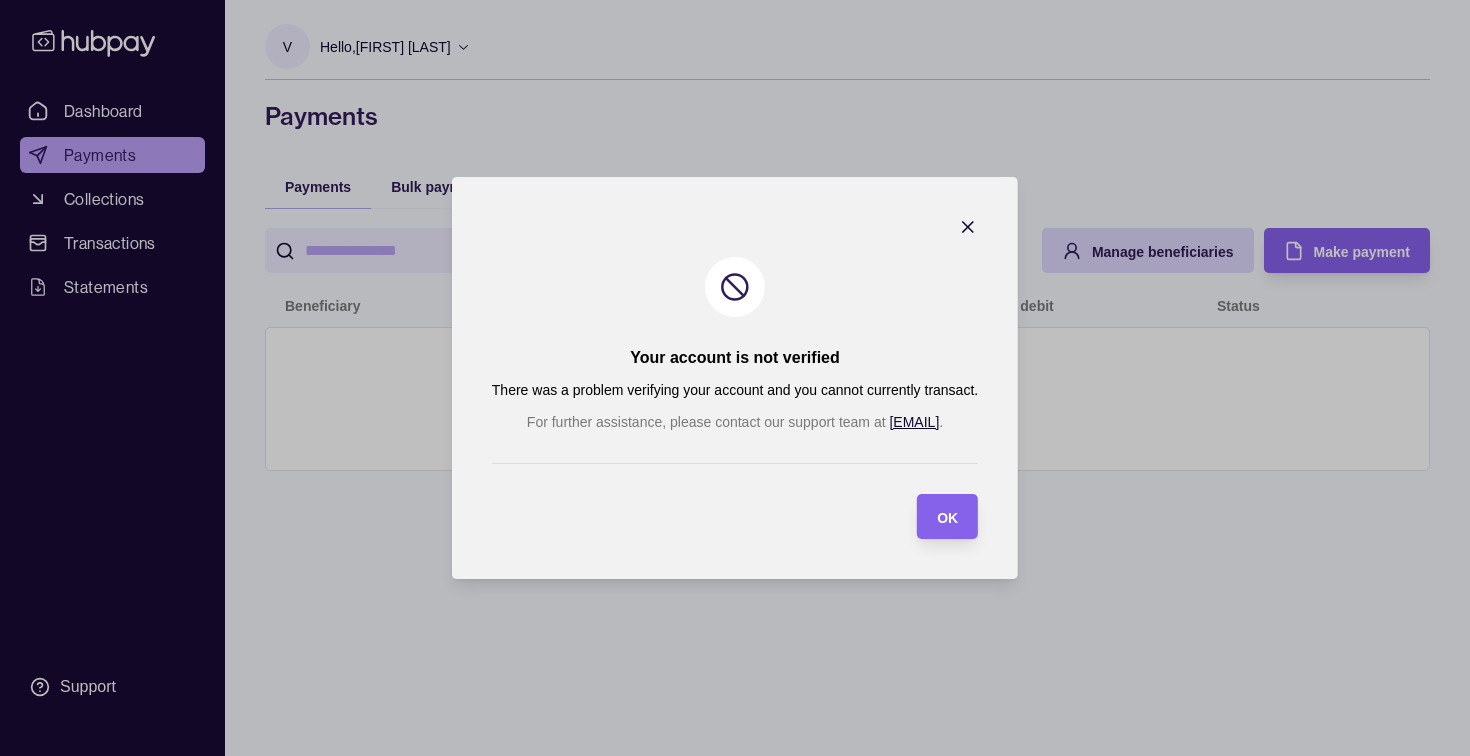 click 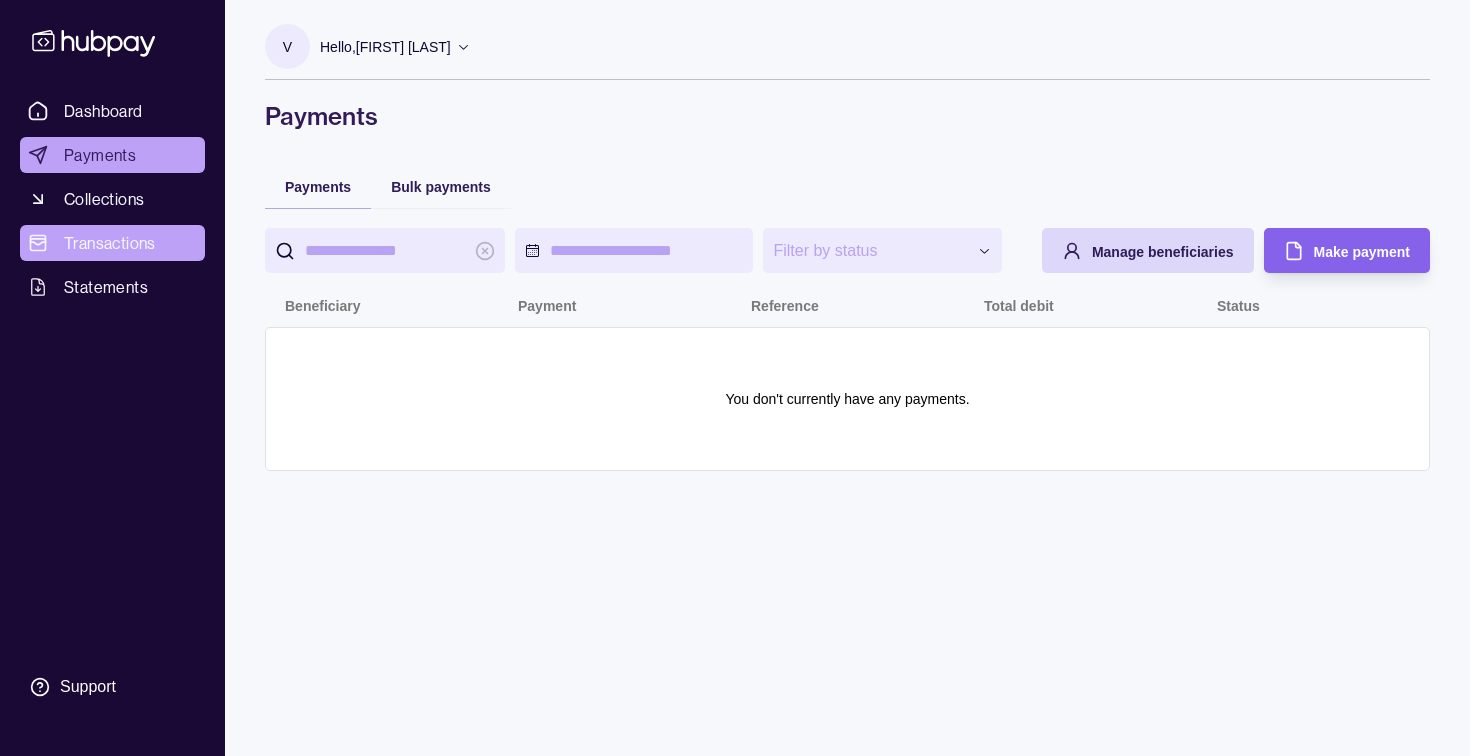 click on "Transactions" at bounding box center [112, 243] 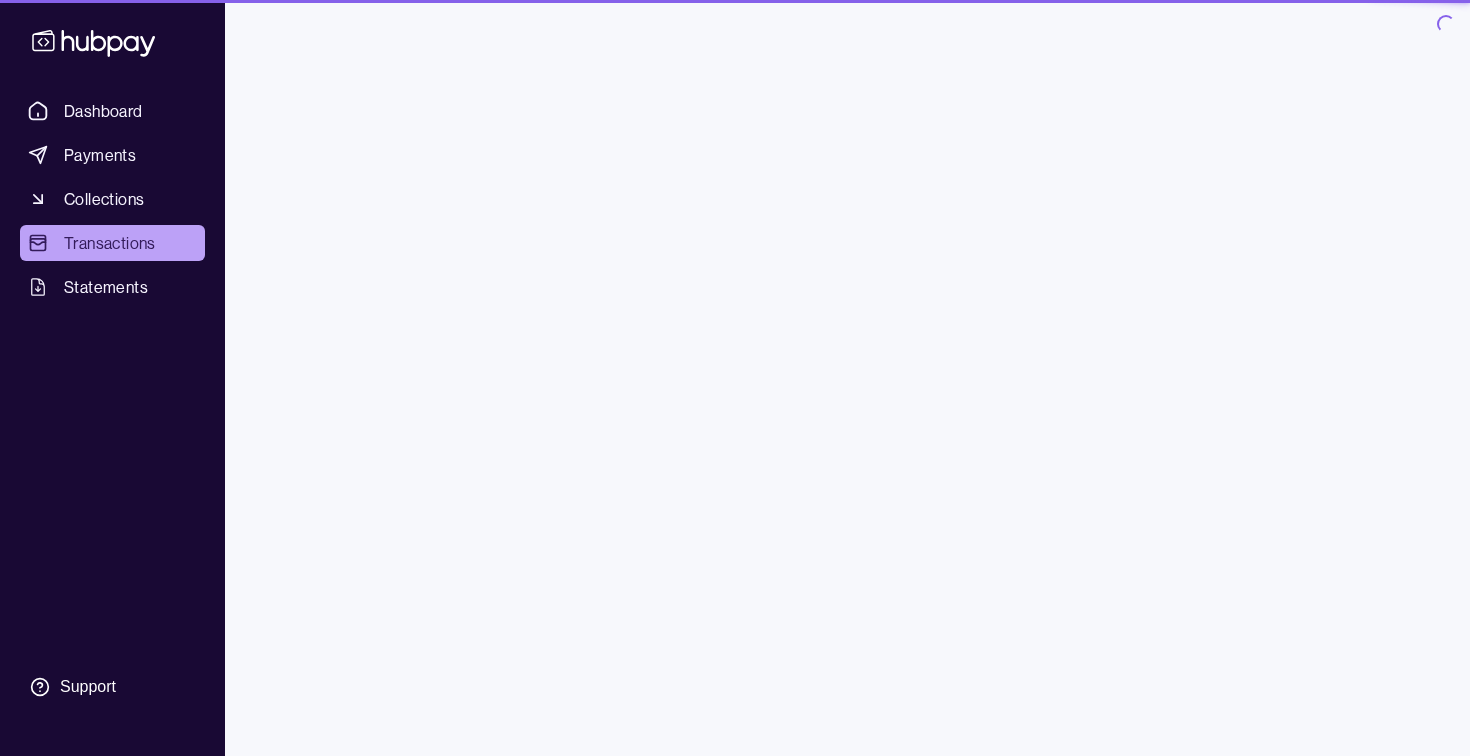 click on "Statements" at bounding box center [106, 287] 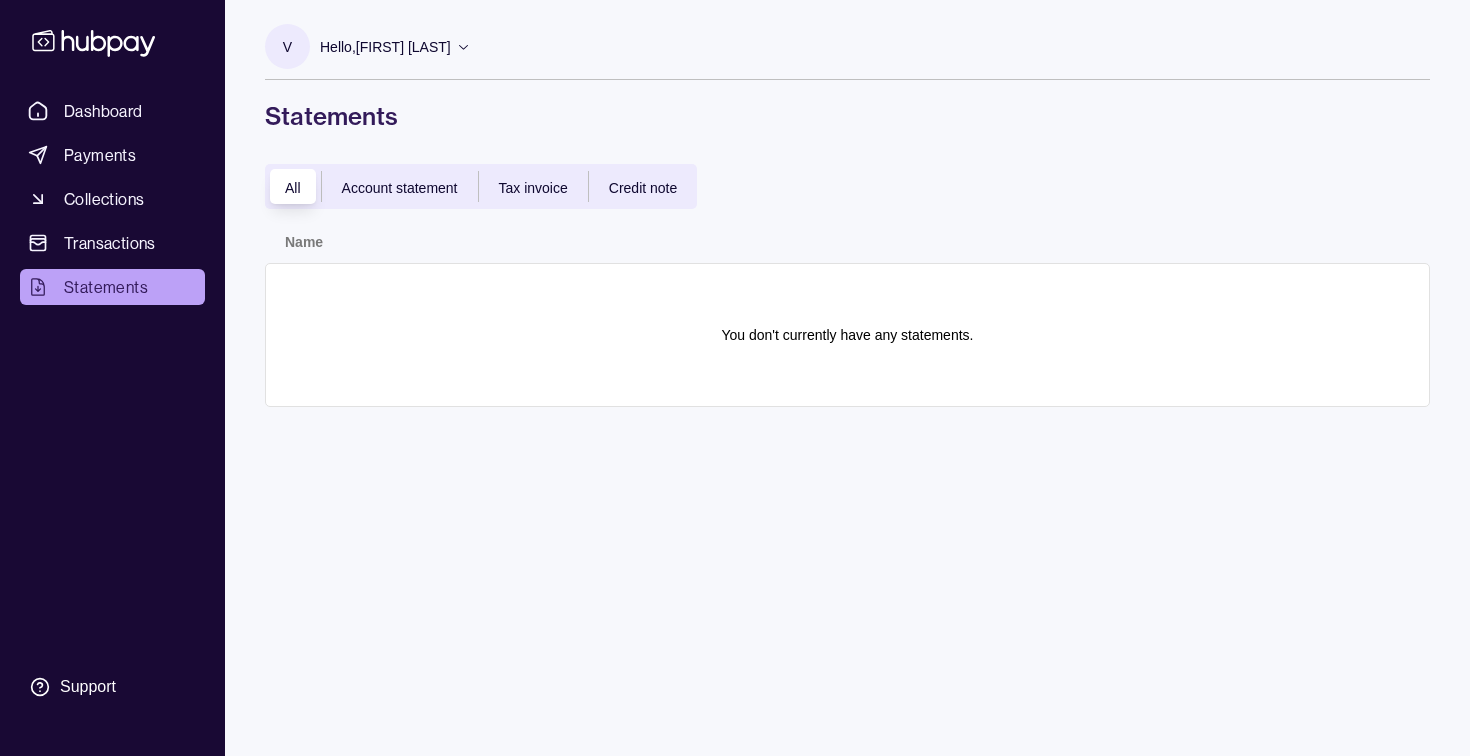 click 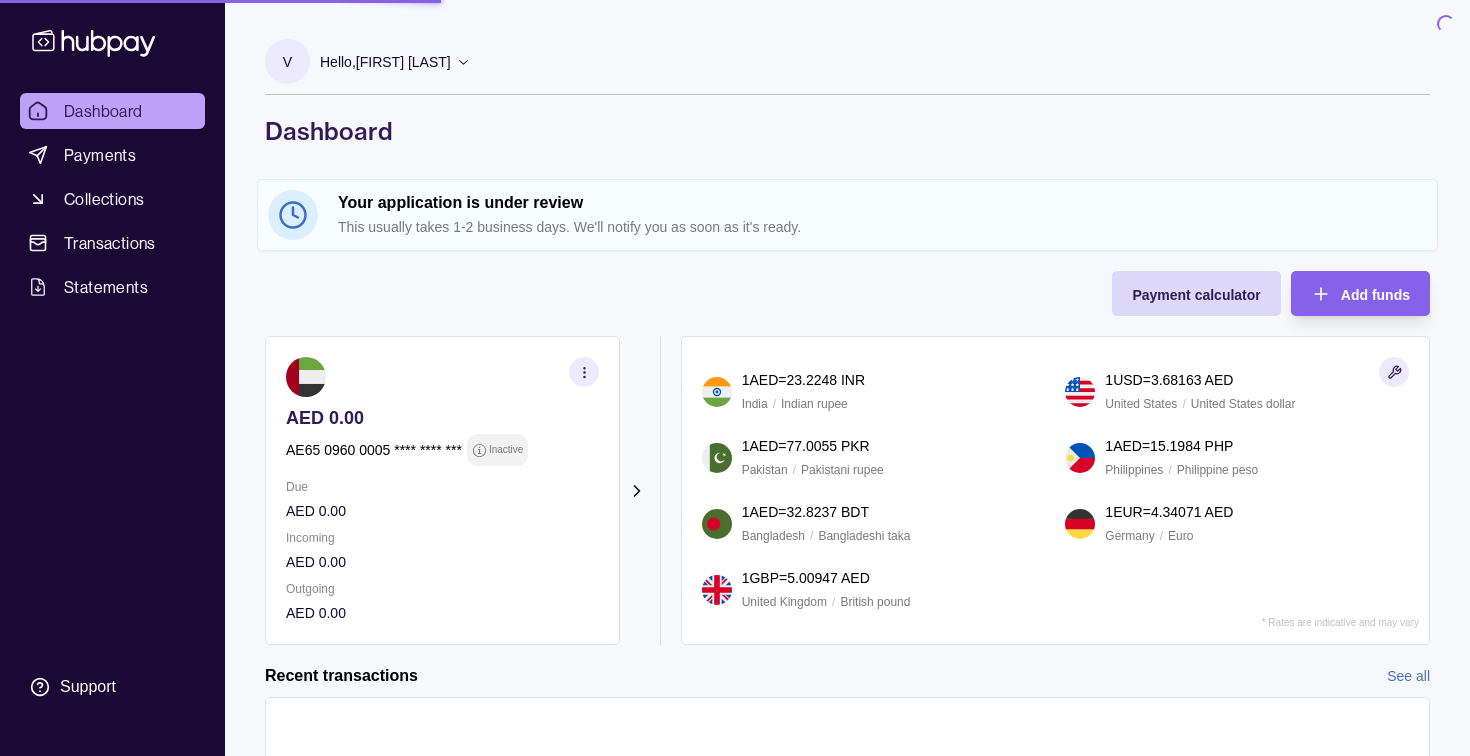 click on "Hello, [FIRST] [LAST]" at bounding box center (395, 62) 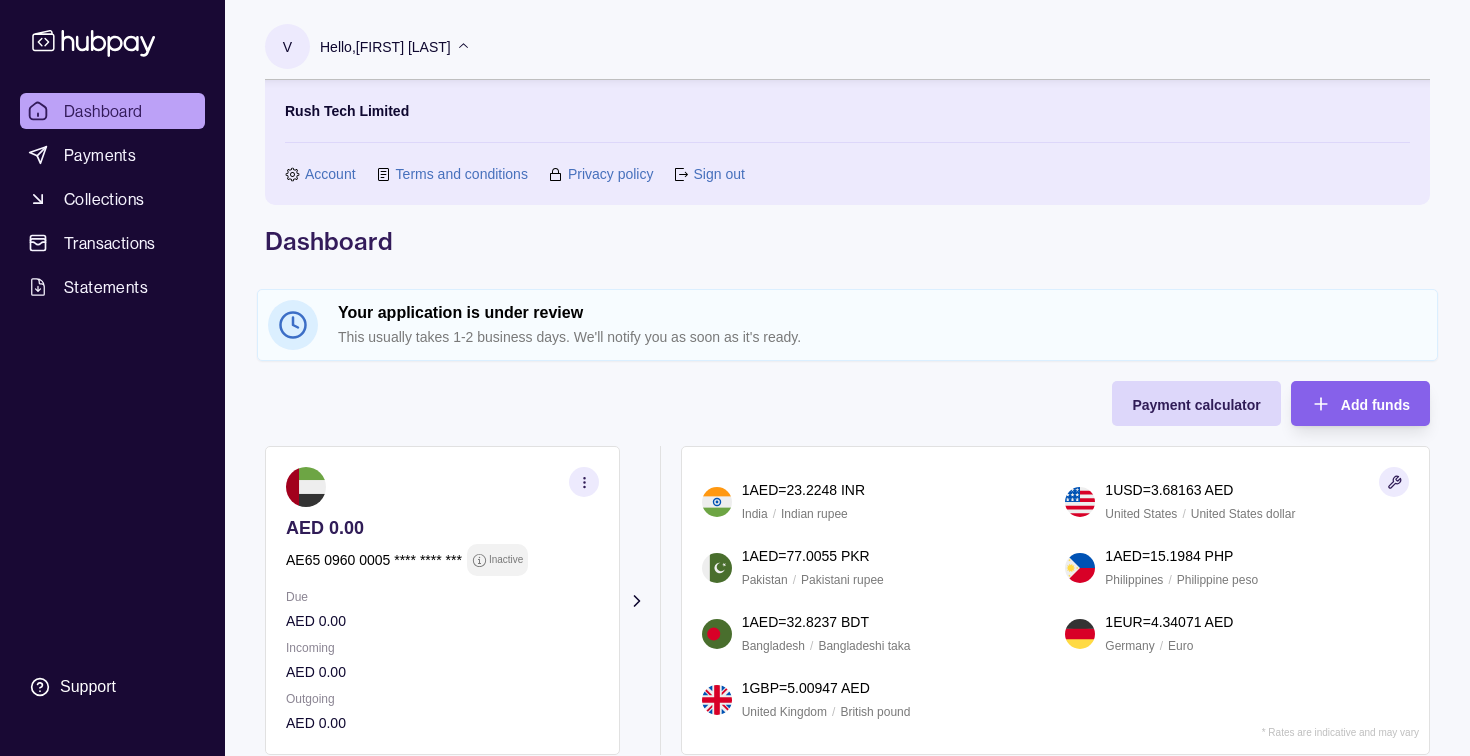 click 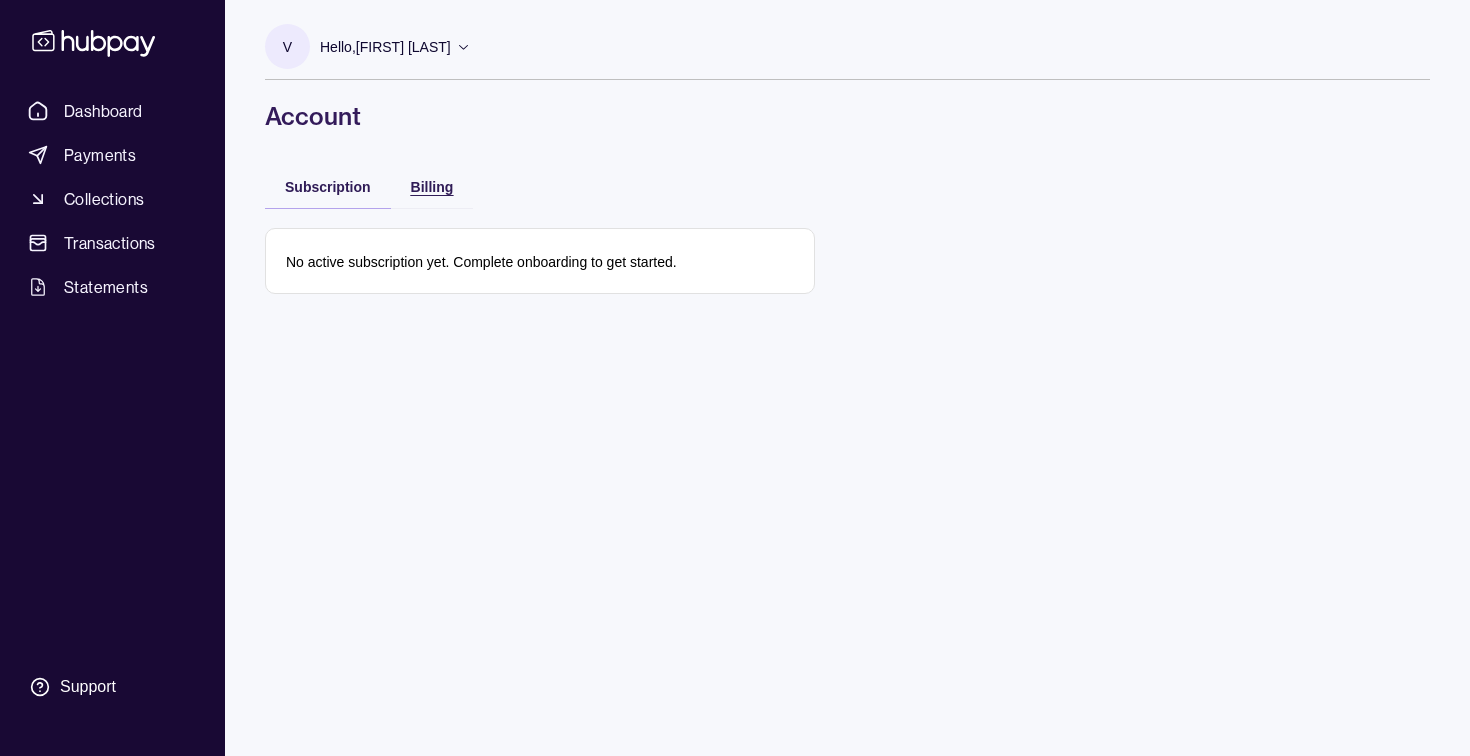 click on "Billing" at bounding box center (432, 187) 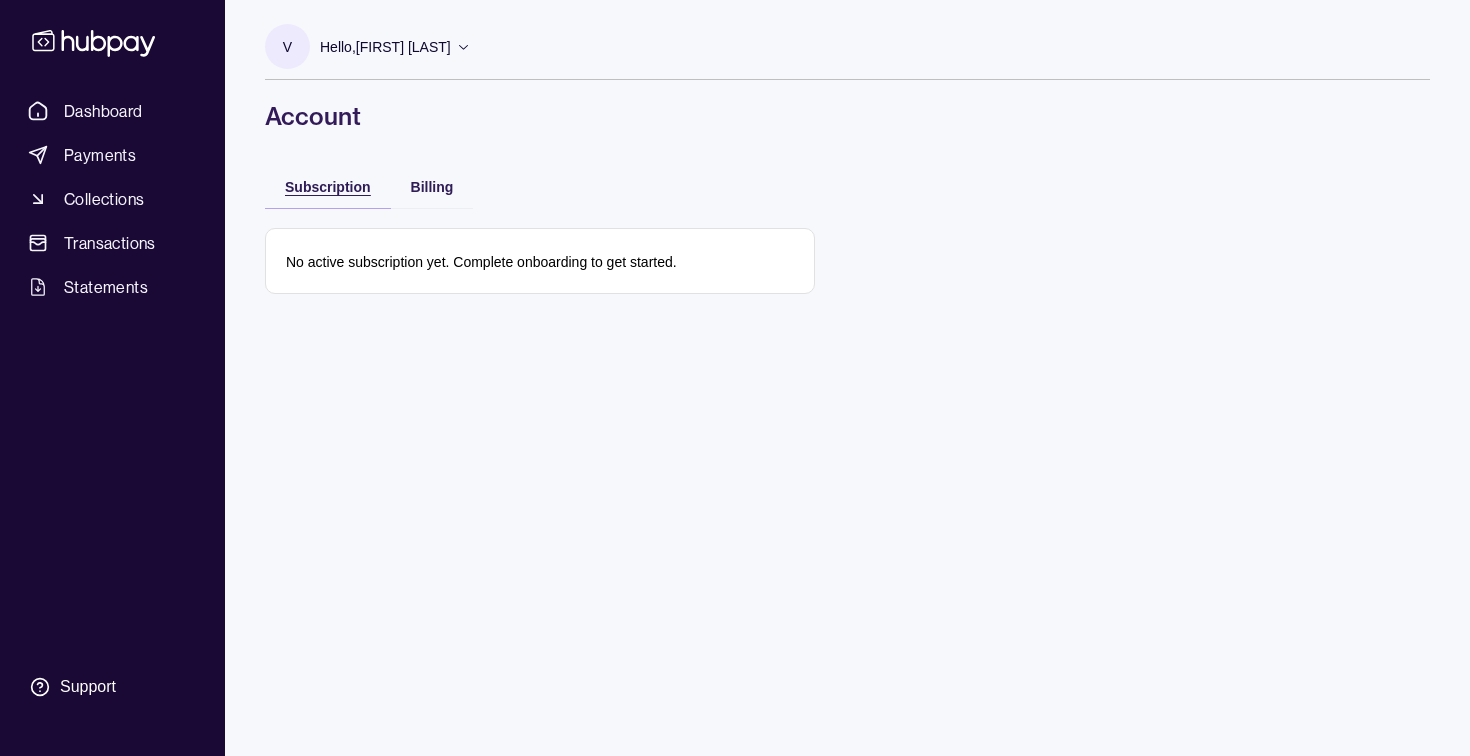 click on "Subscription" at bounding box center (328, 187) 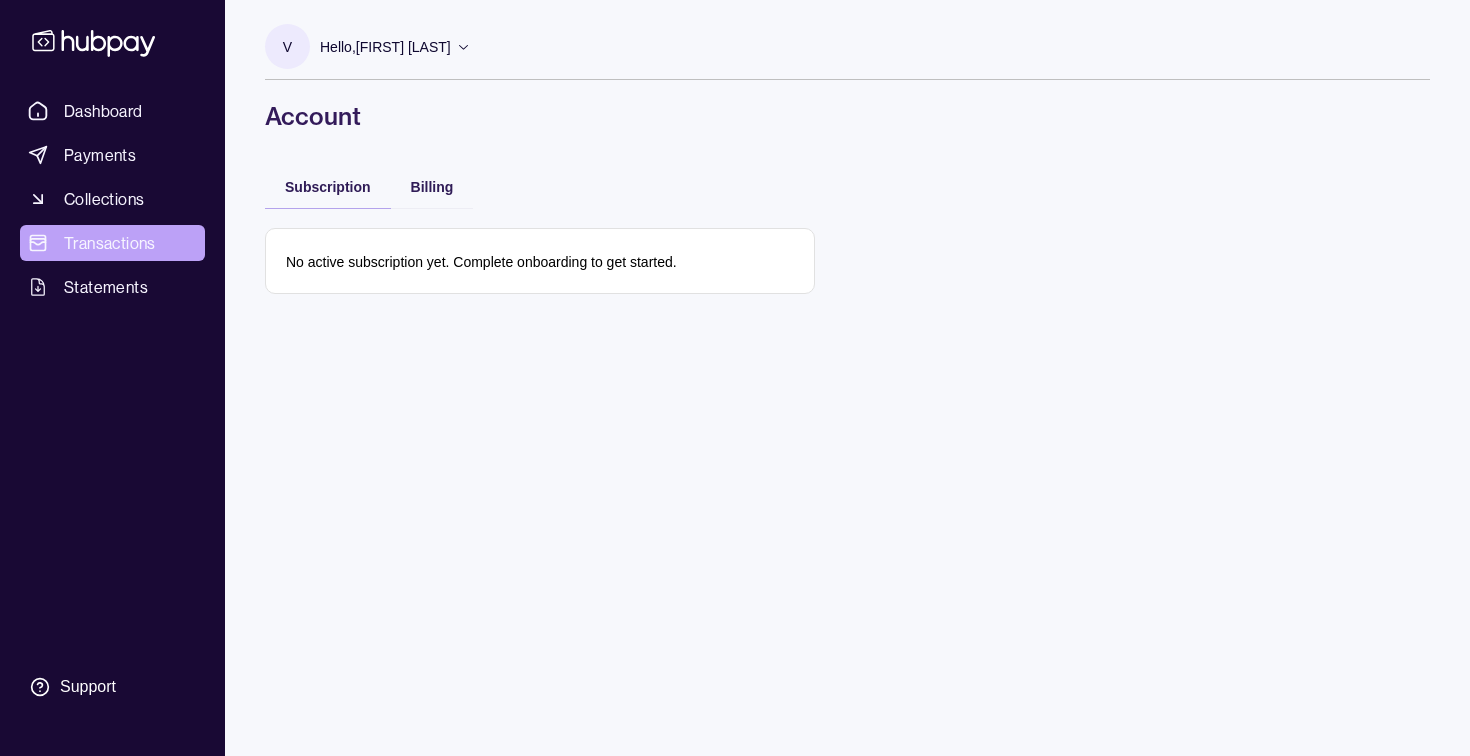 click on "Transactions" at bounding box center (110, 243) 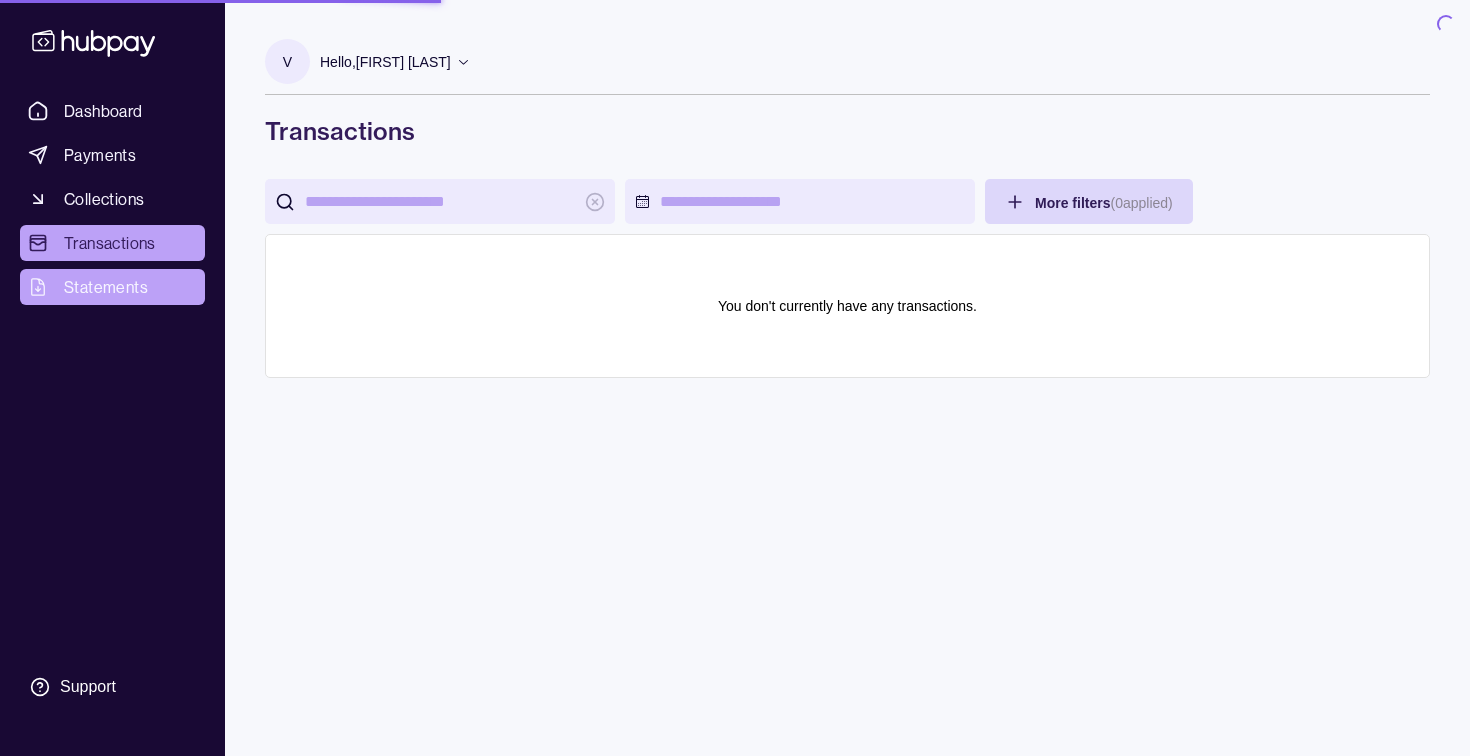 click on "Statements" at bounding box center [106, 287] 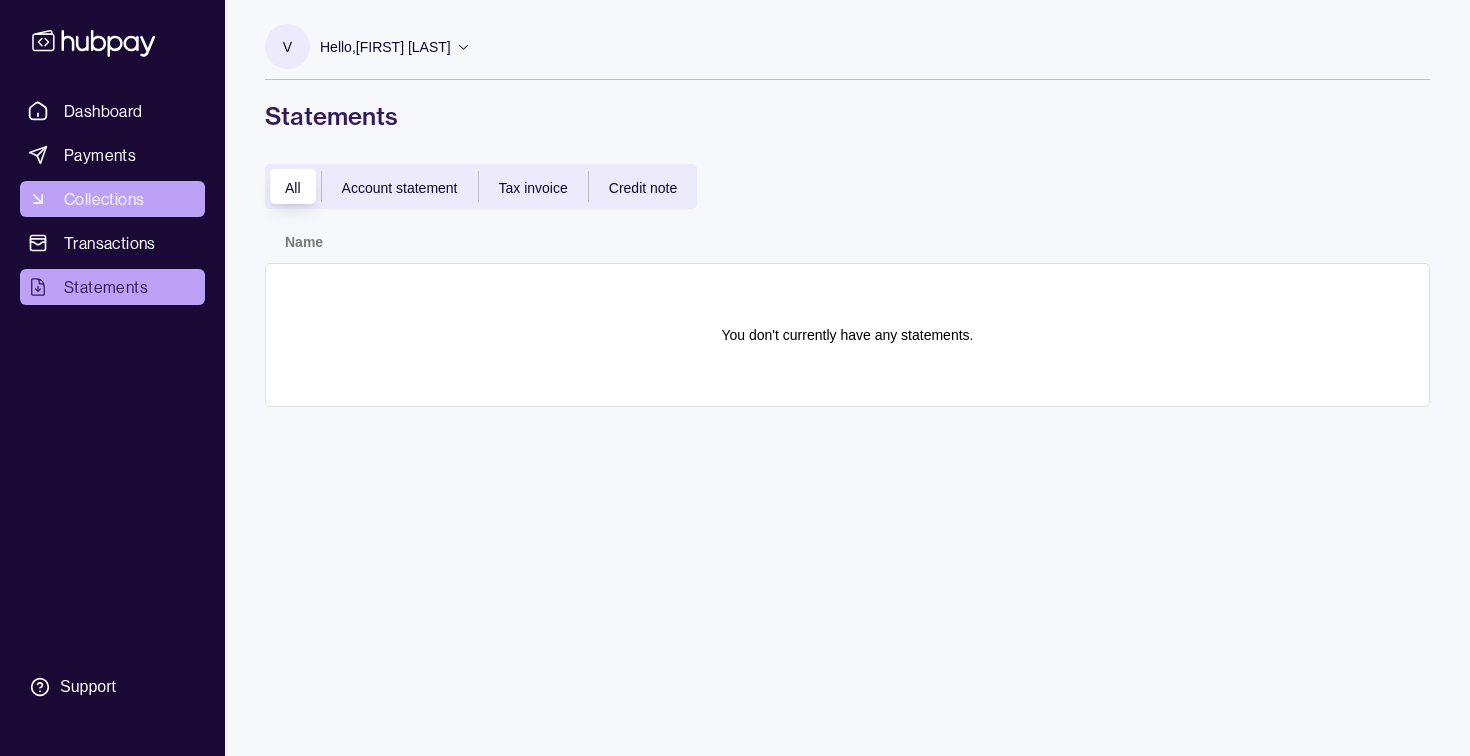 click on "Collections" at bounding box center (104, 199) 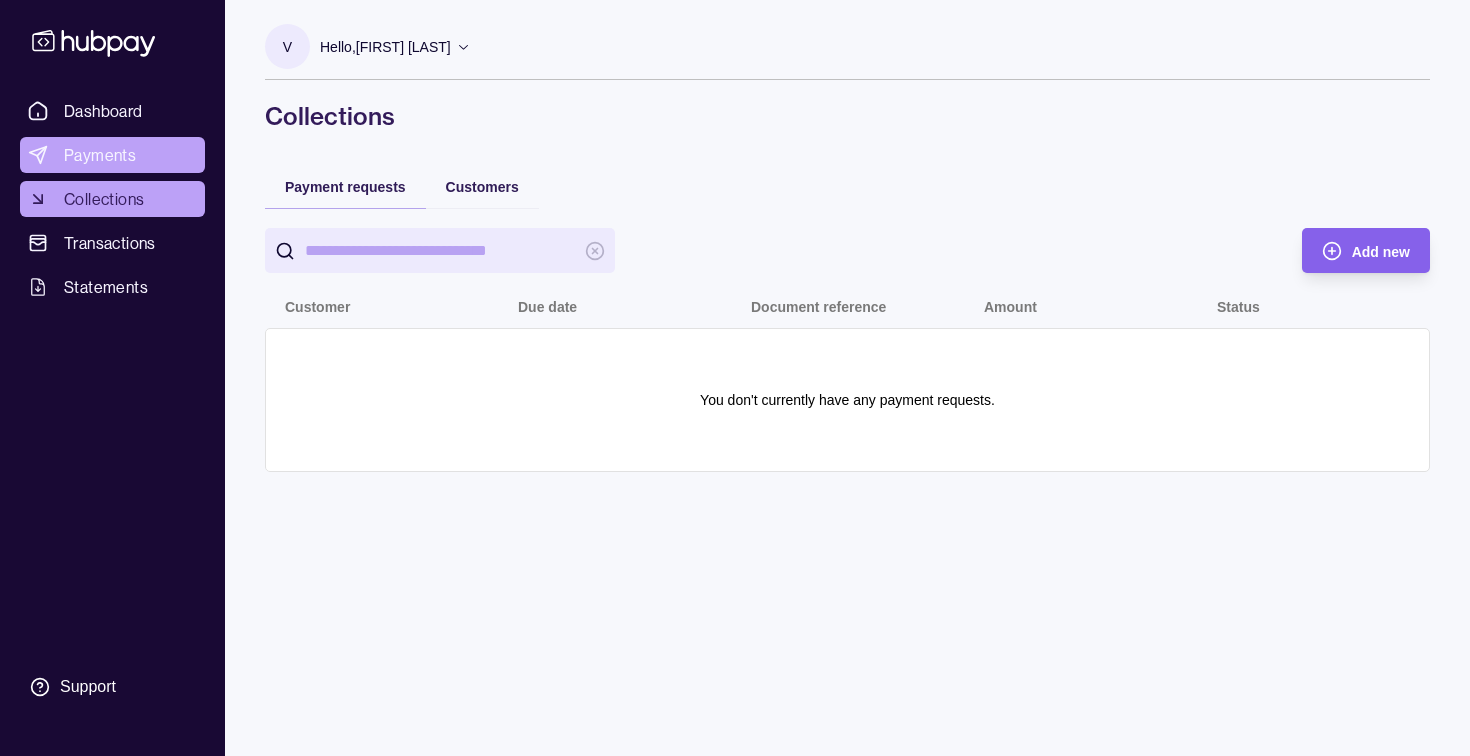 click on "Payments" at bounding box center [100, 155] 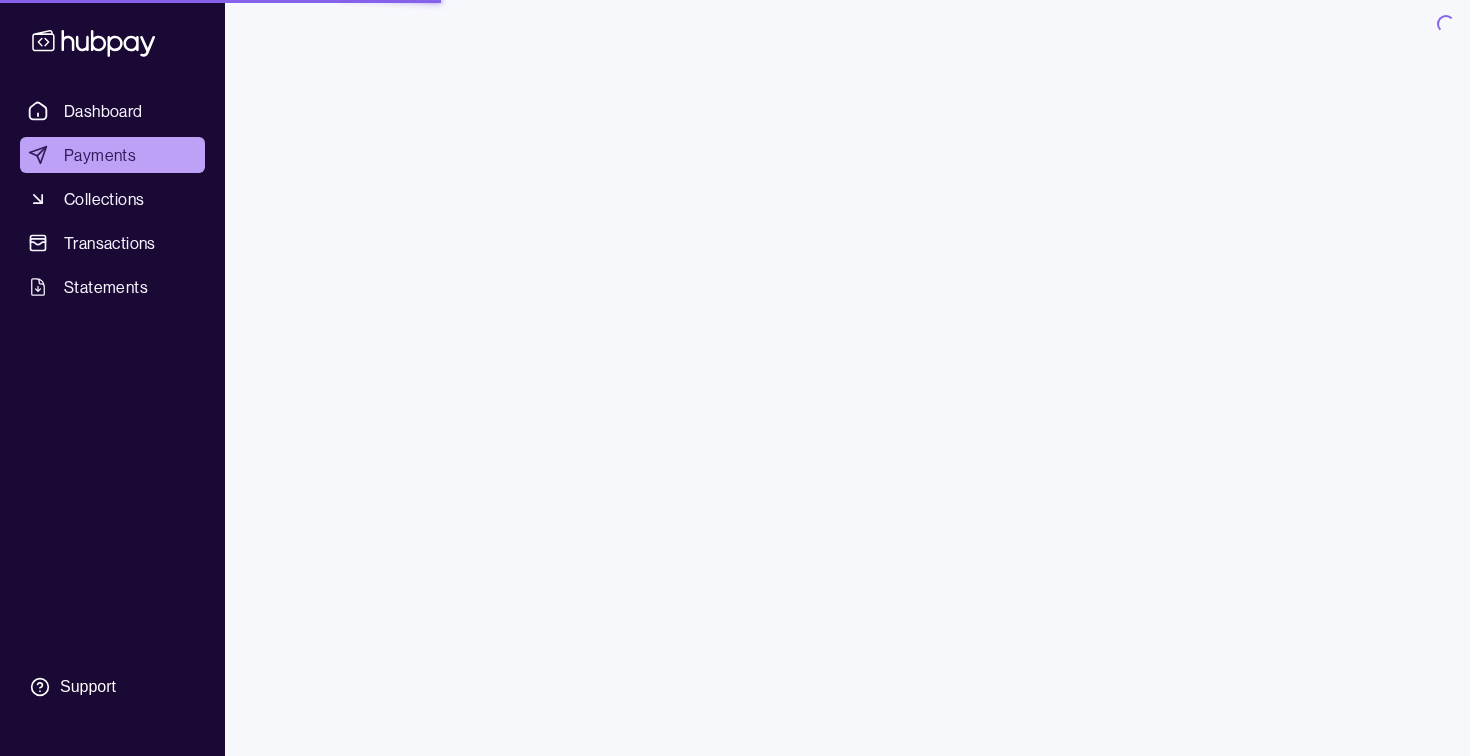 click on "Dashboard" at bounding box center (103, 111) 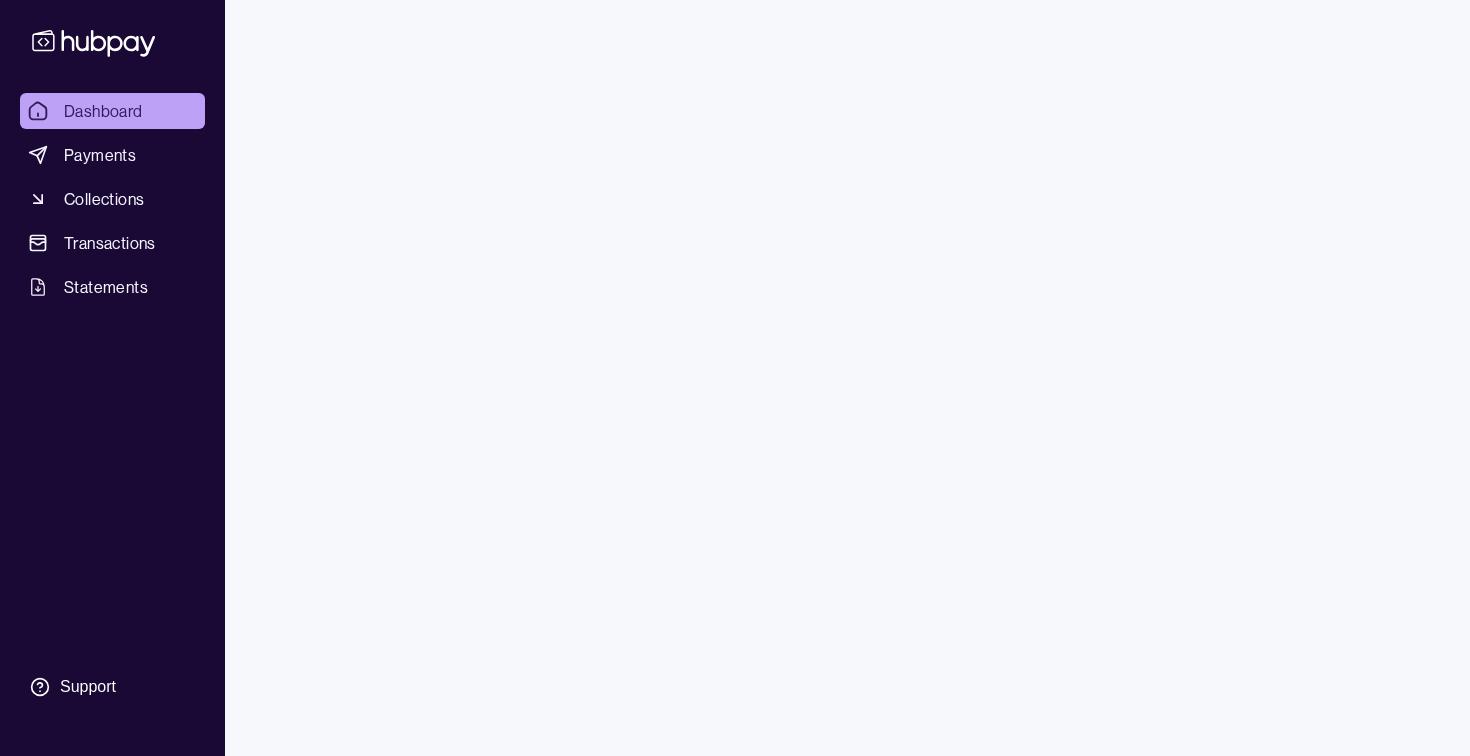 click 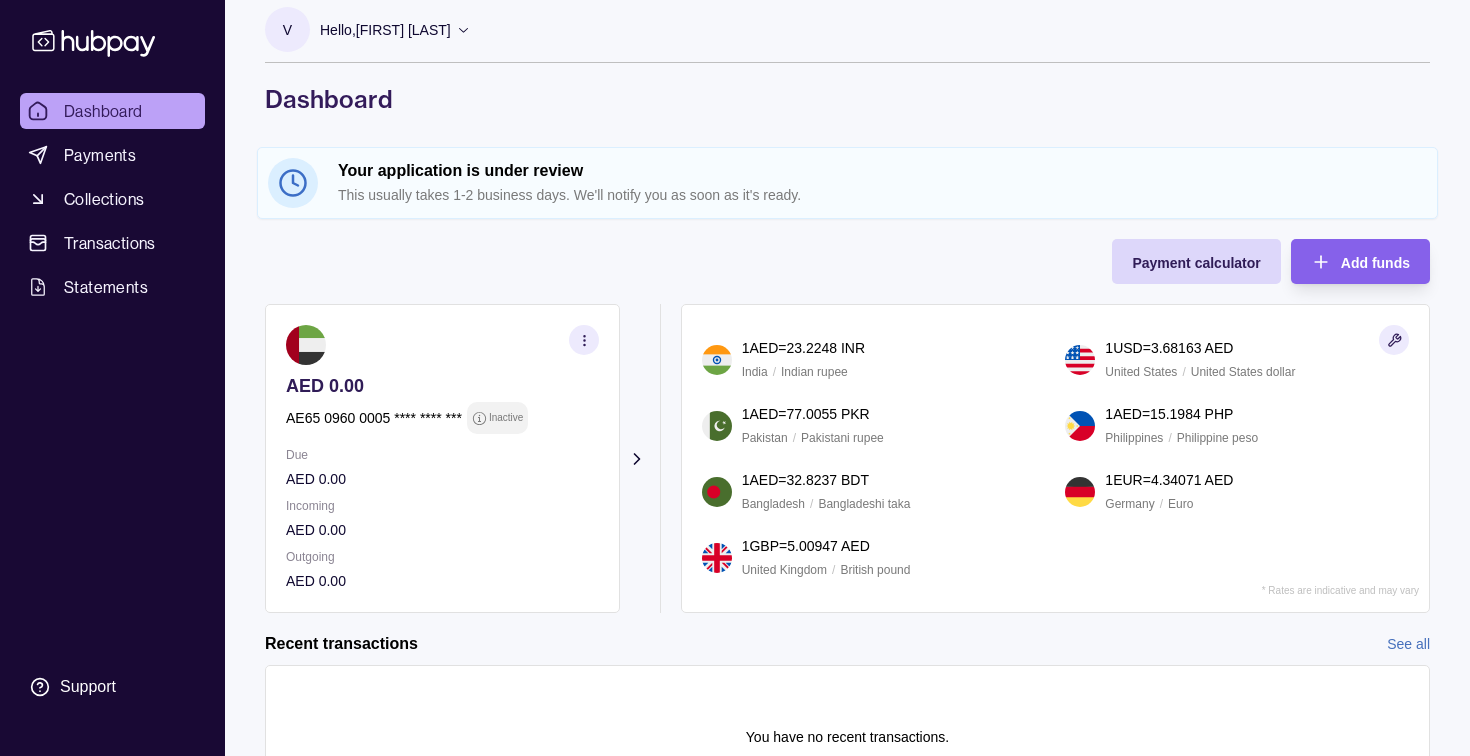 scroll, scrollTop: 0, scrollLeft: 0, axis: both 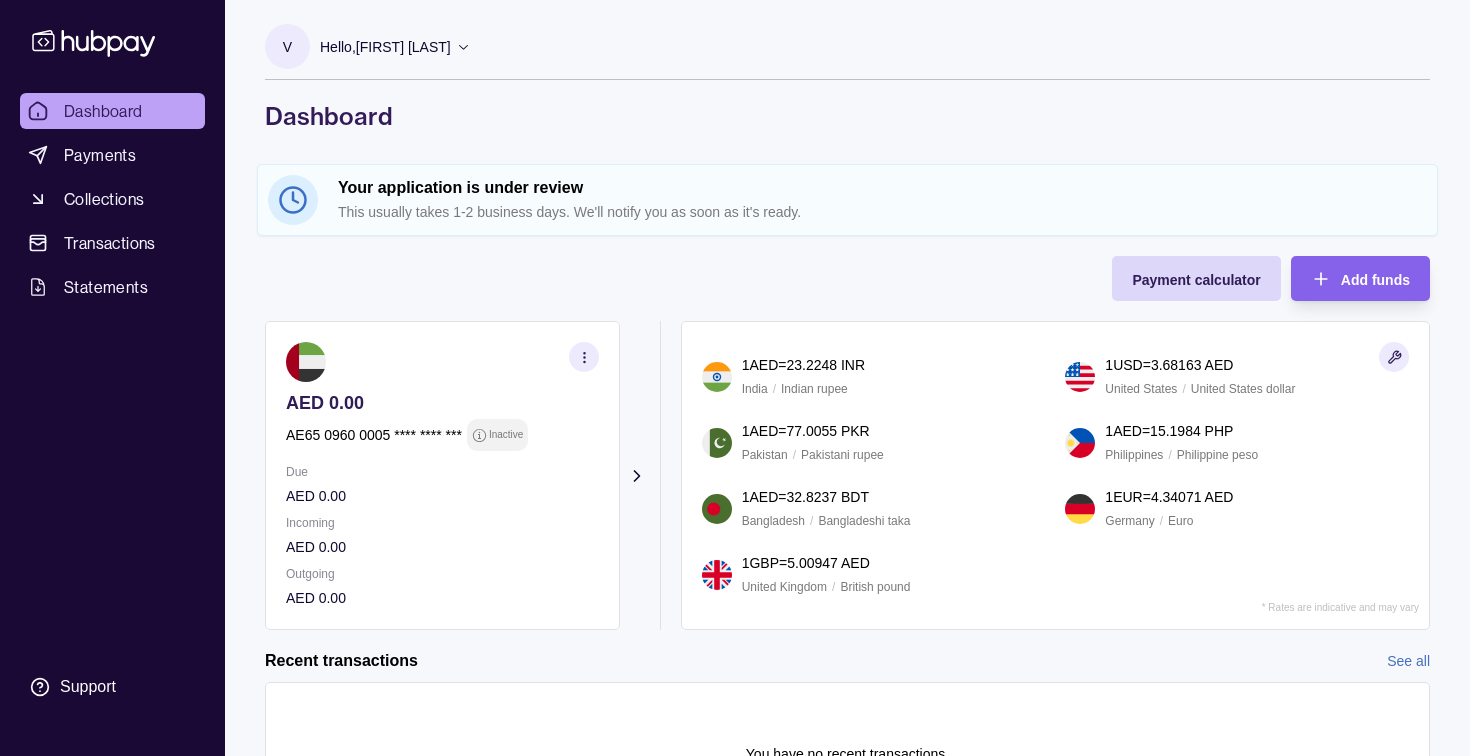 click 